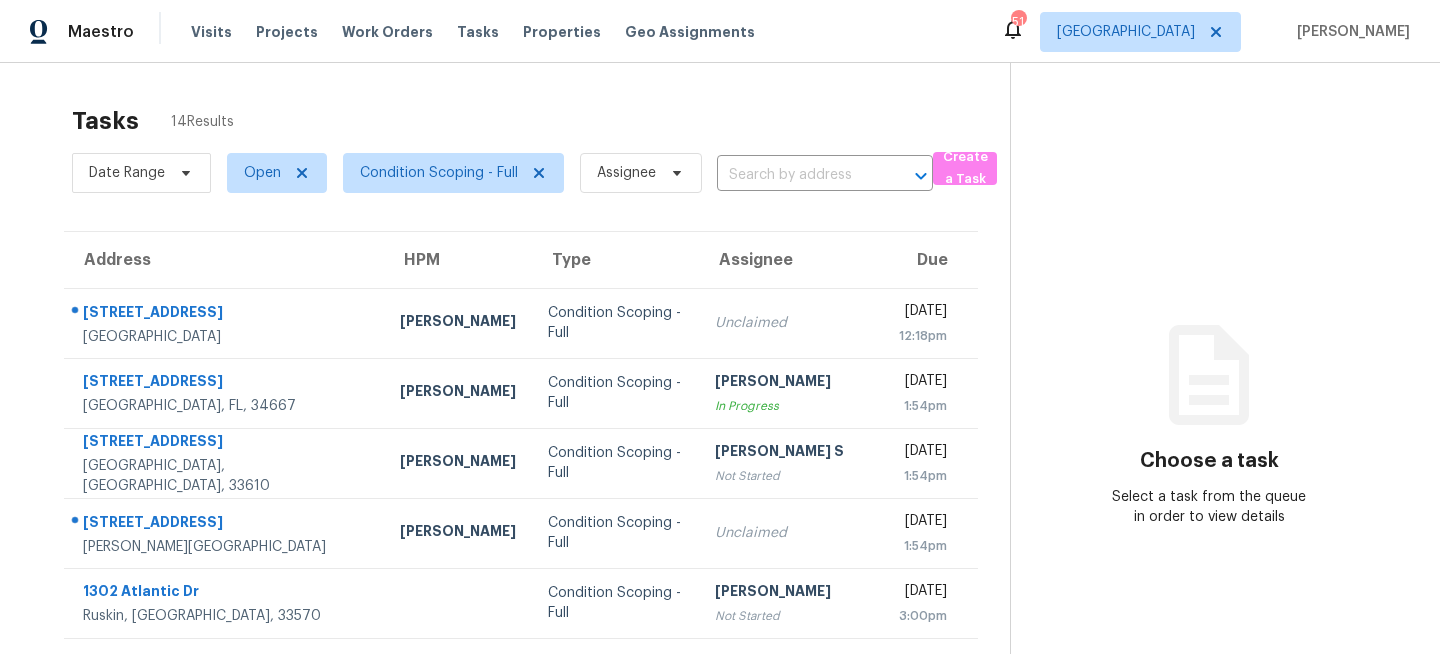 scroll, scrollTop: 0, scrollLeft: 0, axis: both 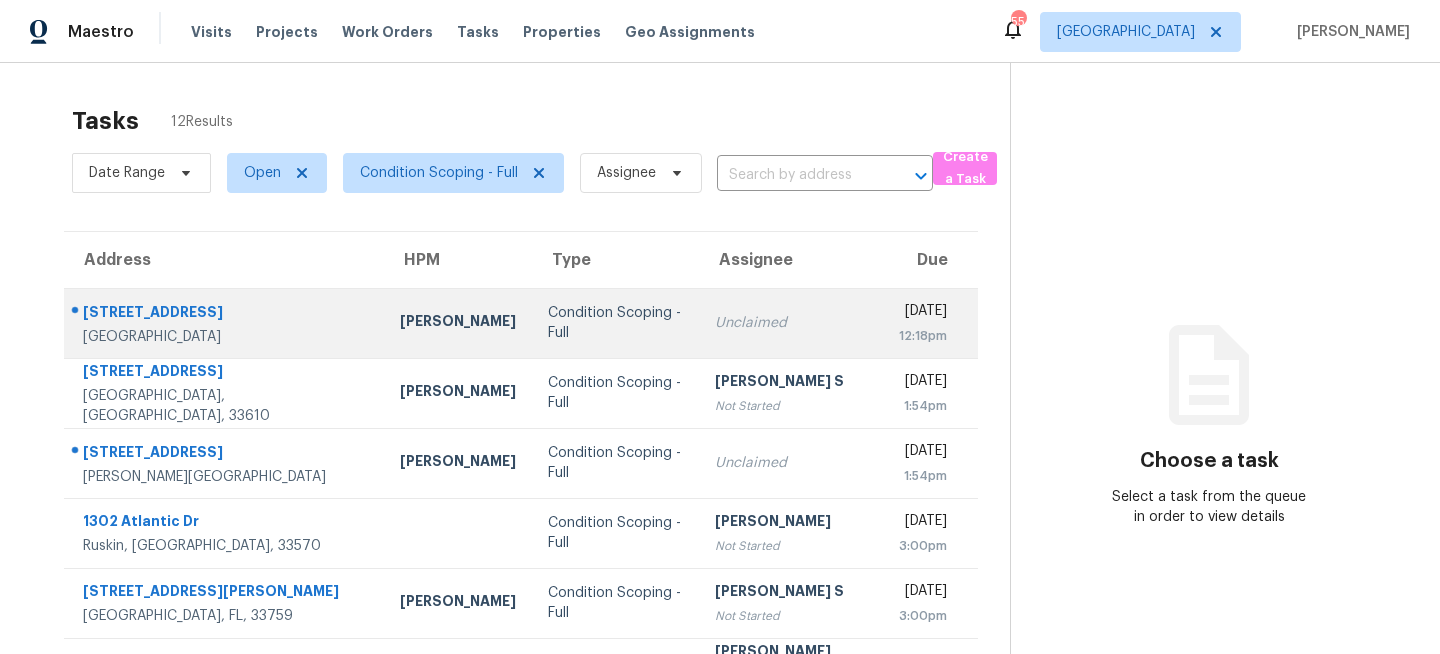 click on "[PERSON_NAME]" at bounding box center (458, 323) 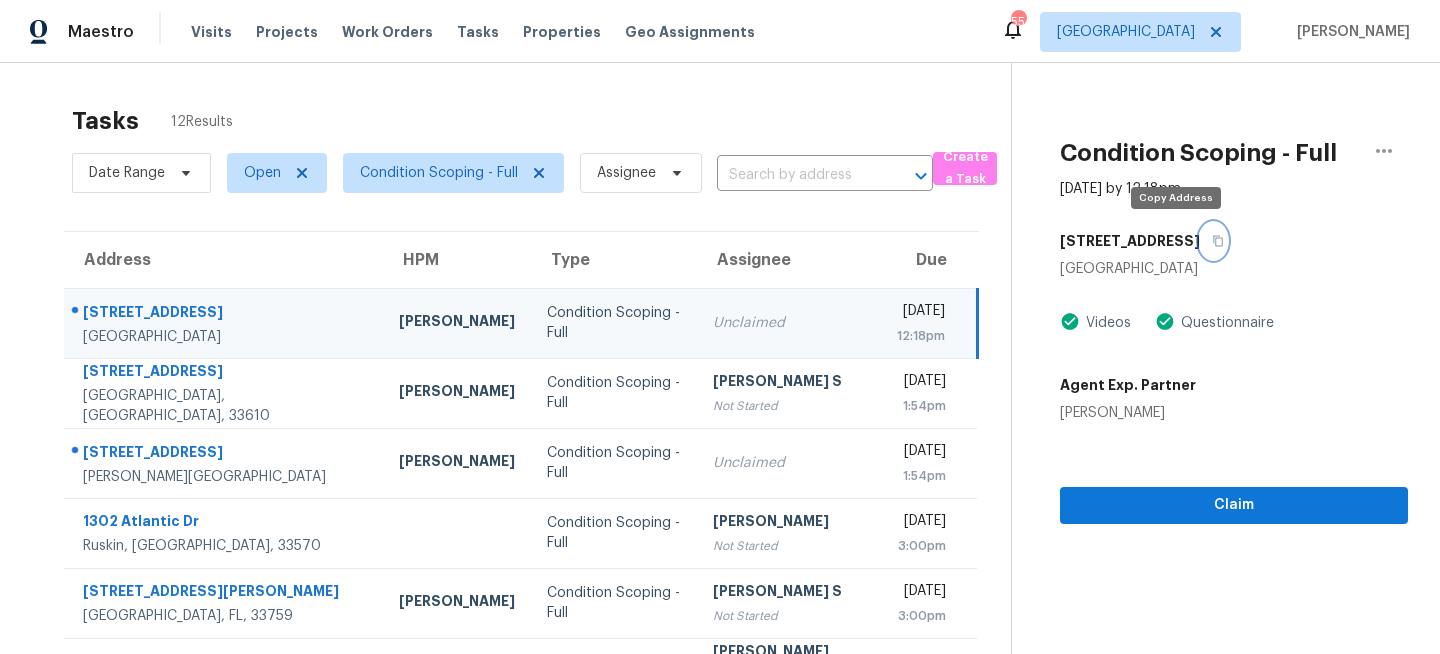 click 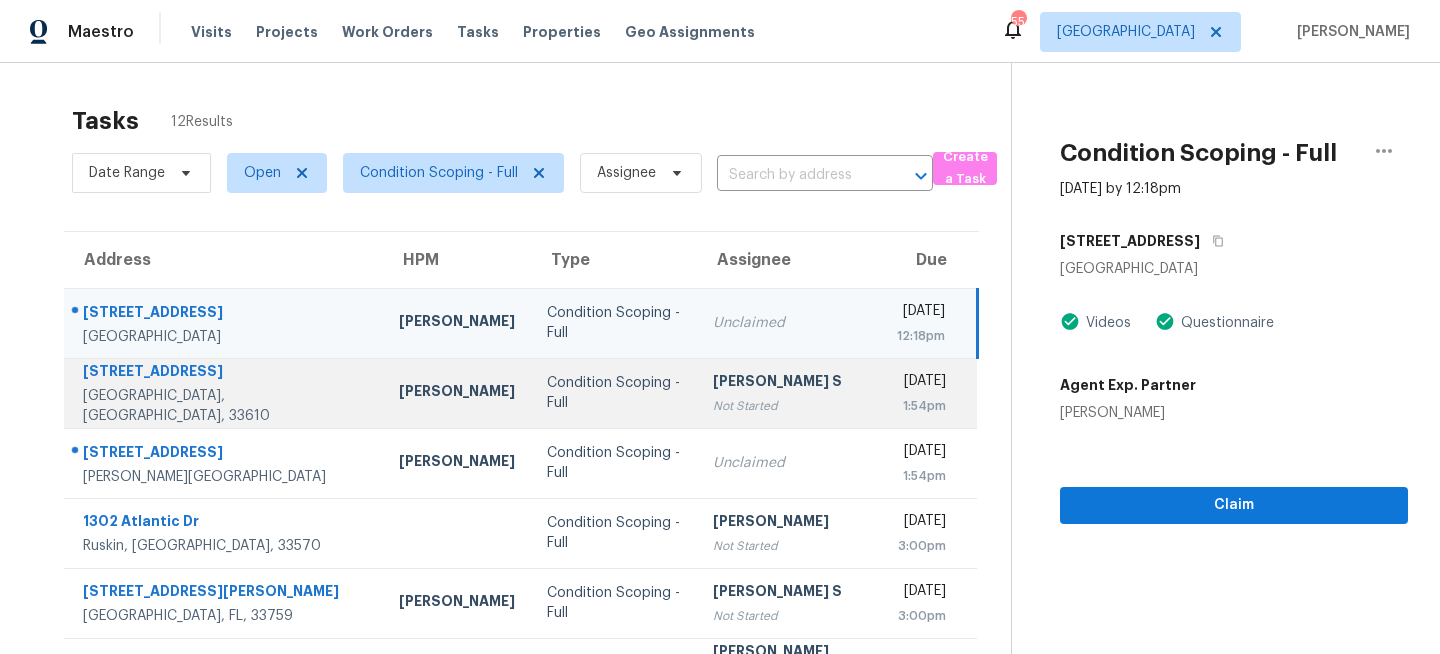 click on "Not Started" at bounding box center [789, 406] 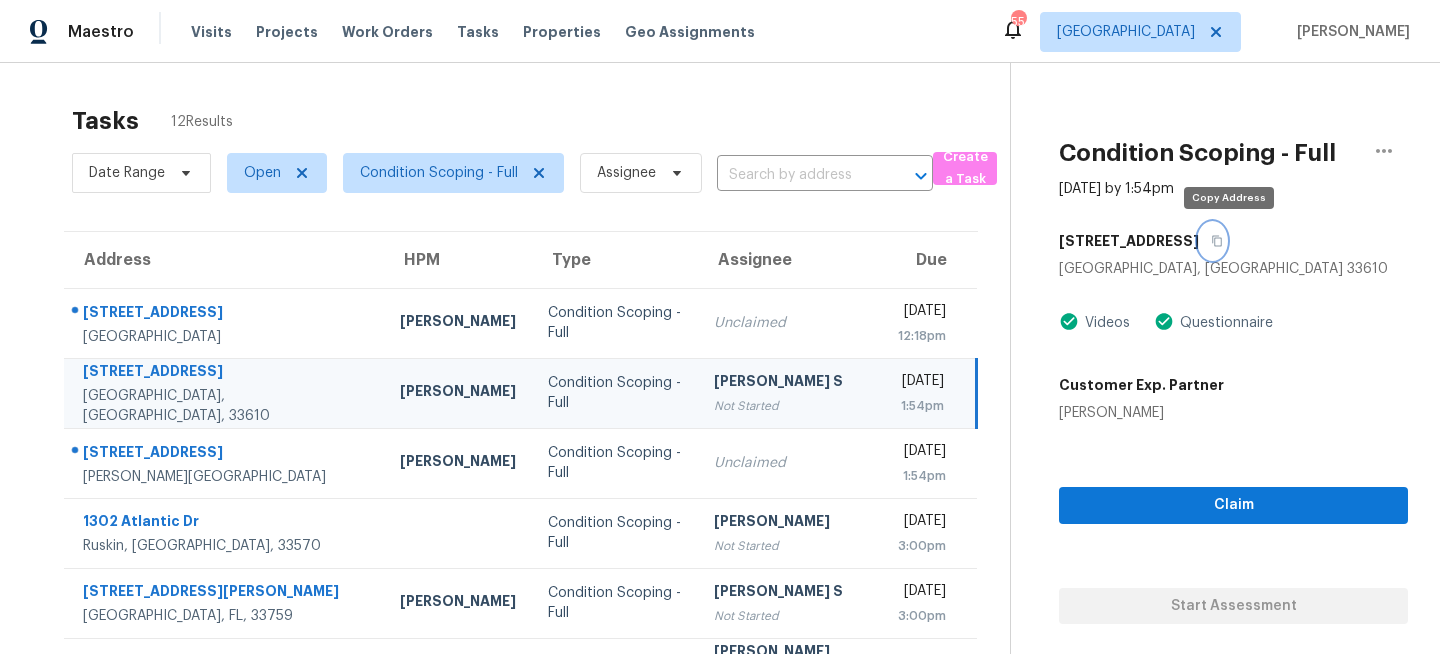 click at bounding box center (1212, 241) 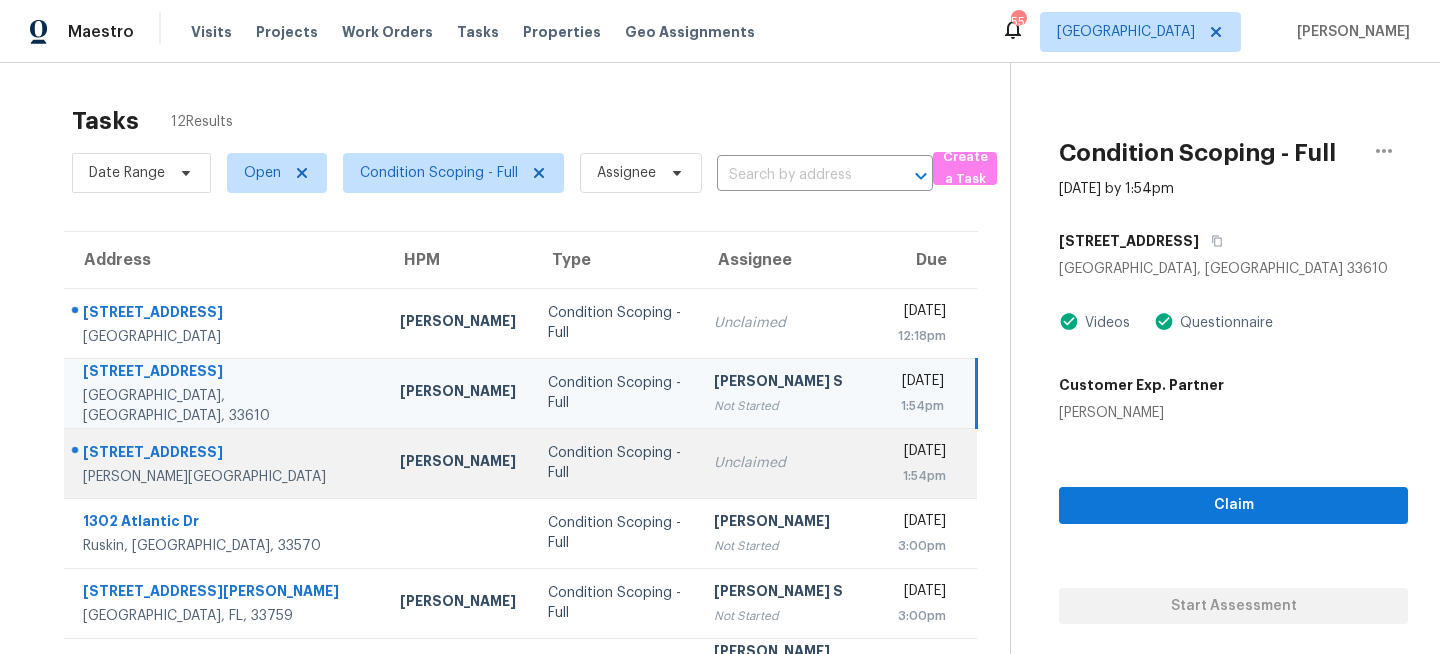 click on "Condition Scoping - Full" at bounding box center (615, 463) 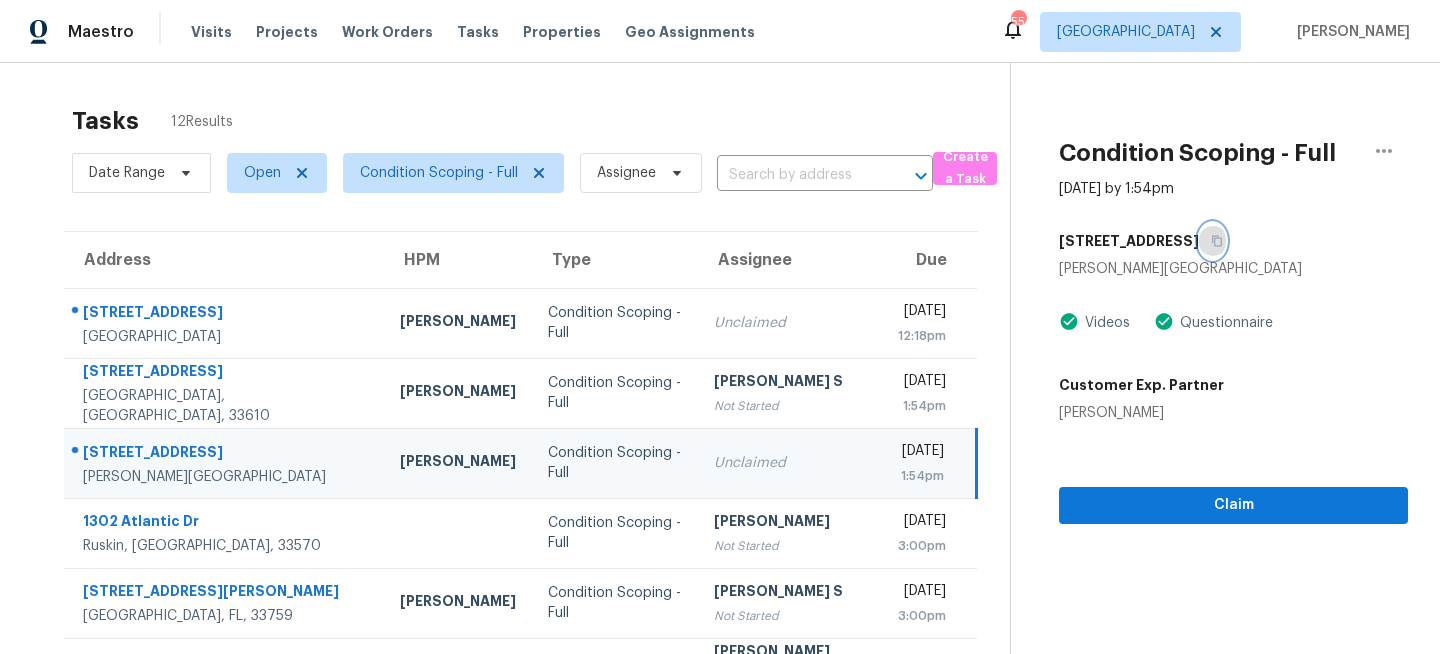 click 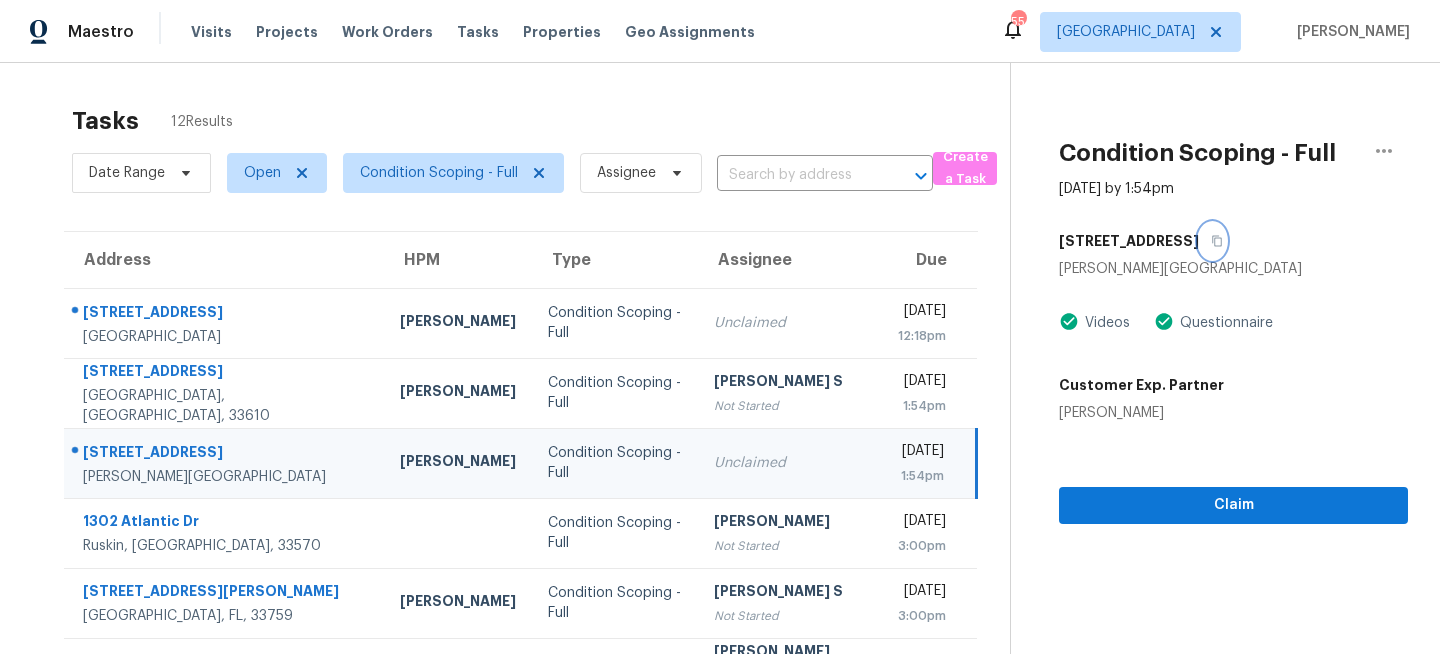 type 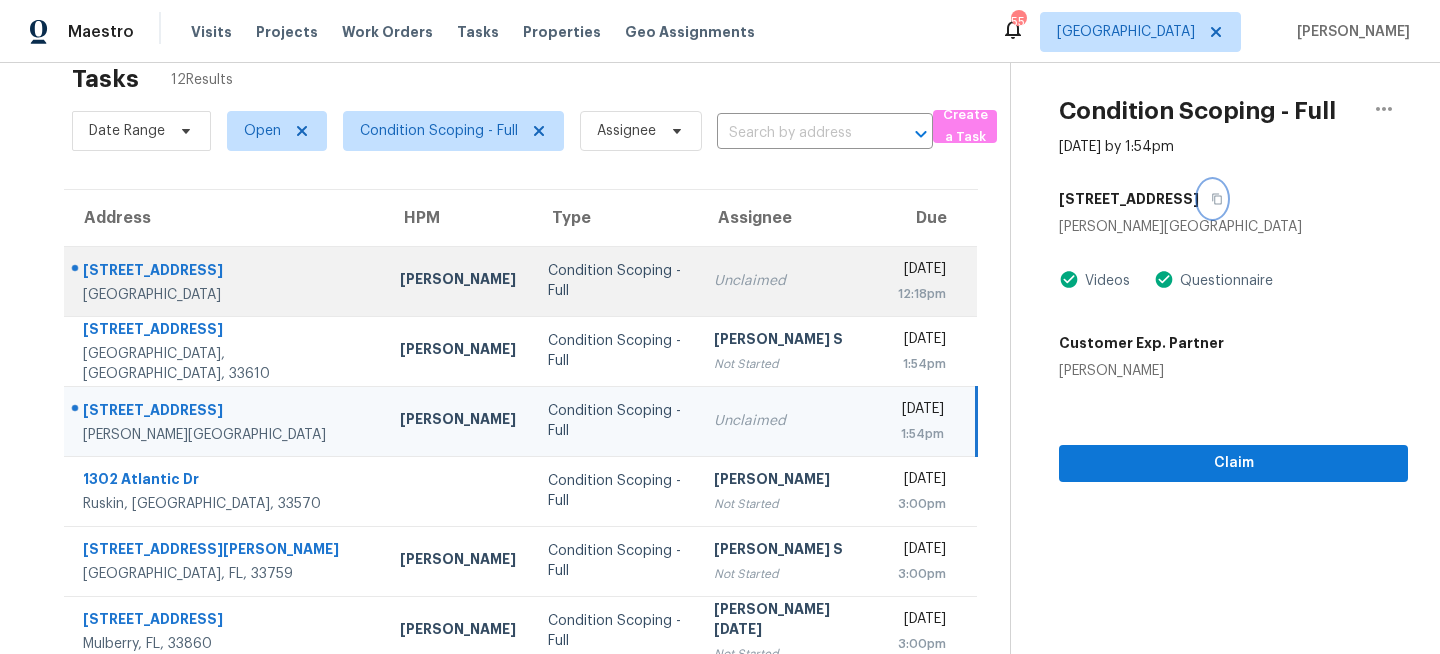 scroll, scrollTop: 127, scrollLeft: 0, axis: vertical 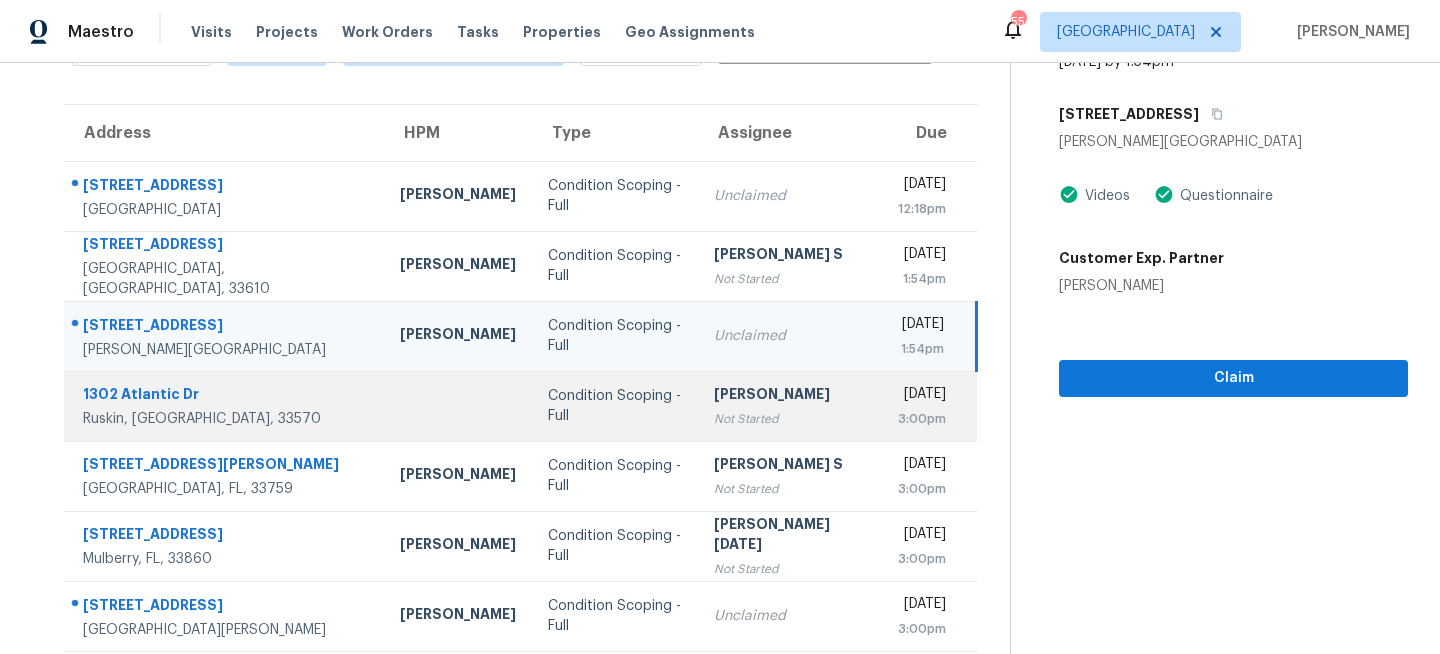 click on "Condition Scoping - Full" at bounding box center (615, 406) 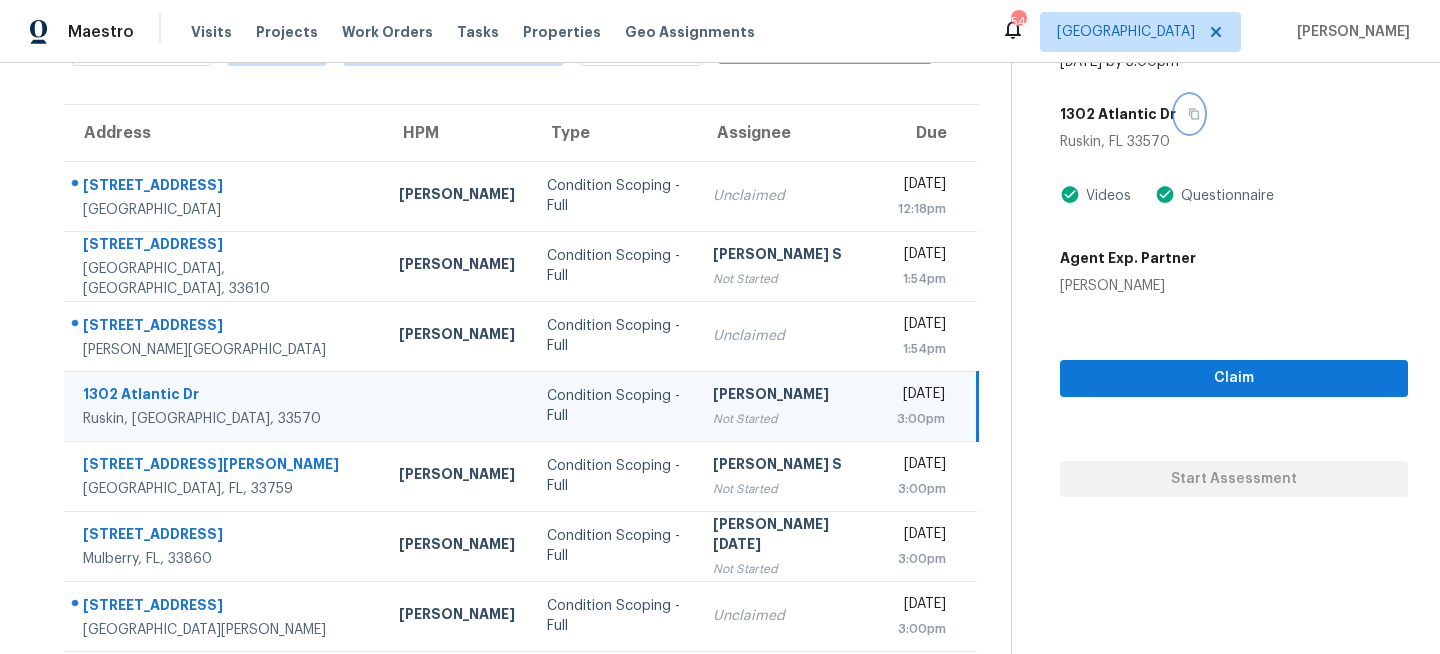 click 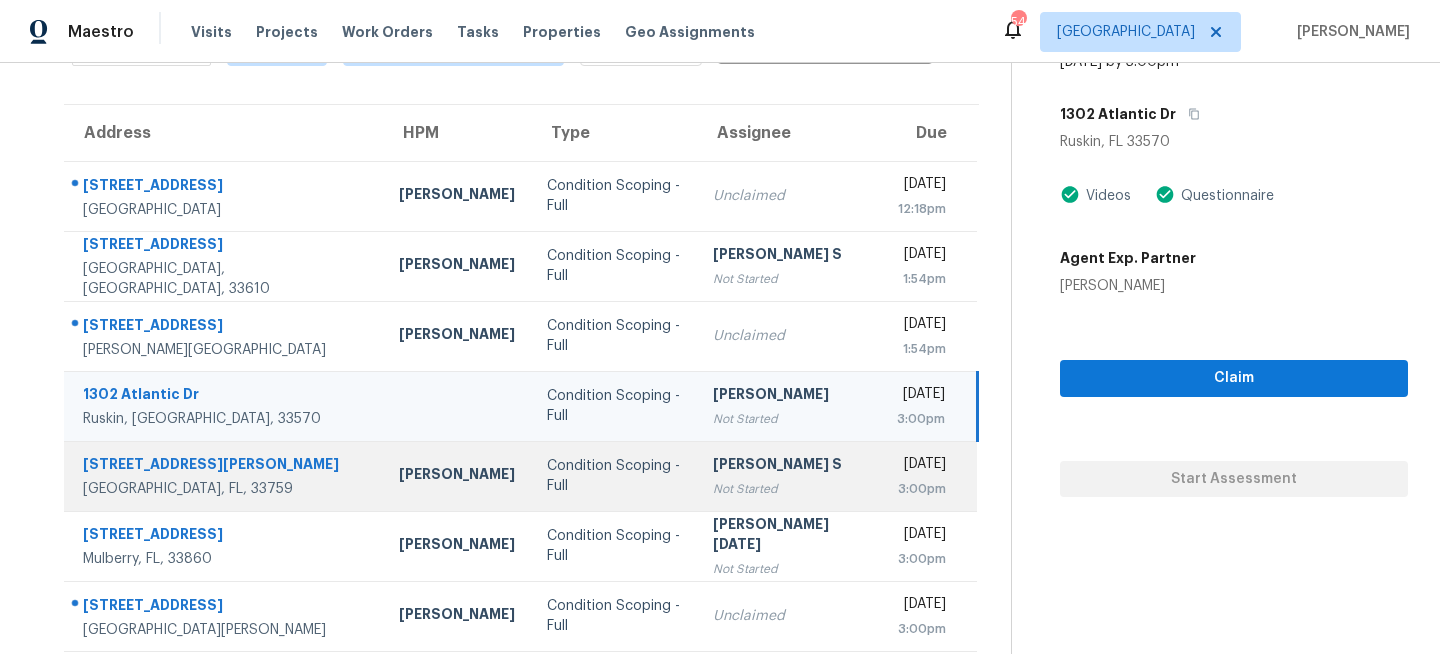 click on "Anbu Jebakumar S Not Started" at bounding box center (789, 476) 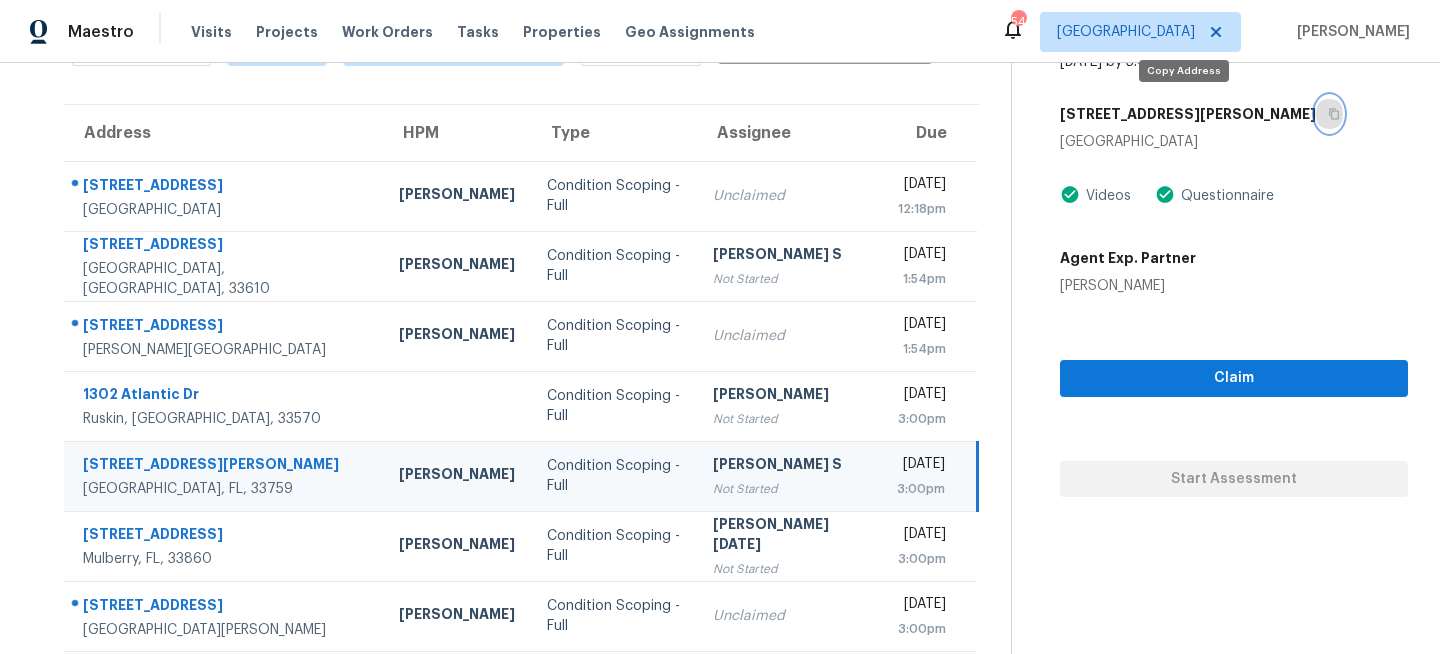 click 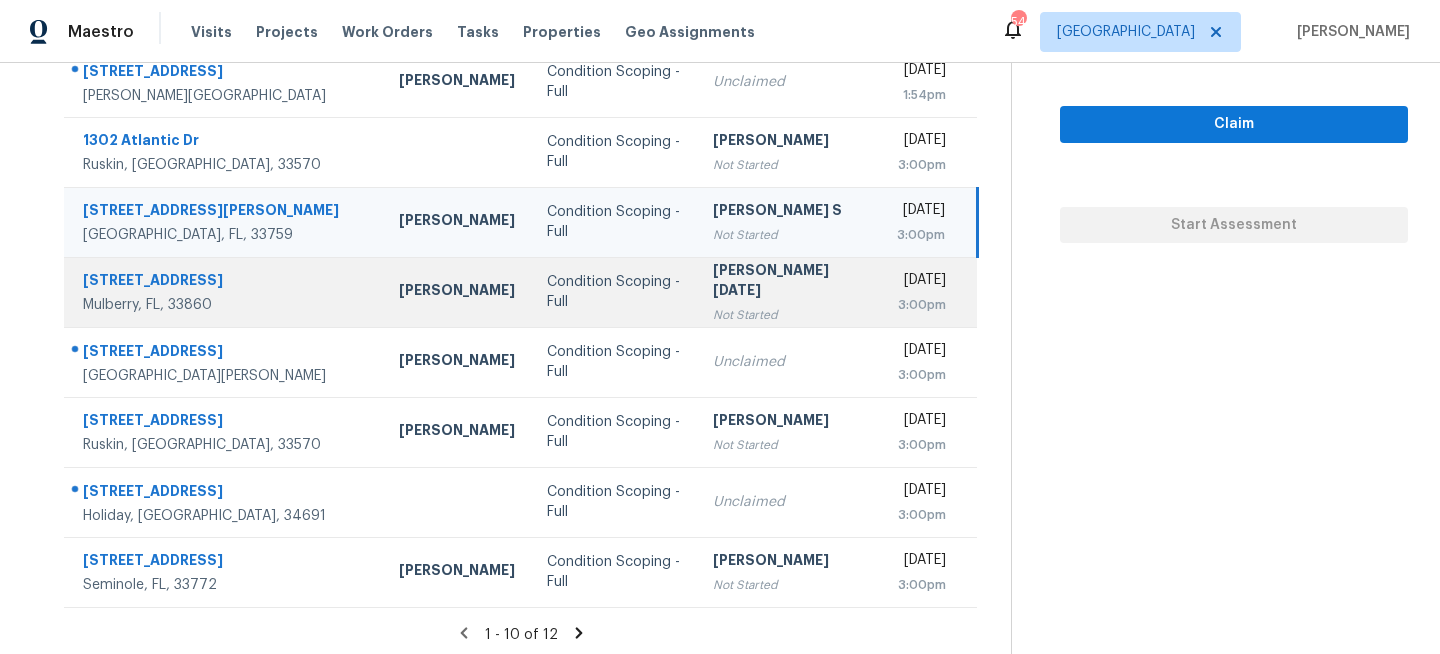 scroll, scrollTop: 387, scrollLeft: 0, axis: vertical 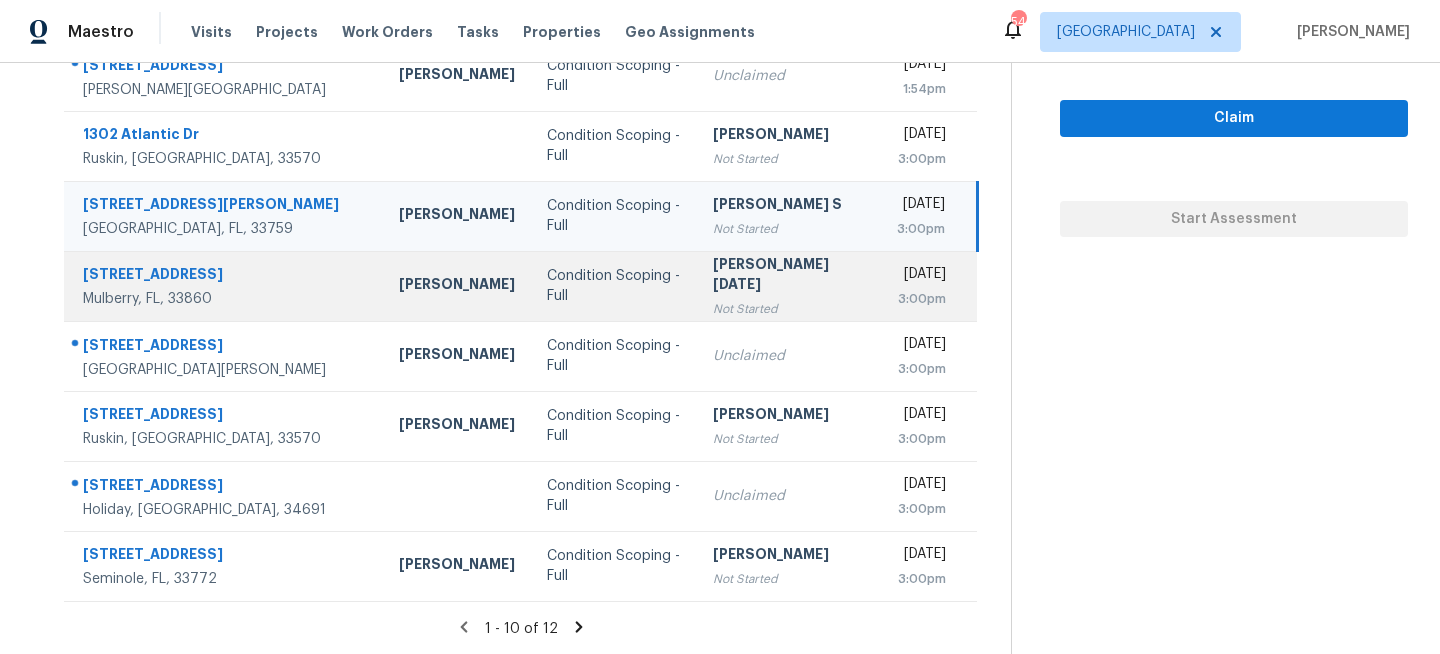 click on "Condition Scoping - Full" at bounding box center [614, 286] 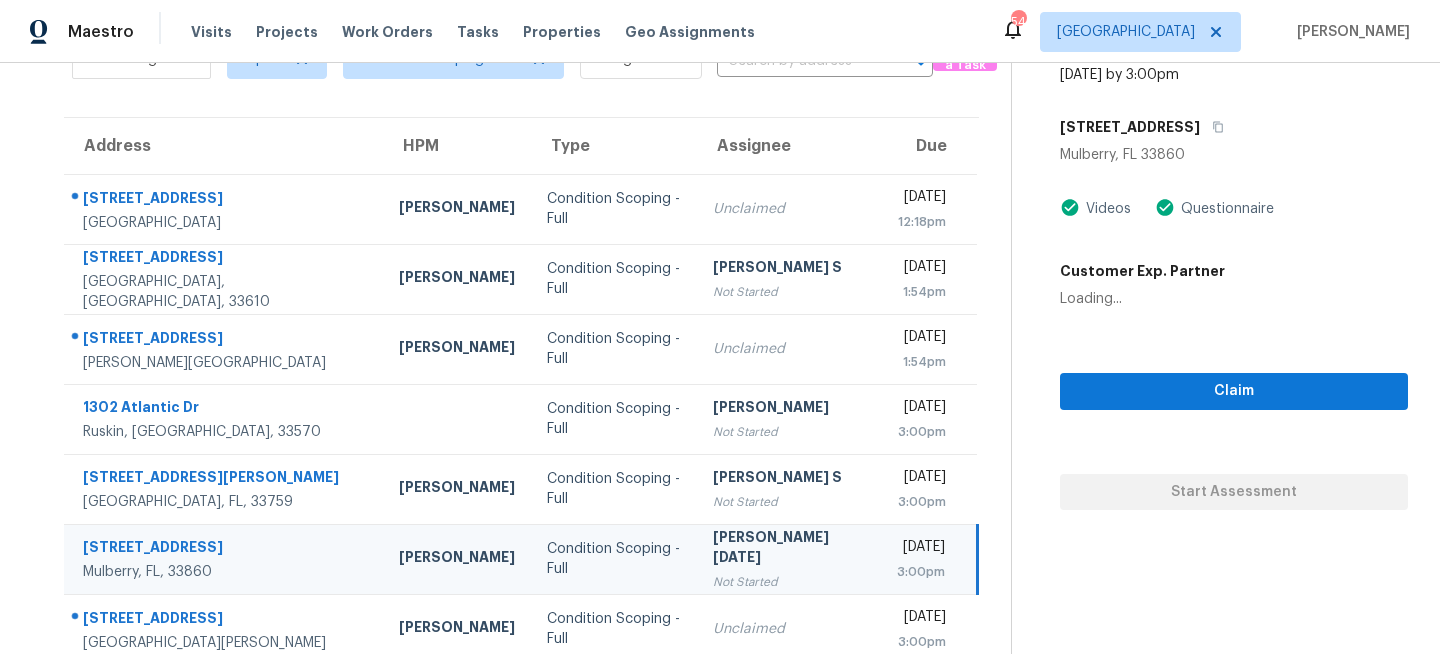 scroll, scrollTop: 84, scrollLeft: 0, axis: vertical 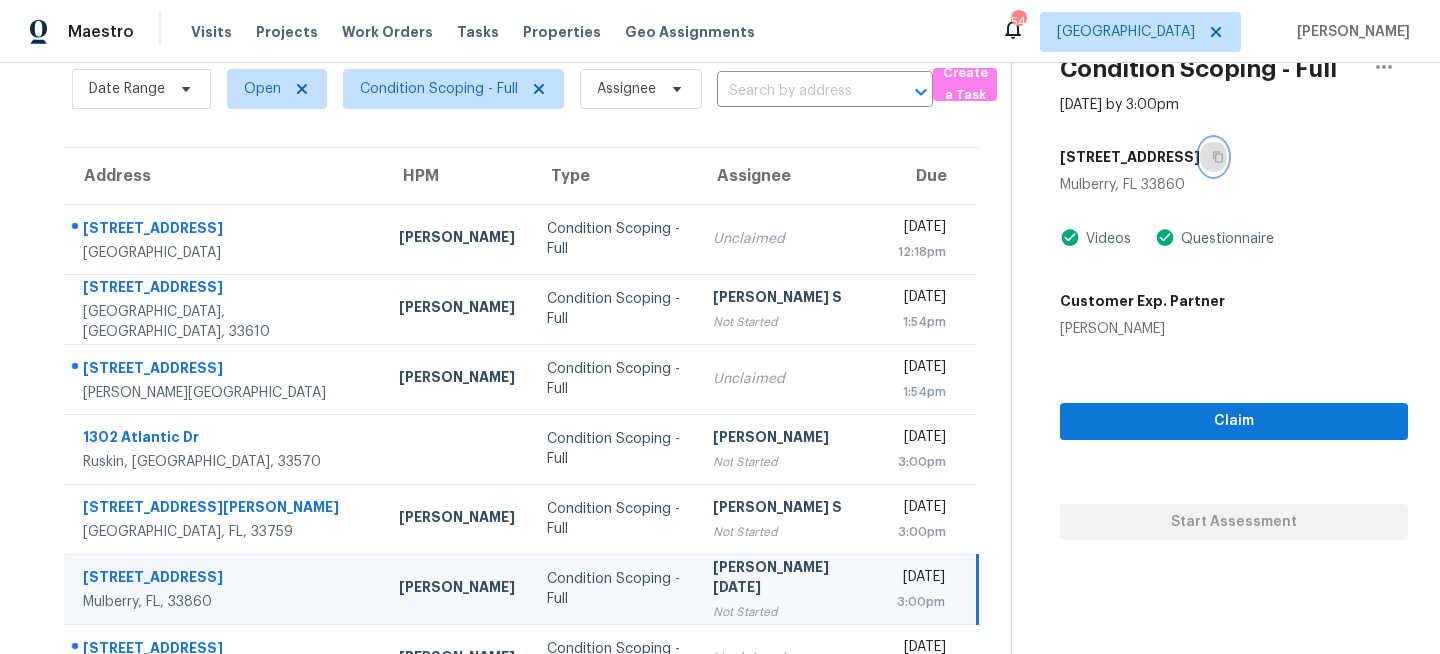 click 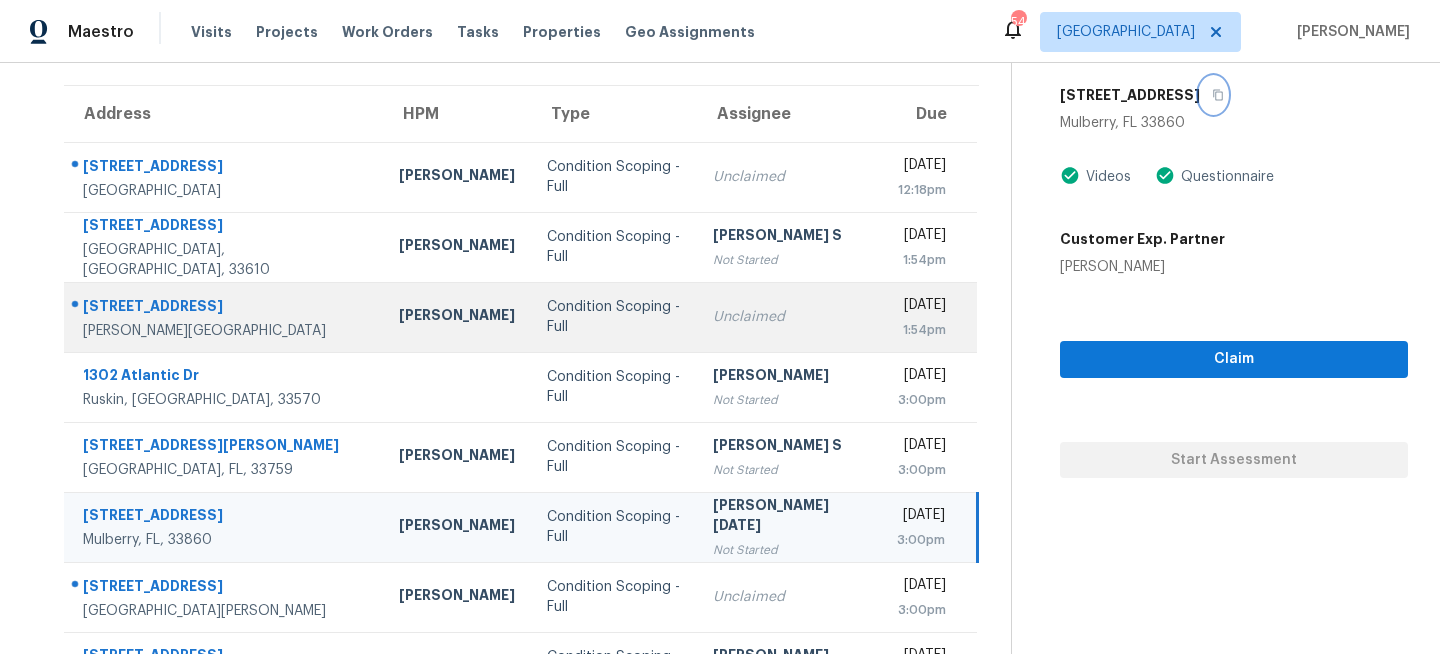 scroll, scrollTop: 244, scrollLeft: 0, axis: vertical 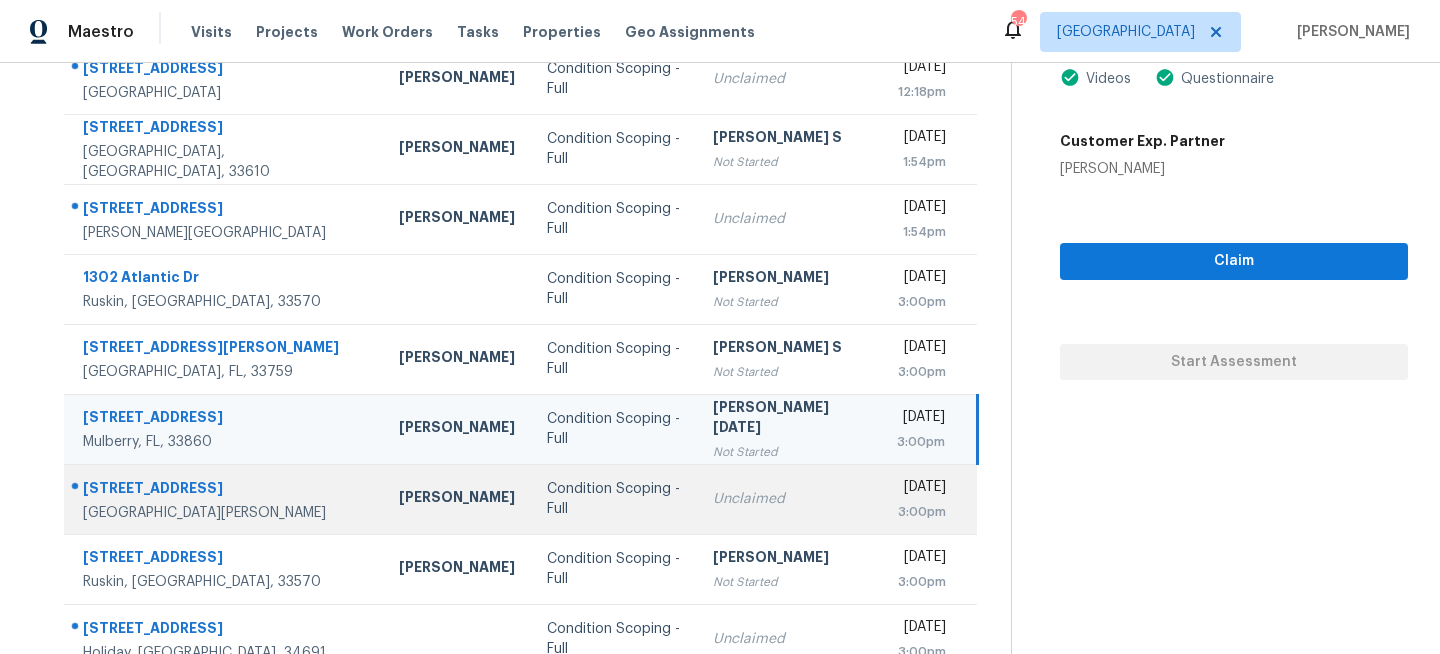 click on "Unclaimed" at bounding box center (789, 499) 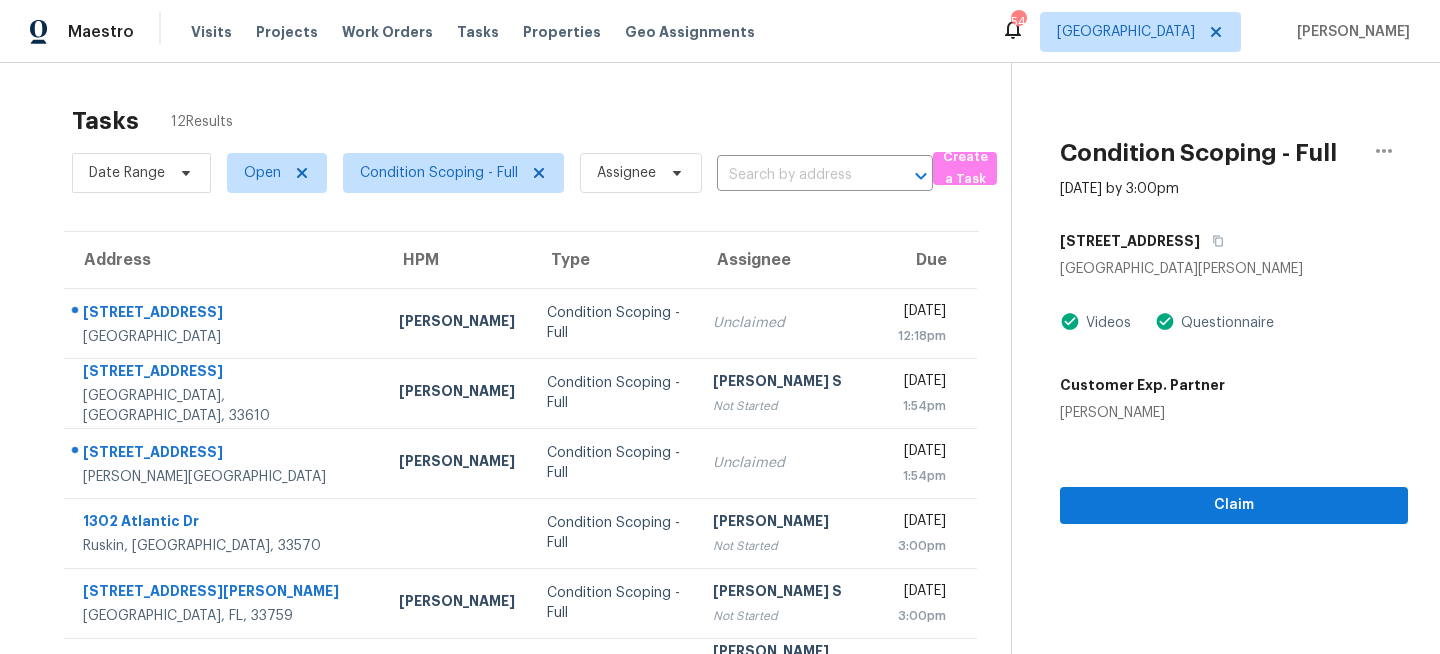 scroll, scrollTop: 0, scrollLeft: 0, axis: both 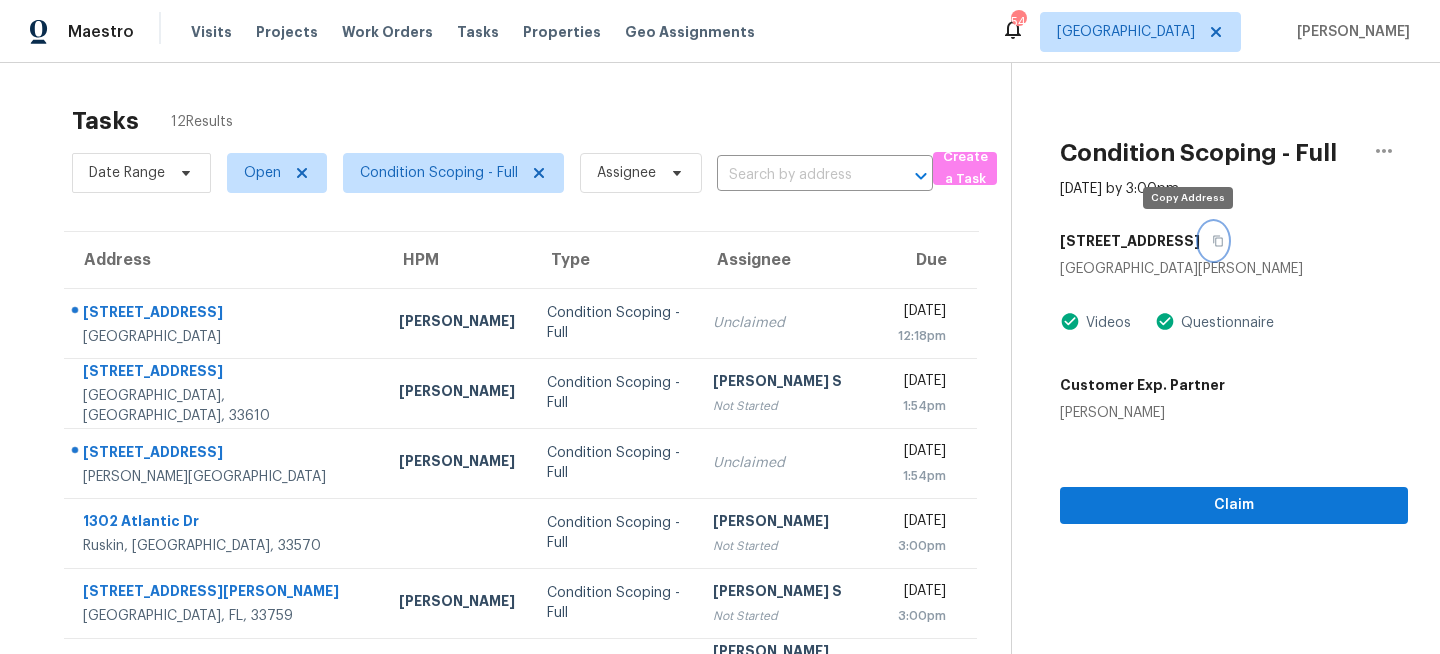 click at bounding box center (1213, 241) 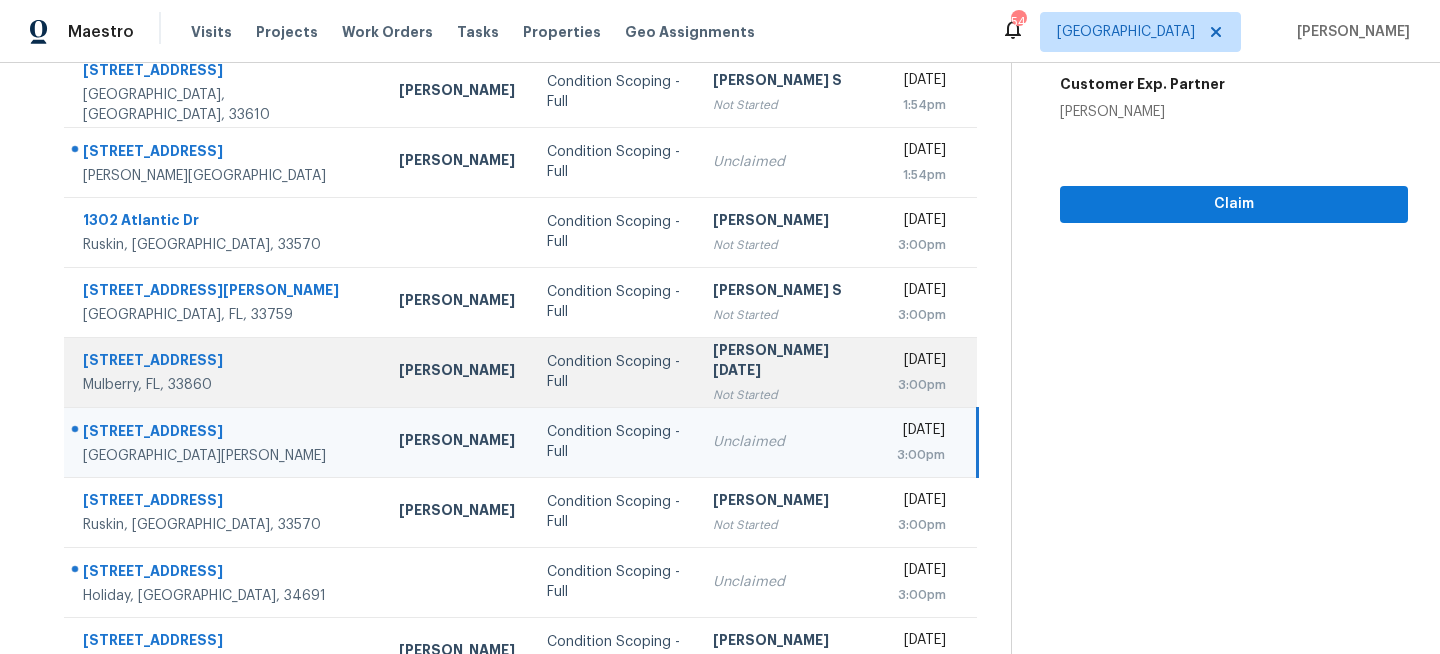 scroll, scrollTop: 382, scrollLeft: 0, axis: vertical 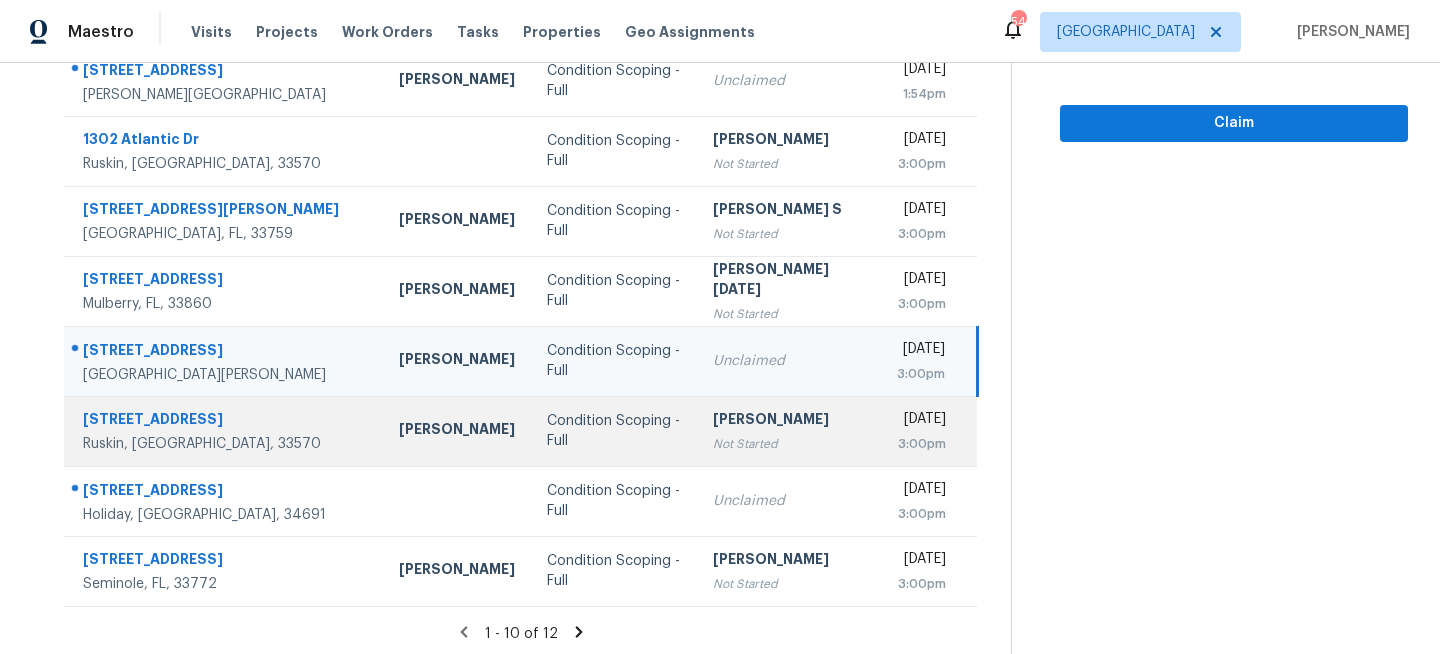 click on "Condition Scoping - Full" at bounding box center [614, 431] 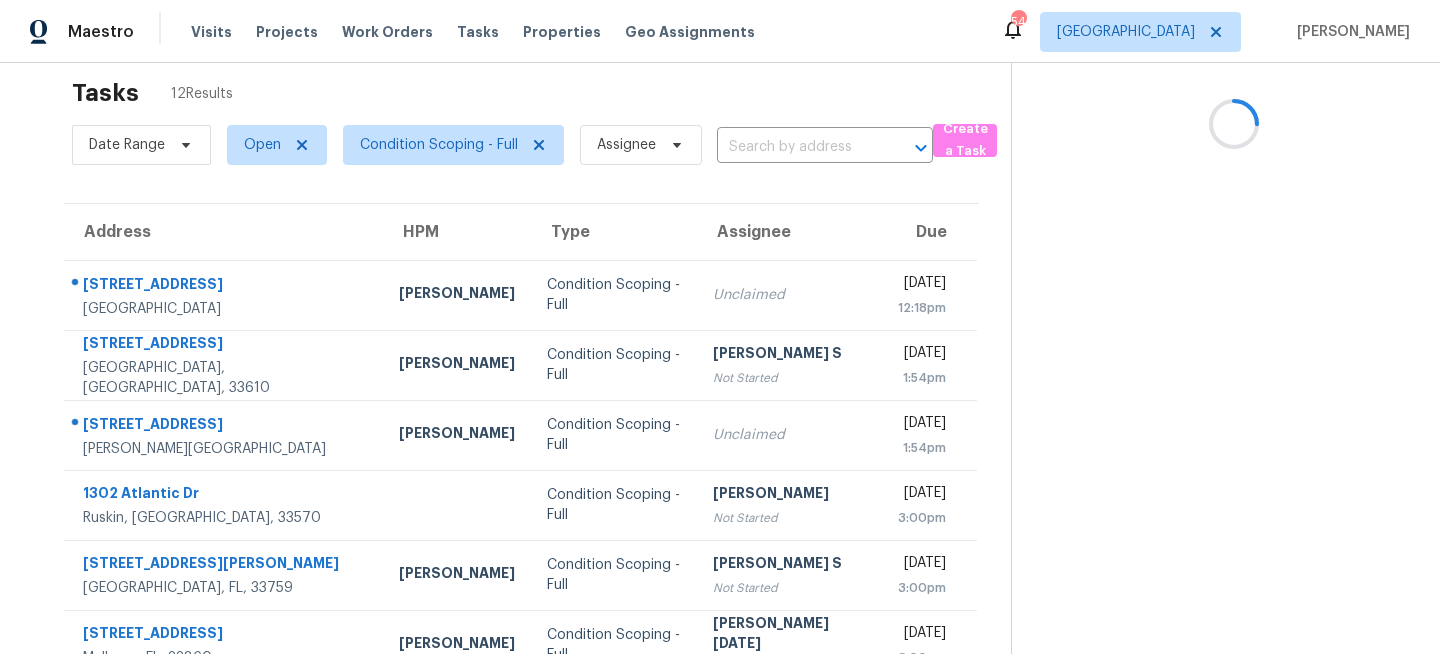scroll, scrollTop: 0, scrollLeft: 0, axis: both 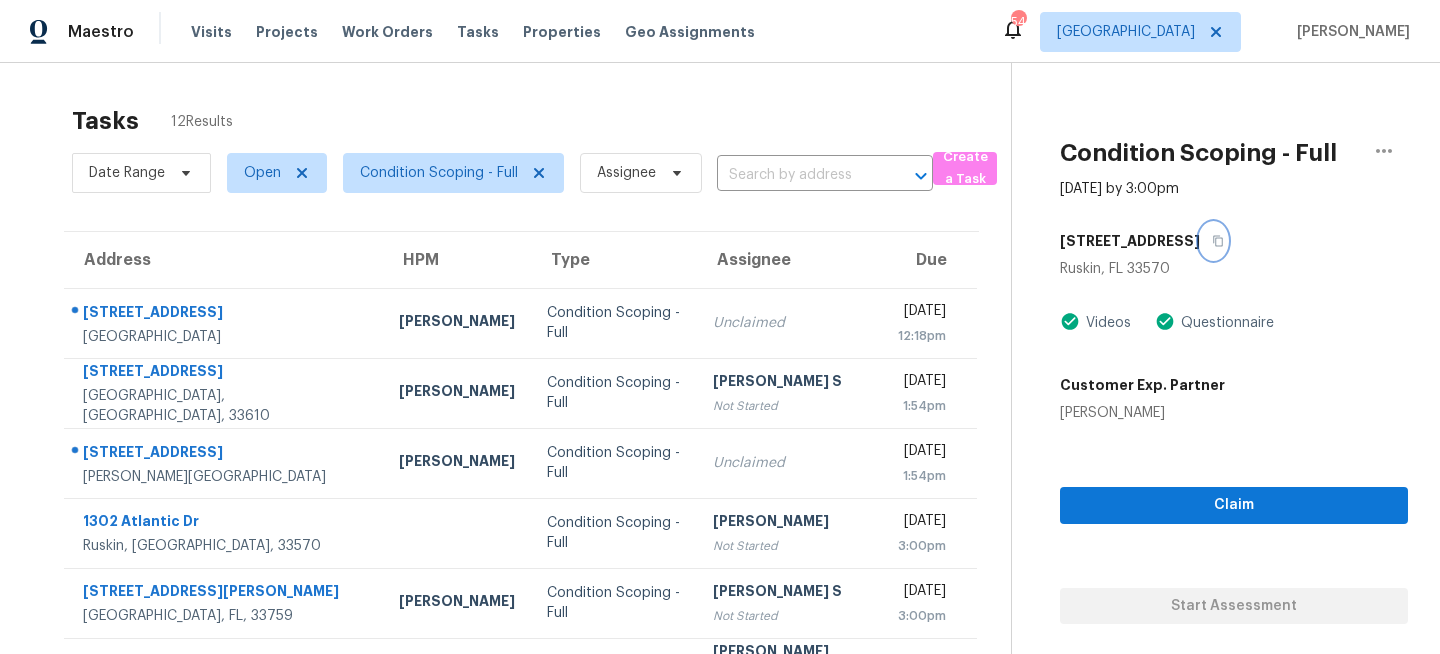click 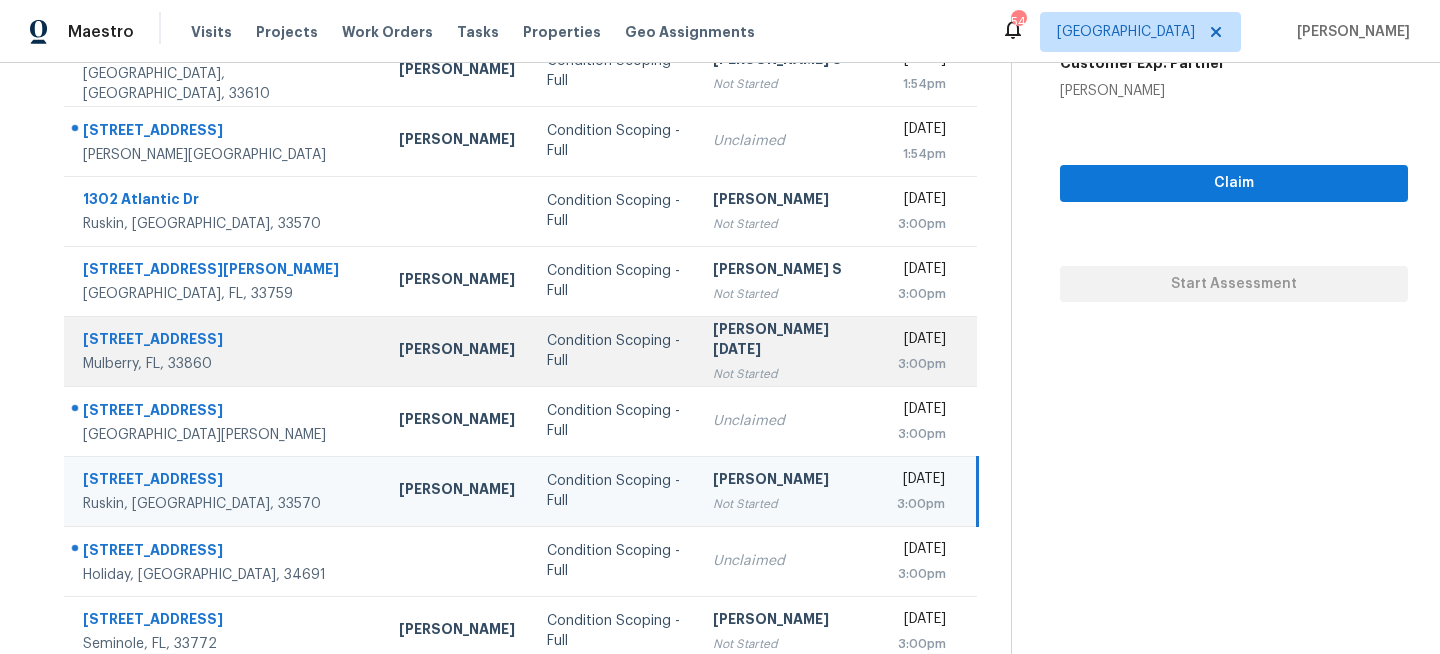scroll, scrollTop: 354, scrollLeft: 0, axis: vertical 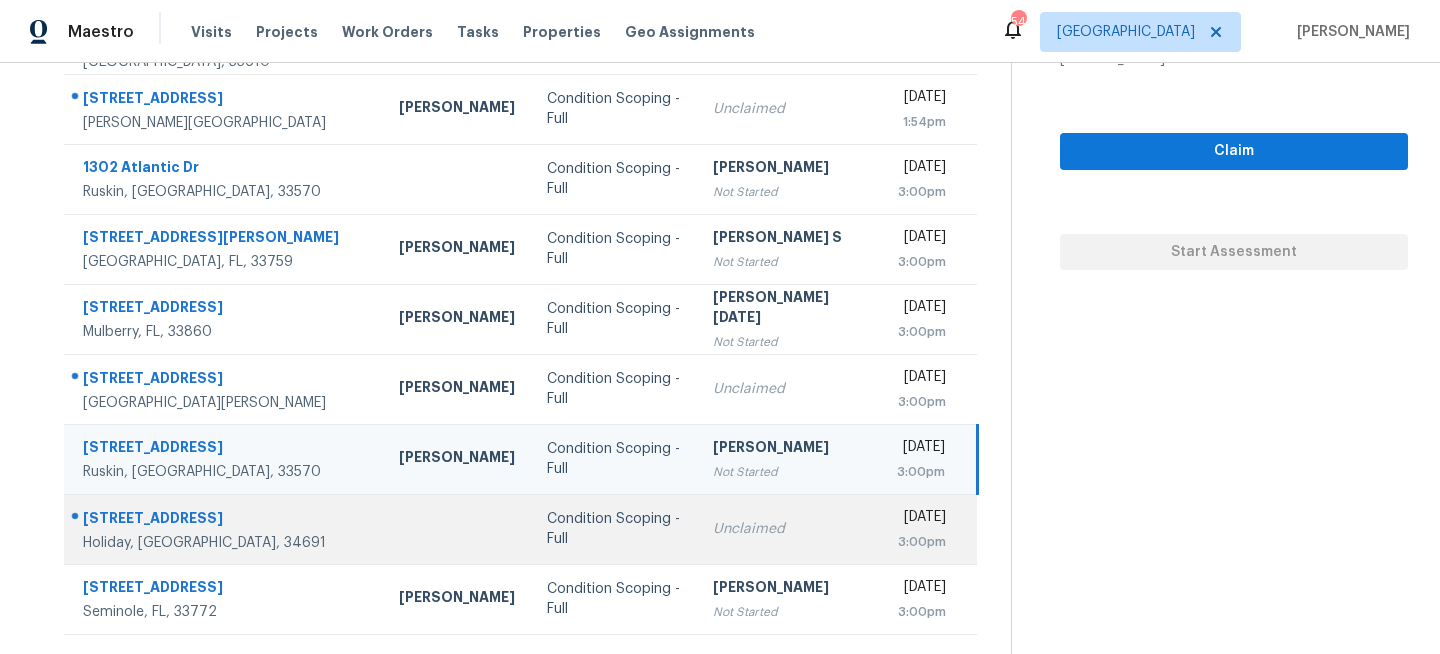 click on "Unclaimed" at bounding box center [789, 529] 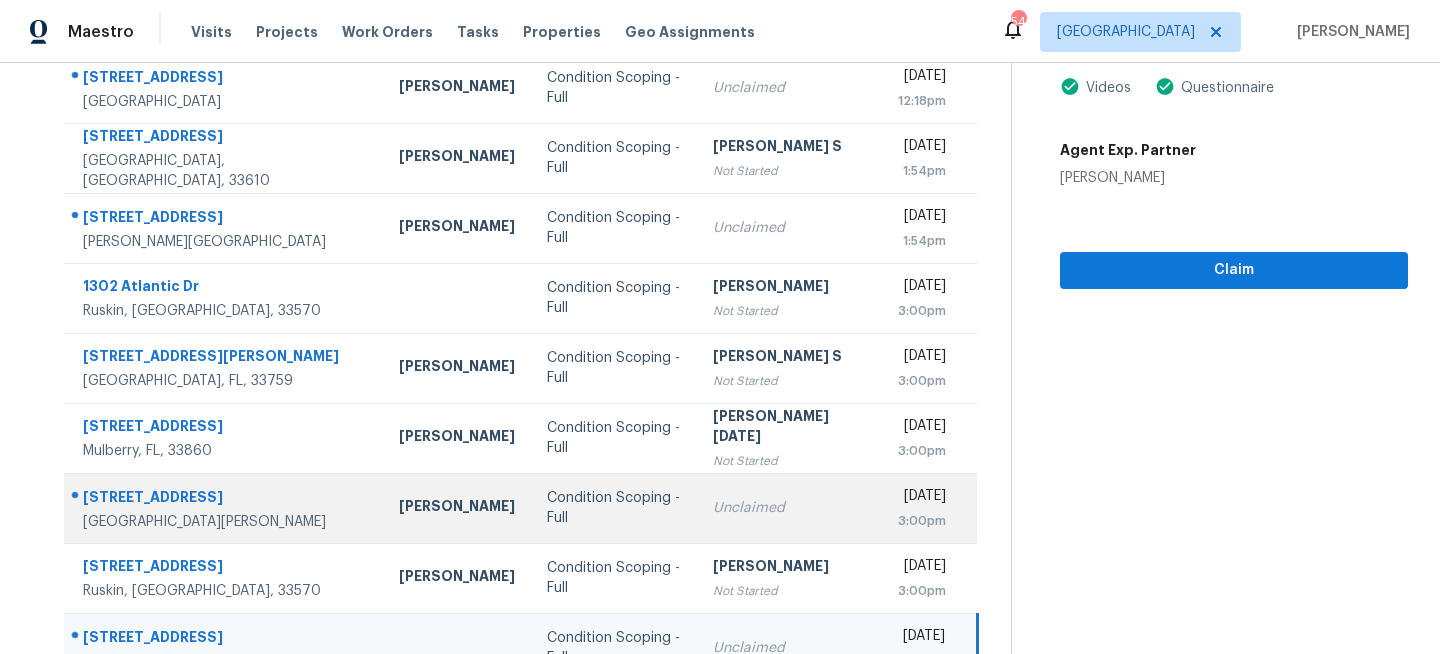 scroll, scrollTop: 0, scrollLeft: 0, axis: both 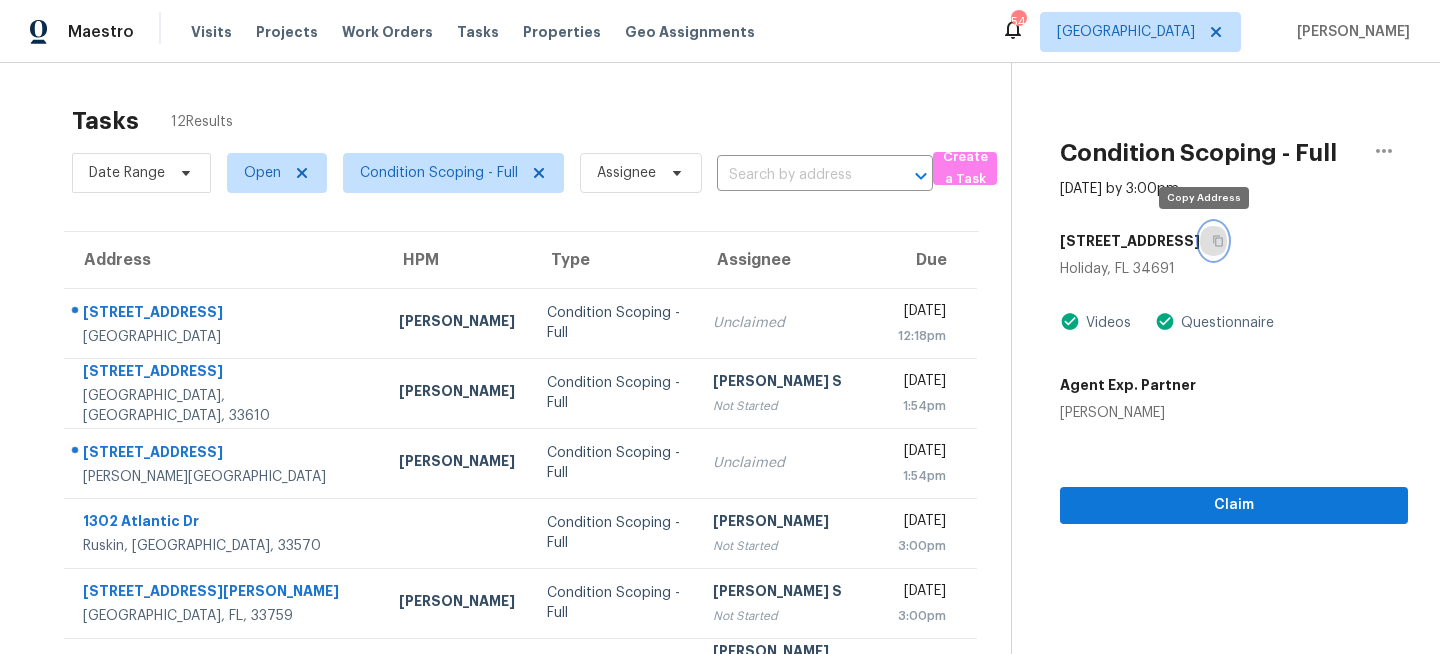 click at bounding box center (1213, 241) 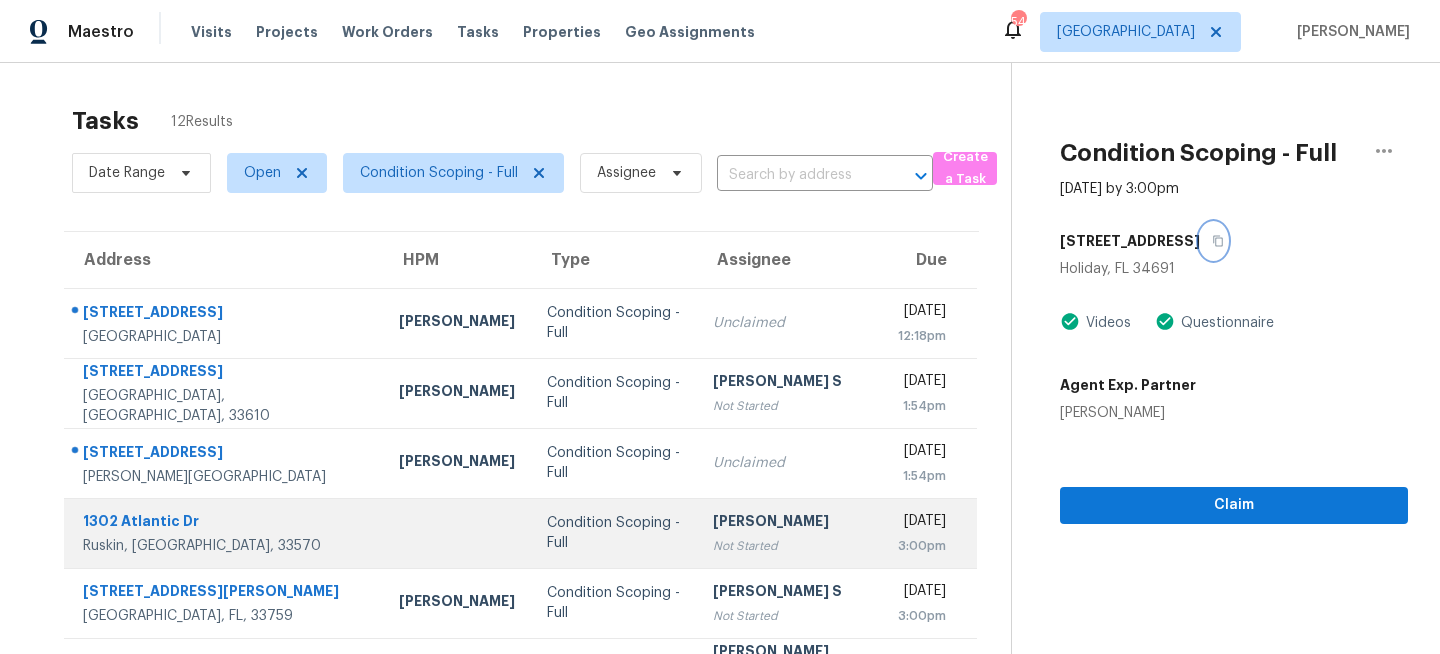 scroll, scrollTop: 387, scrollLeft: 0, axis: vertical 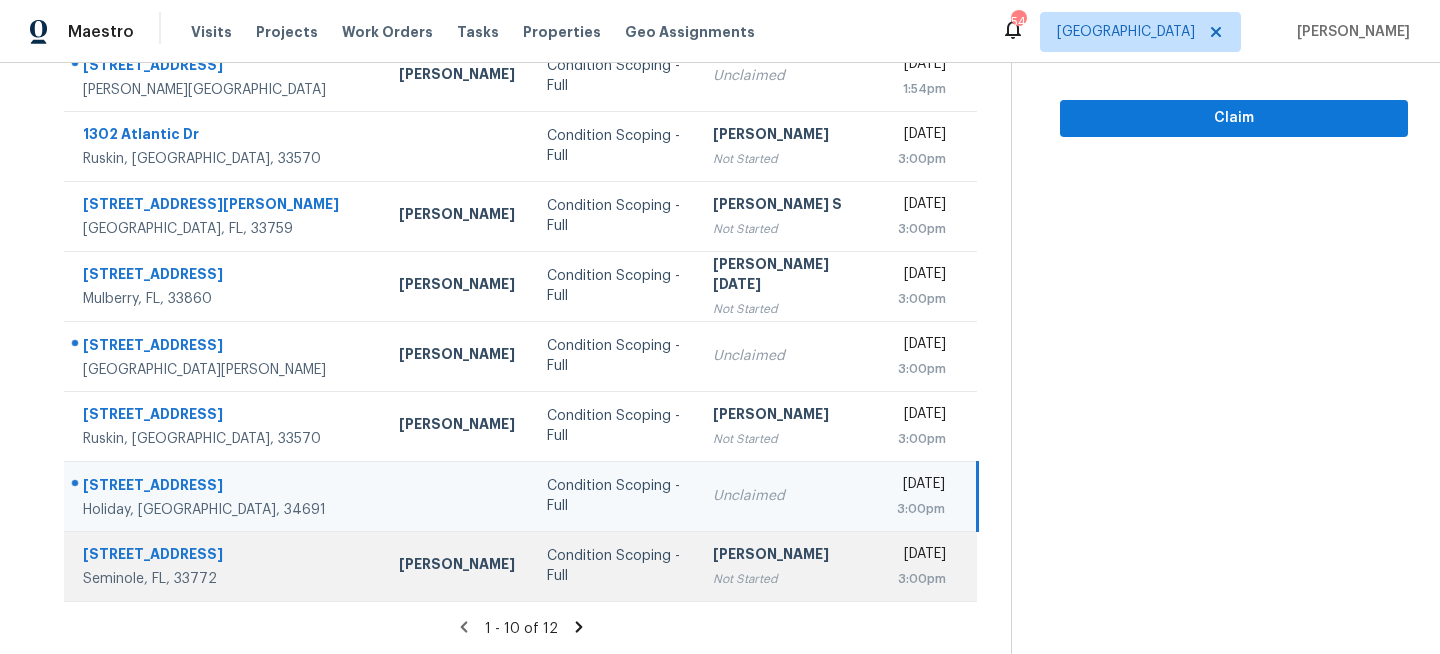 click on "Condition Scoping - Full" at bounding box center (614, 566) 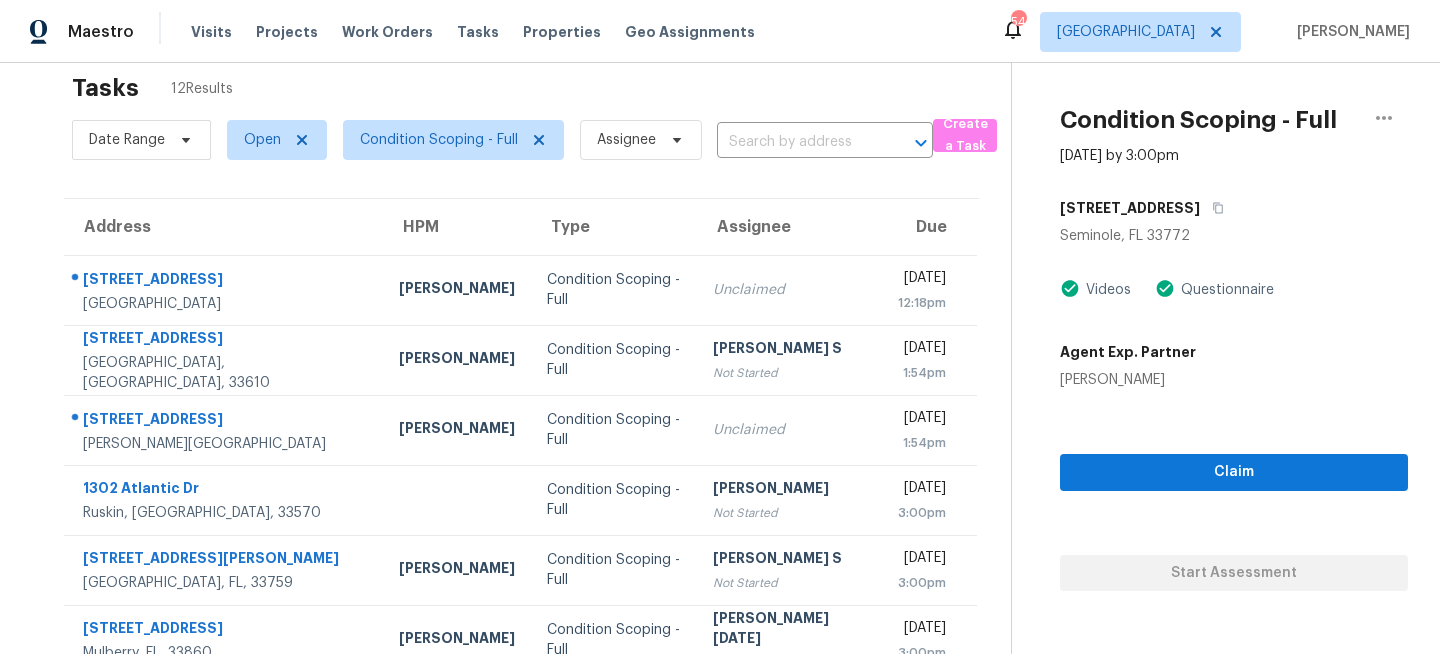 scroll, scrollTop: 6, scrollLeft: 0, axis: vertical 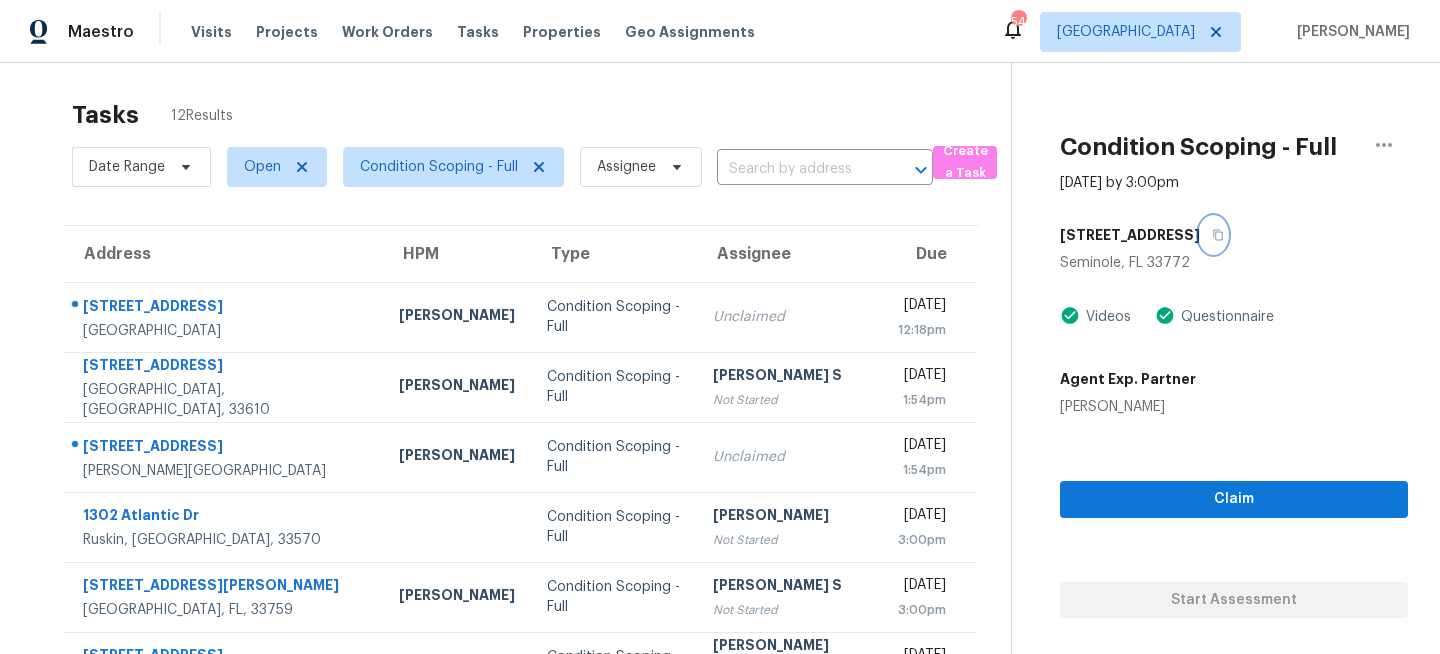 click 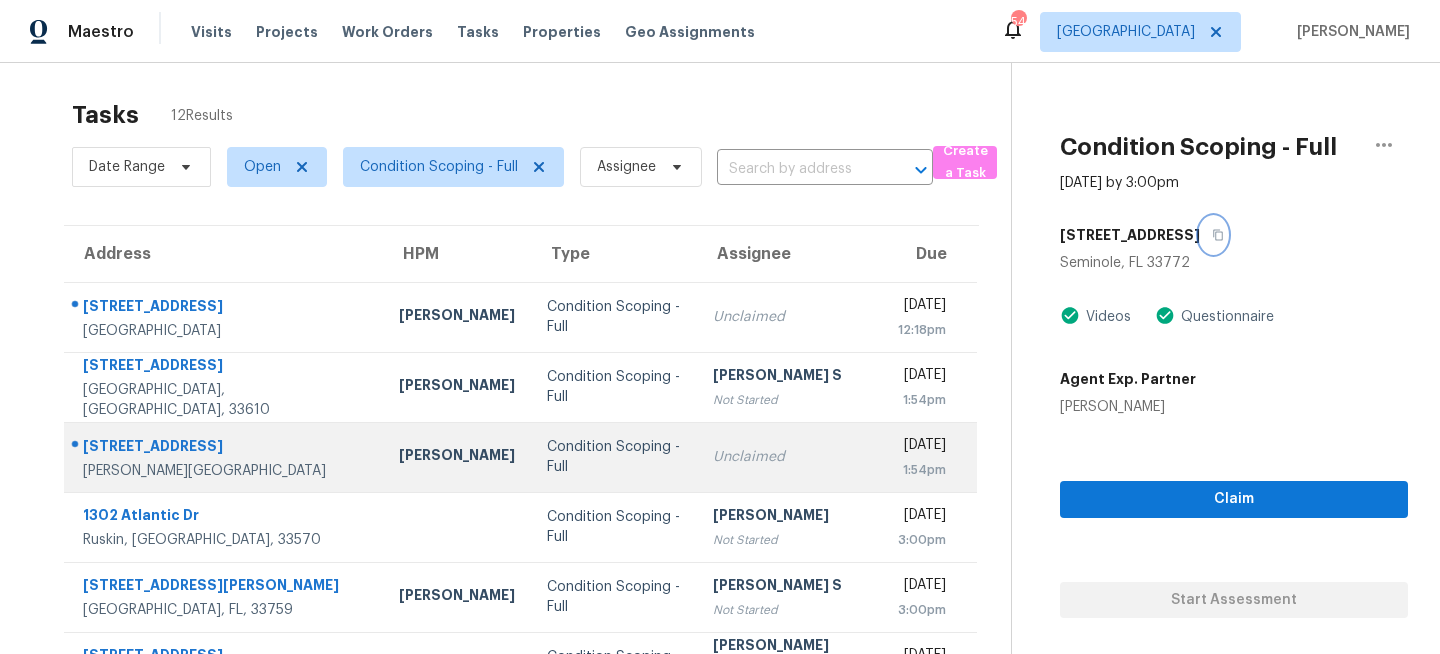 scroll, scrollTop: 387, scrollLeft: 0, axis: vertical 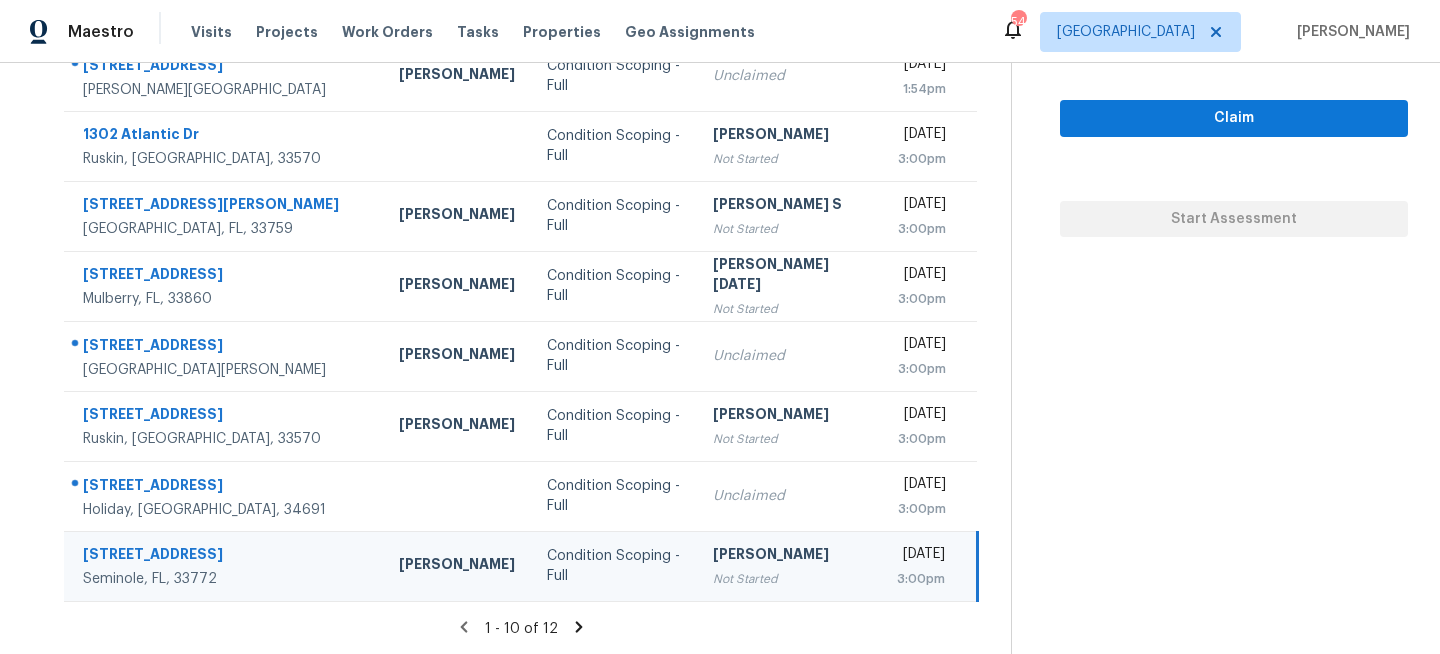 click 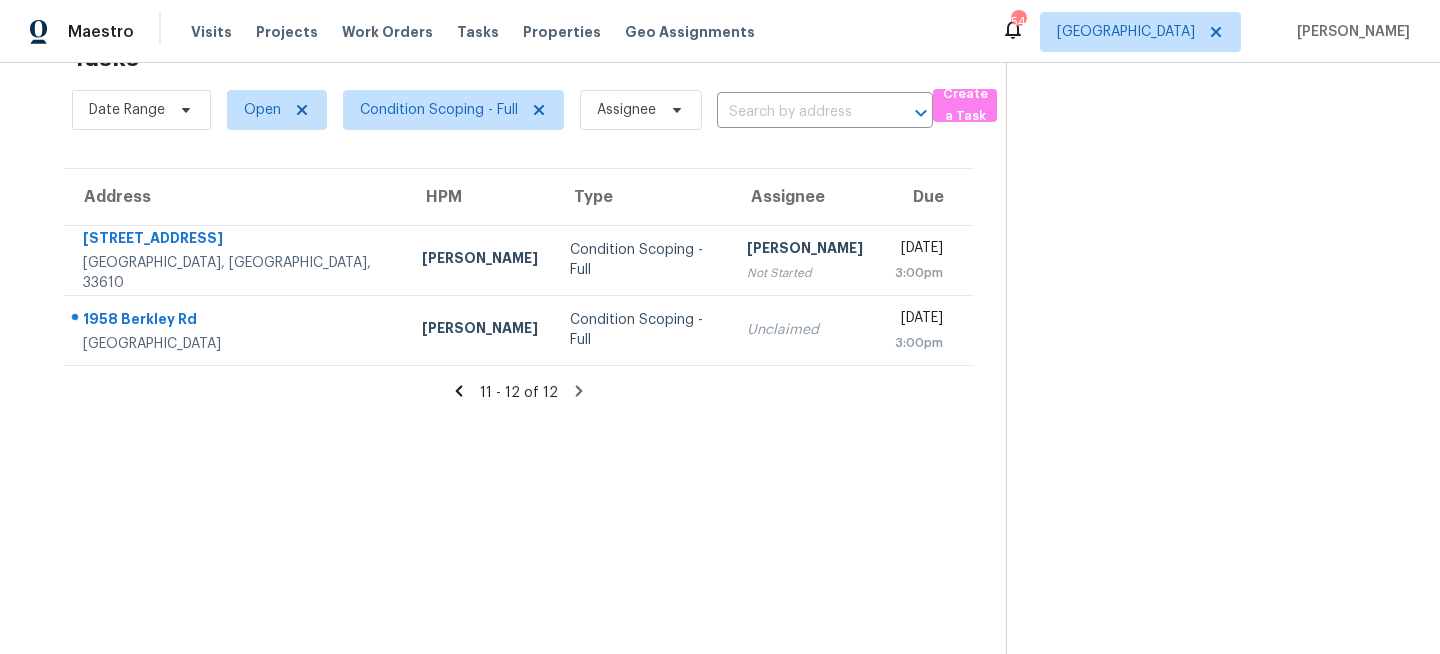 scroll, scrollTop: 0, scrollLeft: 0, axis: both 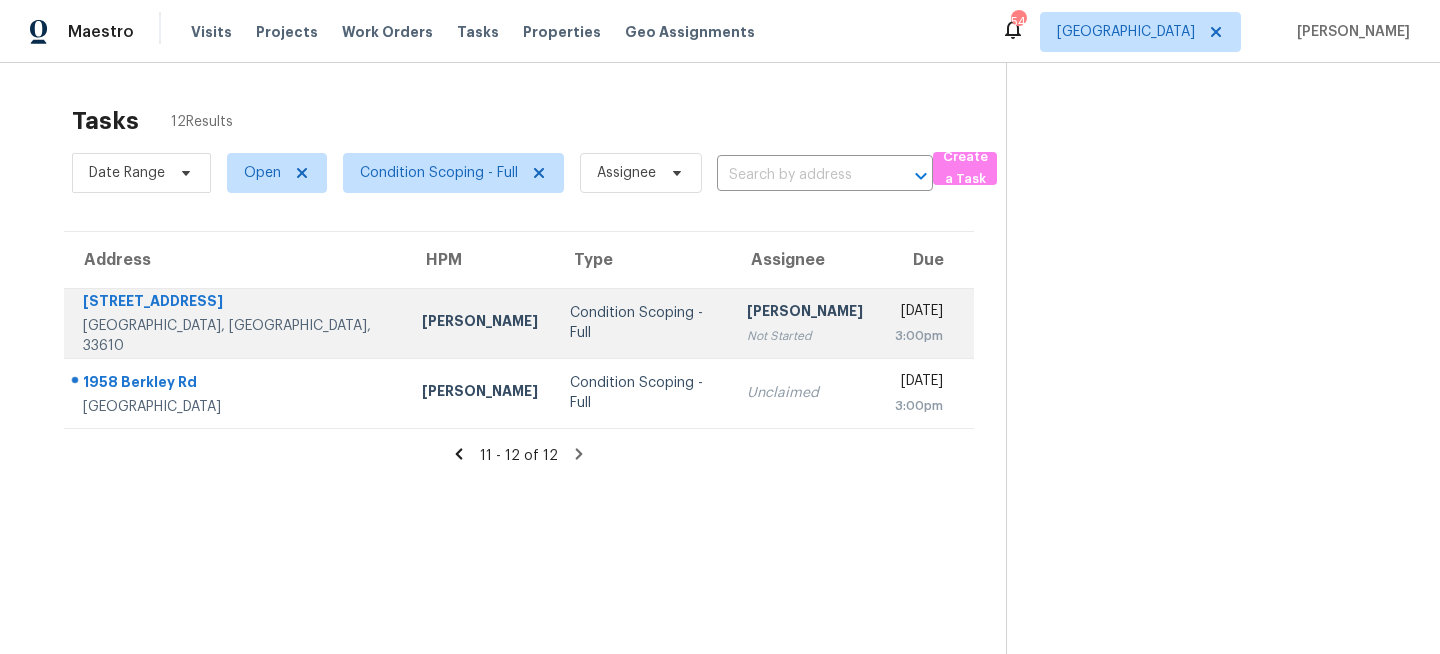 click on "Condition Scoping - Full" at bounding box center [642, 323] 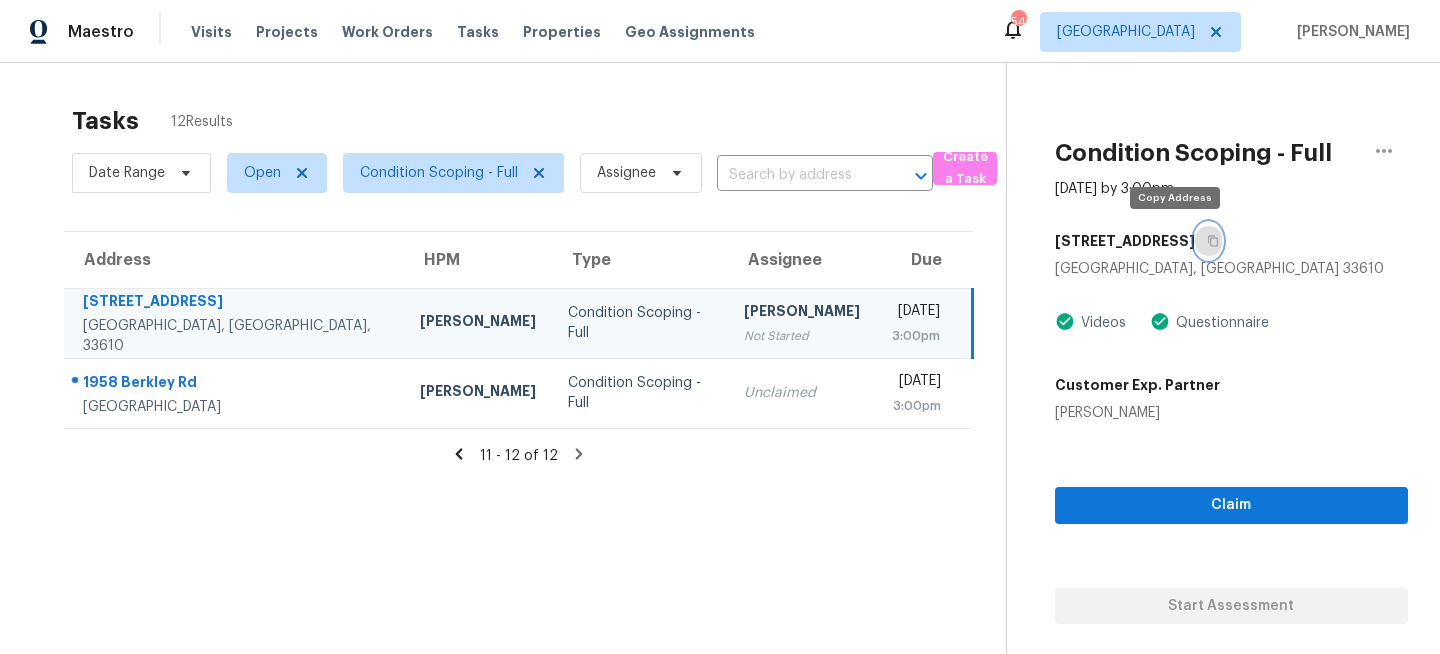 click 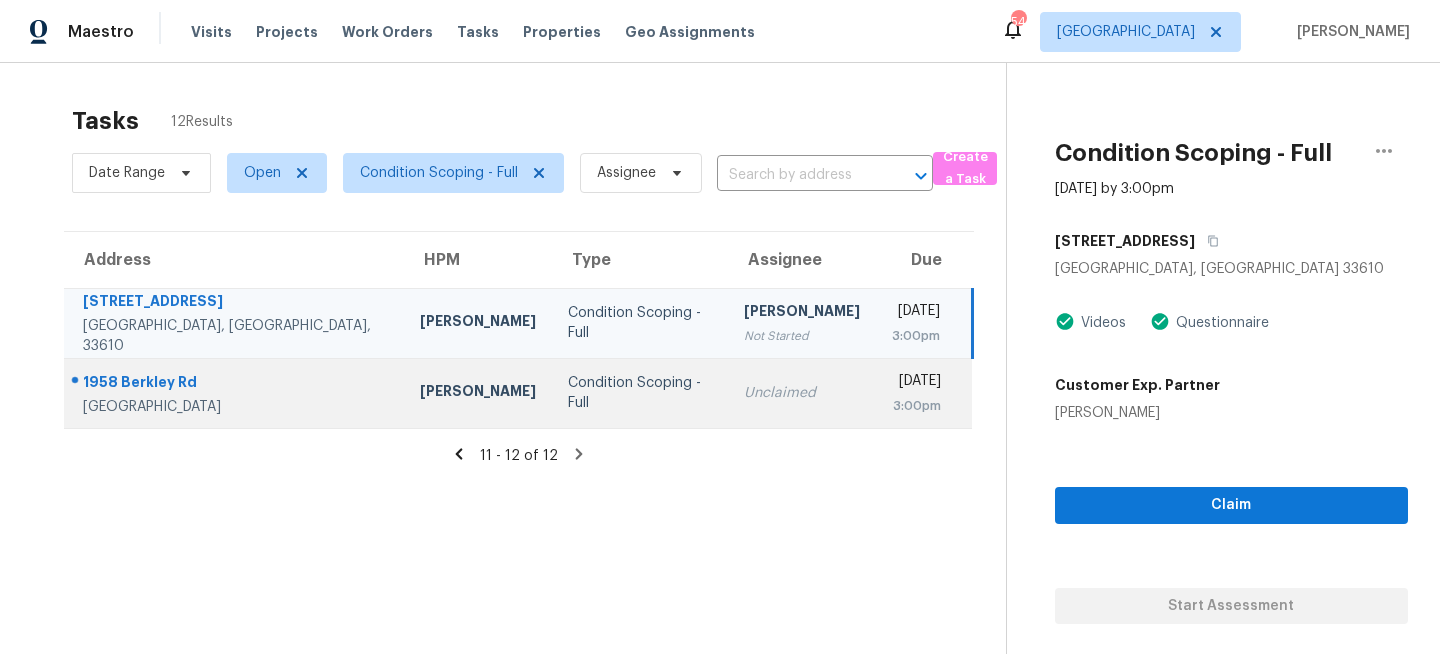 click on "Condition Scoping - Full" at bounding box center [640, 393] 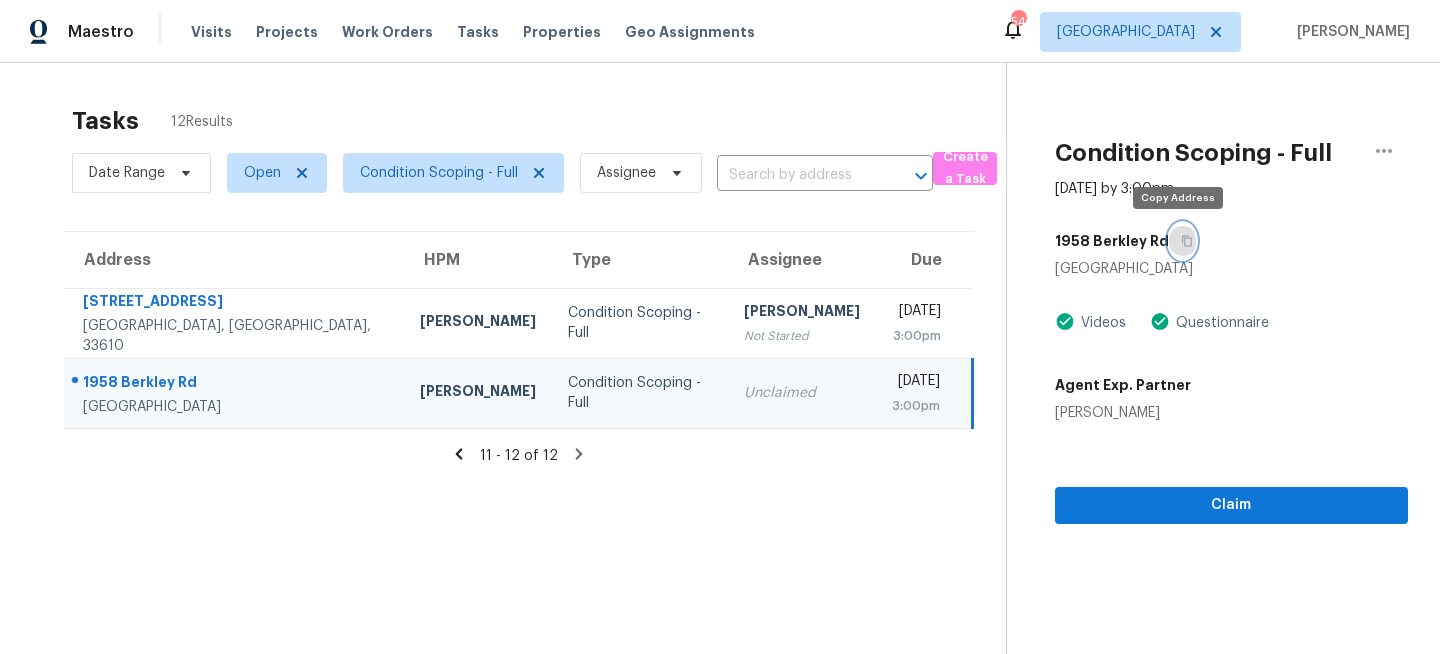 click 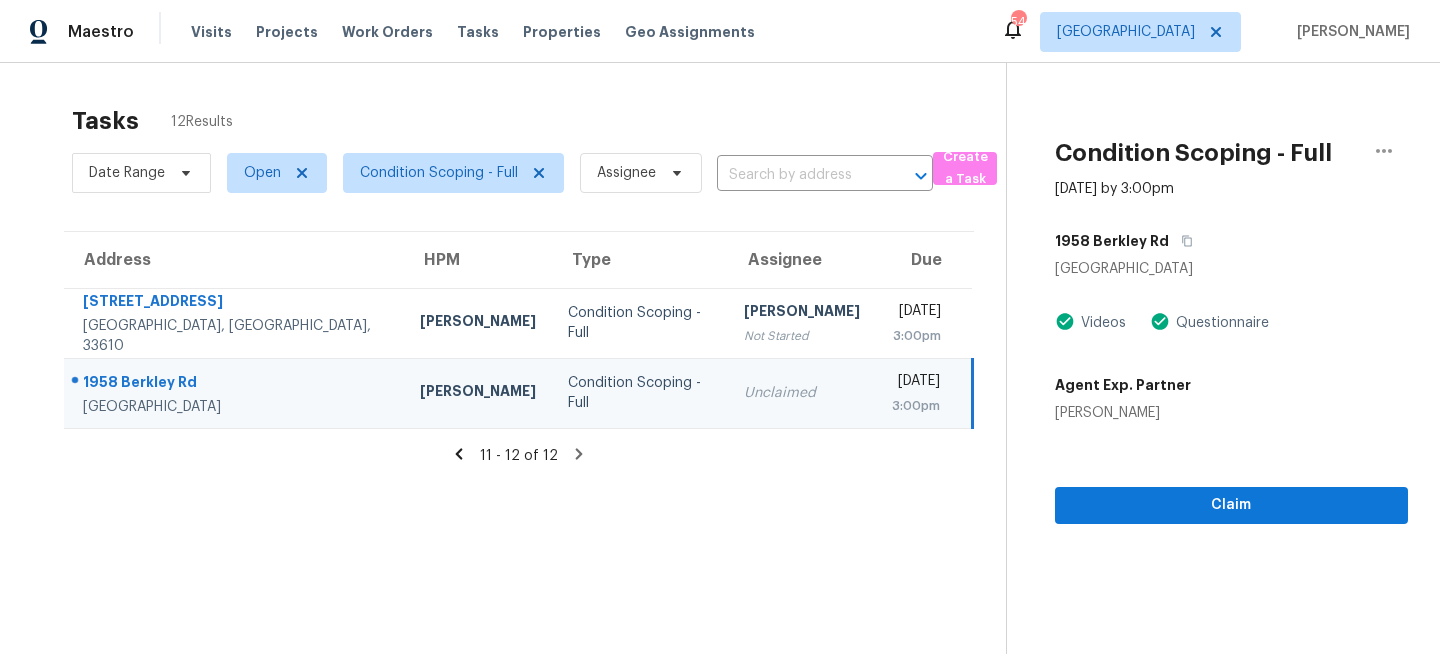 click on "Maestro Visits Projects Work Orders Tasks Properties Geo Assignments 54 Tampa Hepsiba Raj" at bounding box center (720, 31) 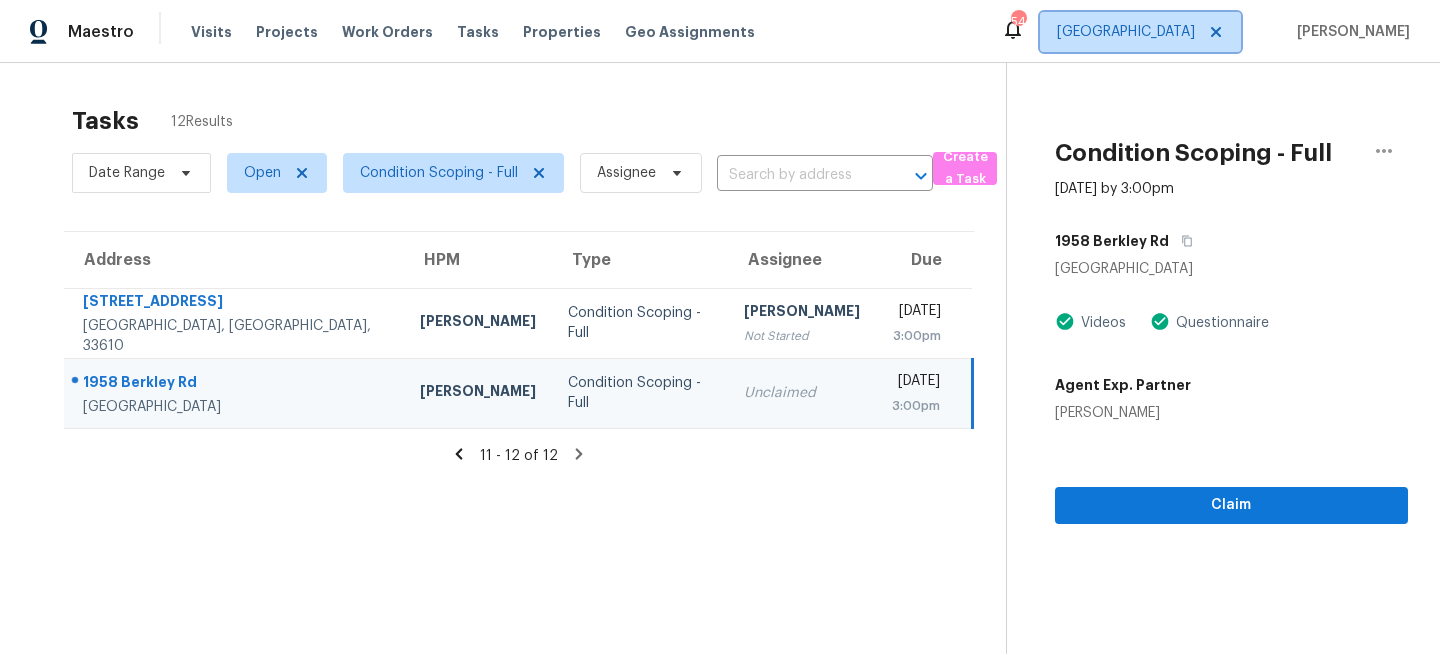 click on "[GEOGRAPHIC_DATA]" at bounding box center (1126, 32) 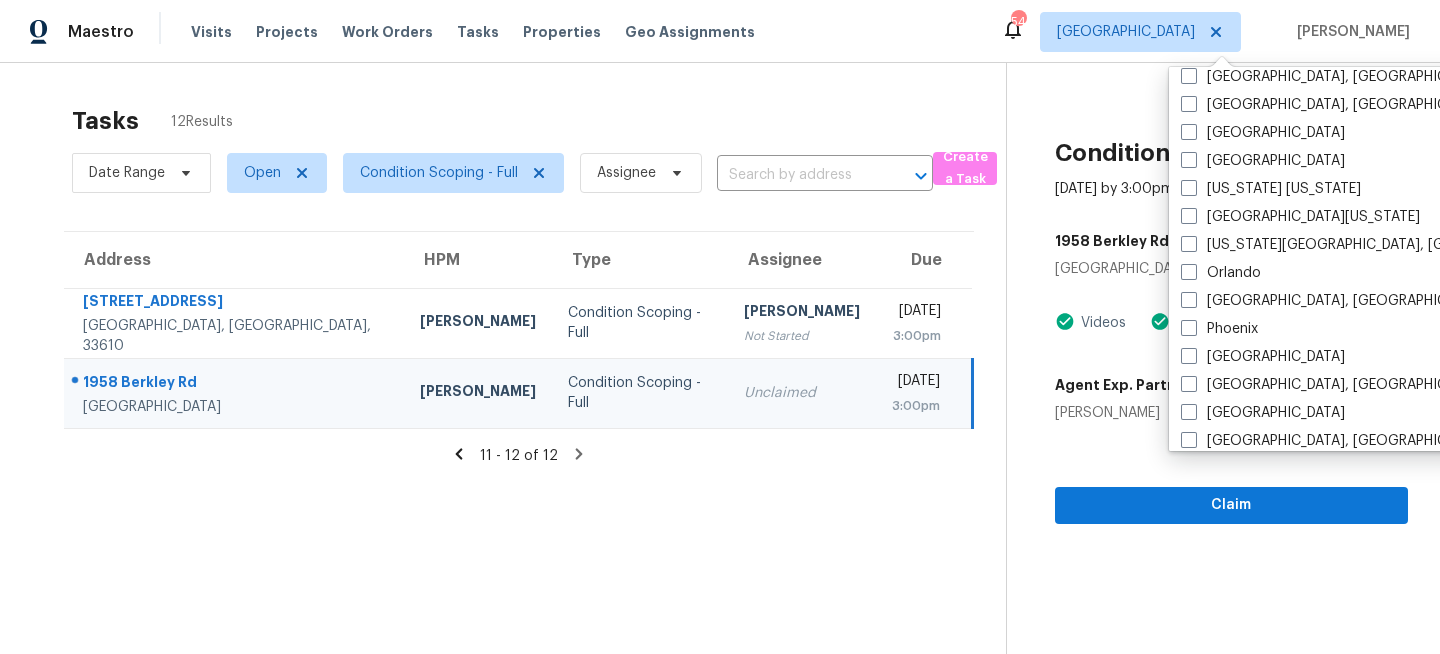 scroll, scrollTop: 982, scrollLeft: 0, axis: vertical 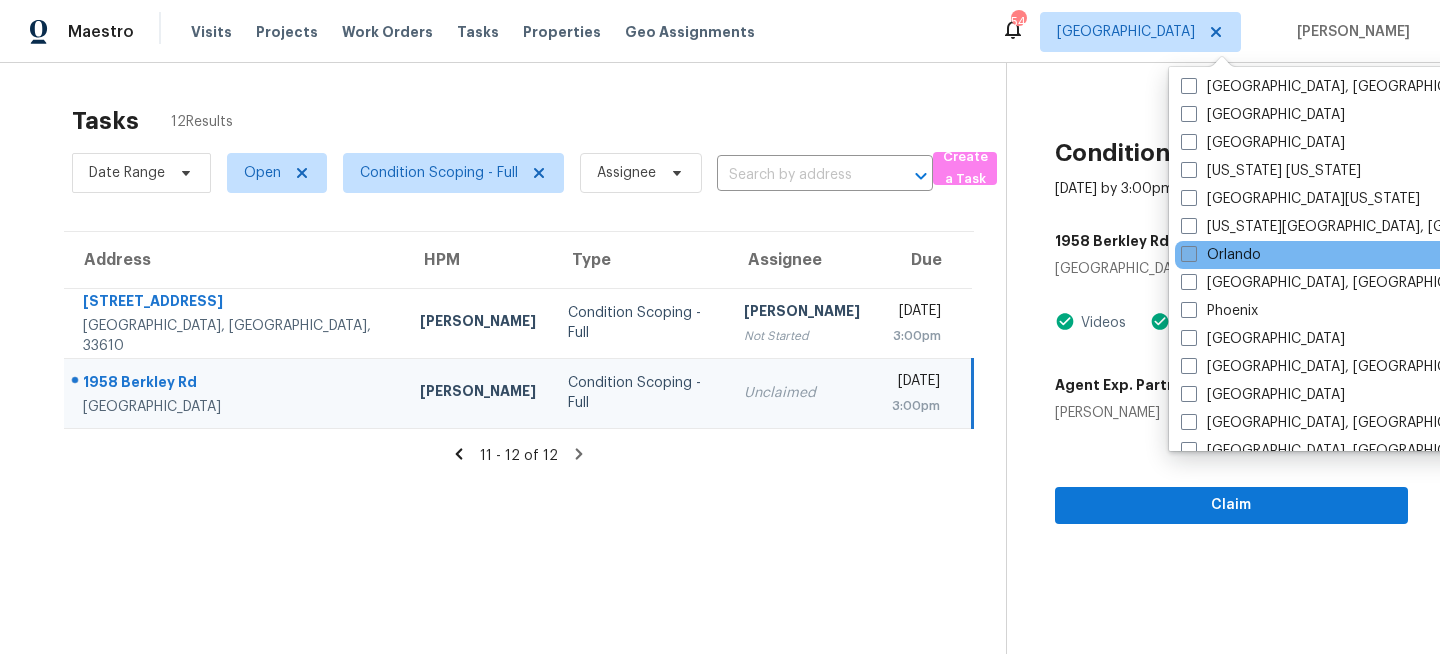 click at bounding box center [1189, 254] 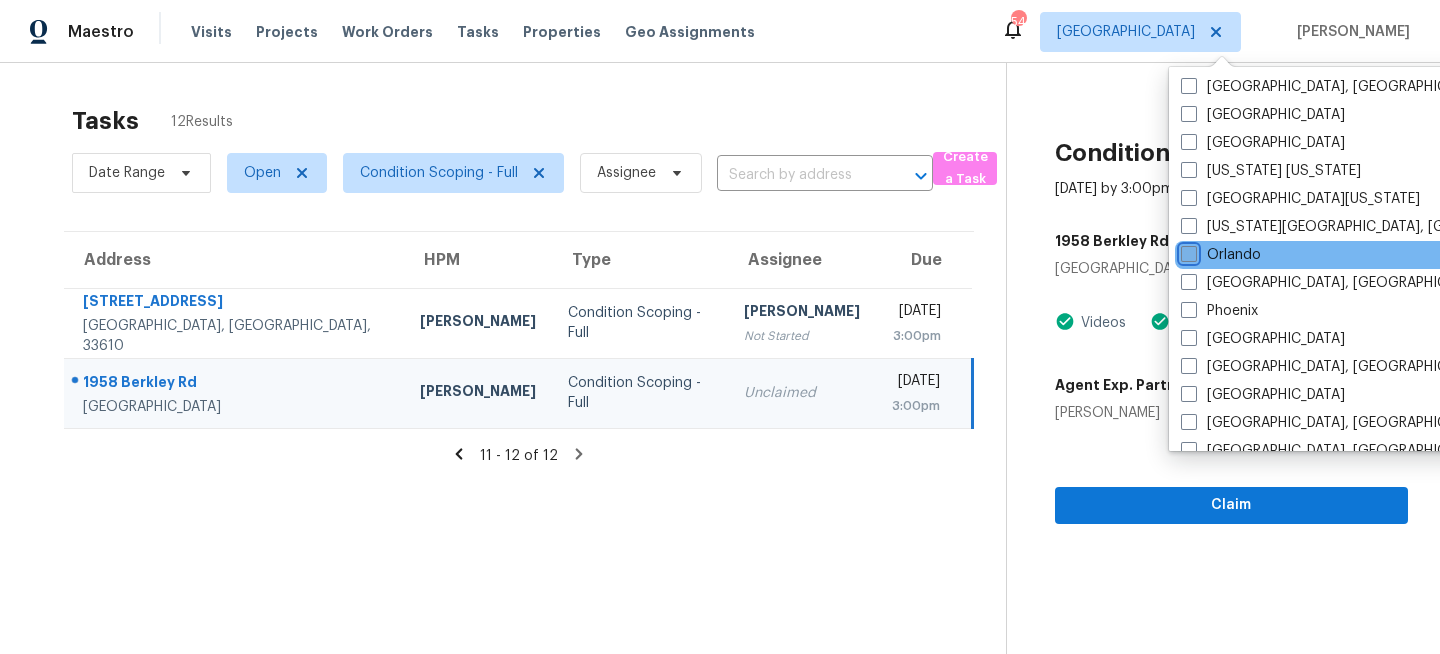 click on "Orlando" at bounding box center [1187, 251] 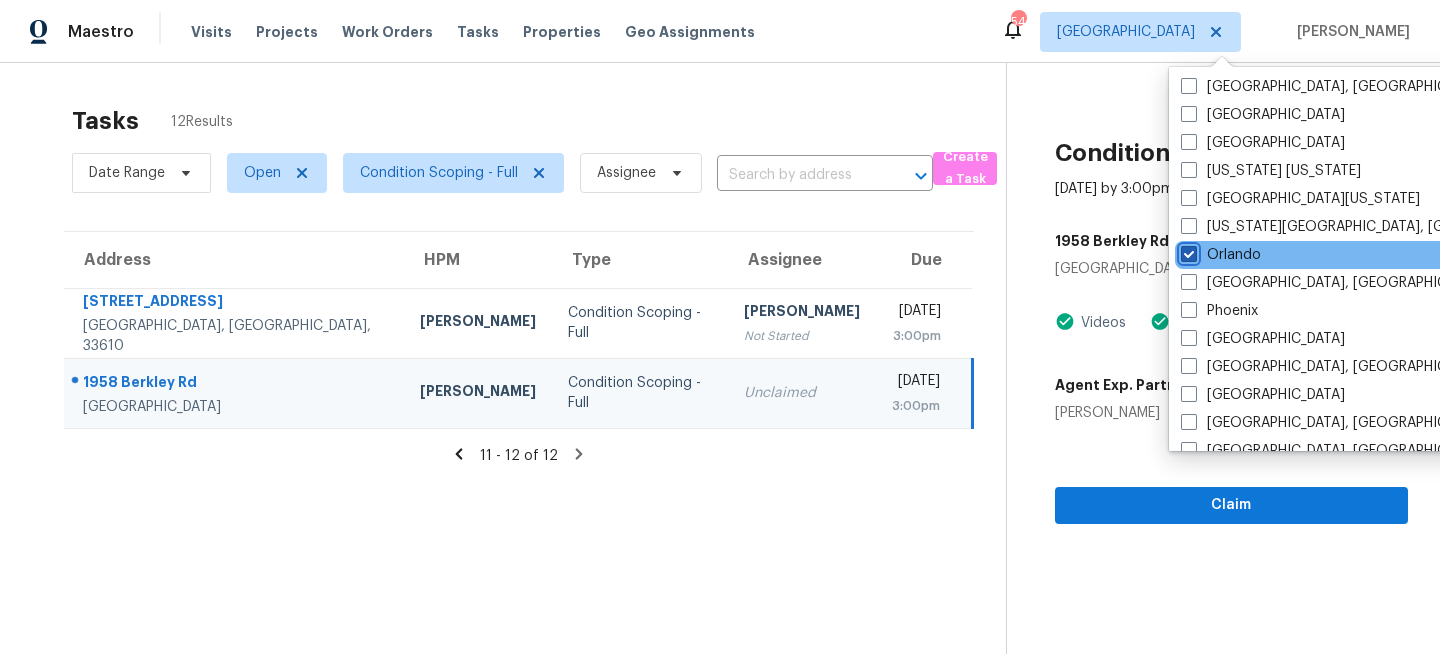 checkbox on "true" 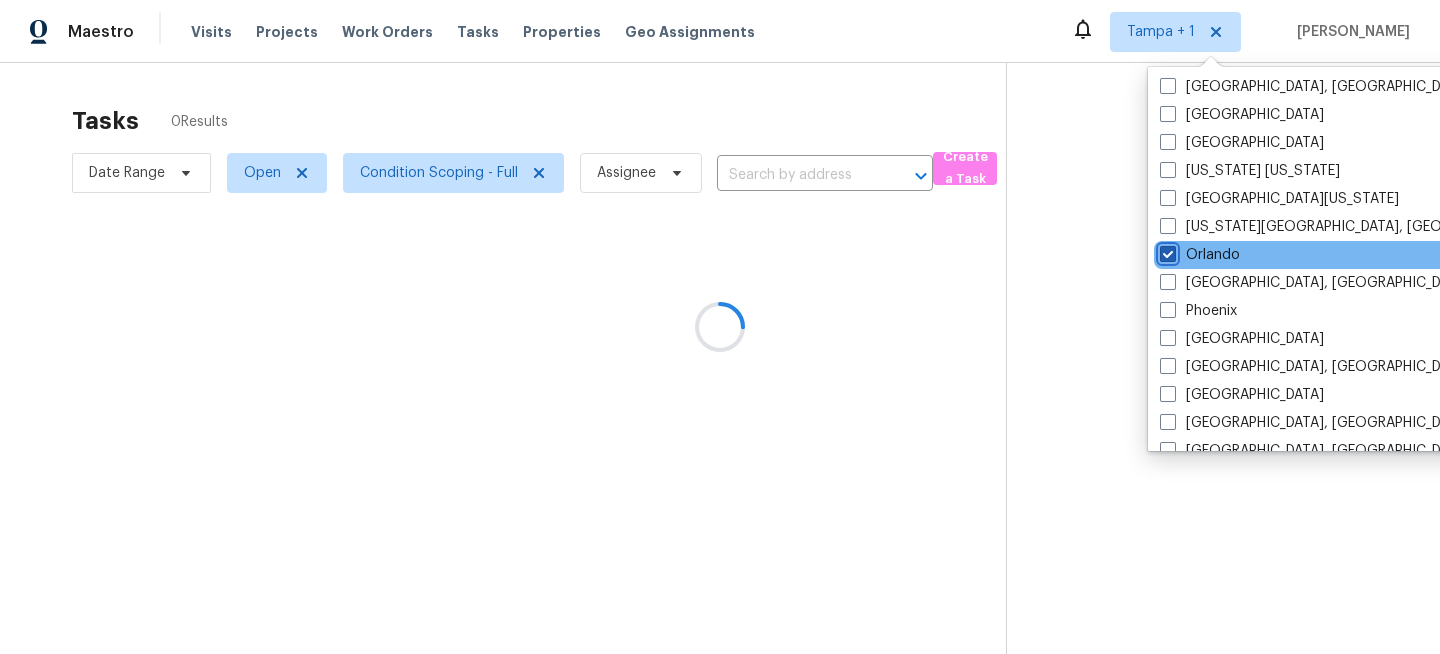 scroll, scrollTop: 0, scrollLeft: 0, axis: both 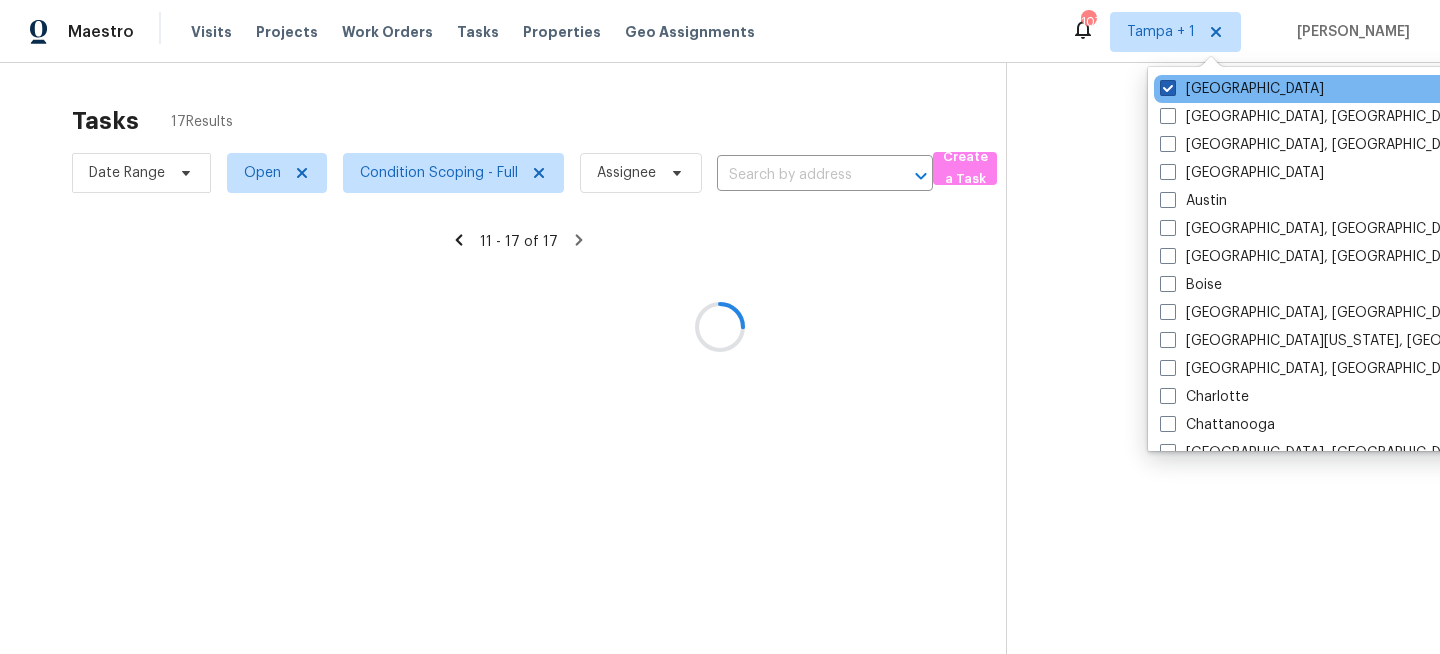 click on "[GEOGRAPHIC_DATA]" at bounding box center (1242, 89) 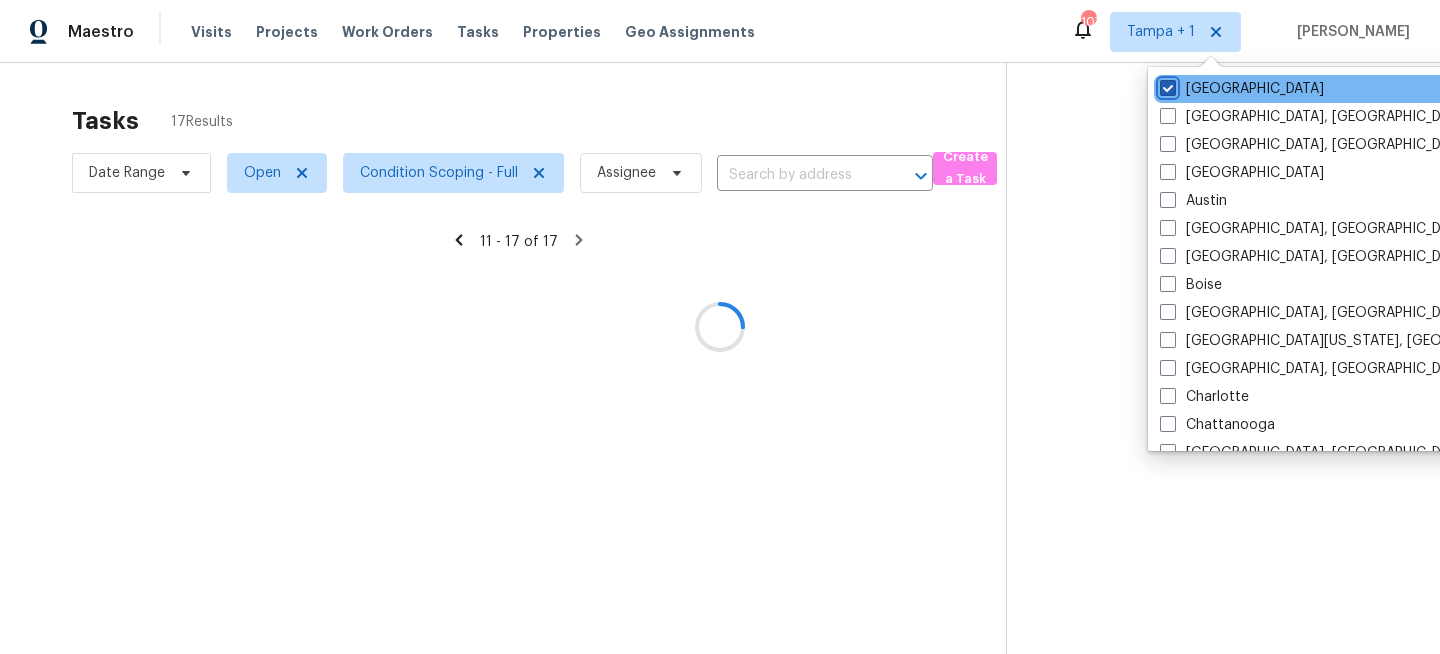 click on "[GEOGRAPHIC_DATA]" at bounding box center [1166, 85] 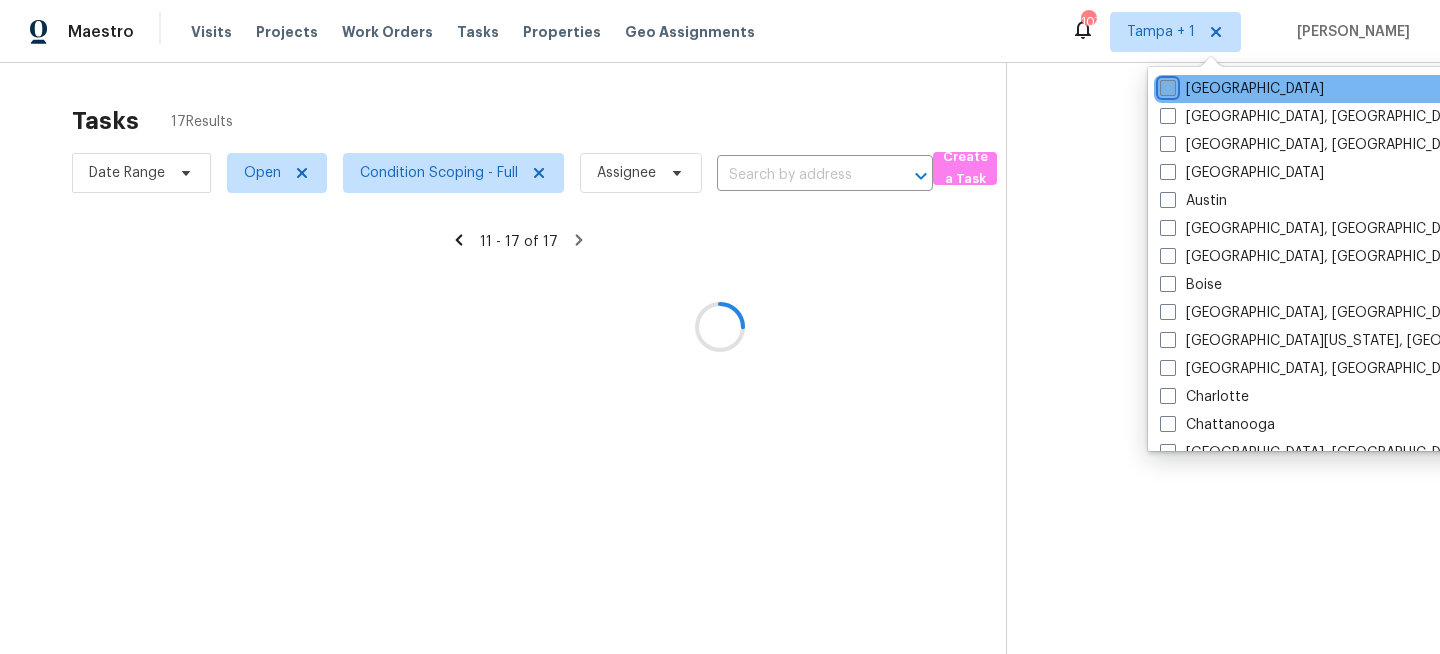 checkbox on "false" 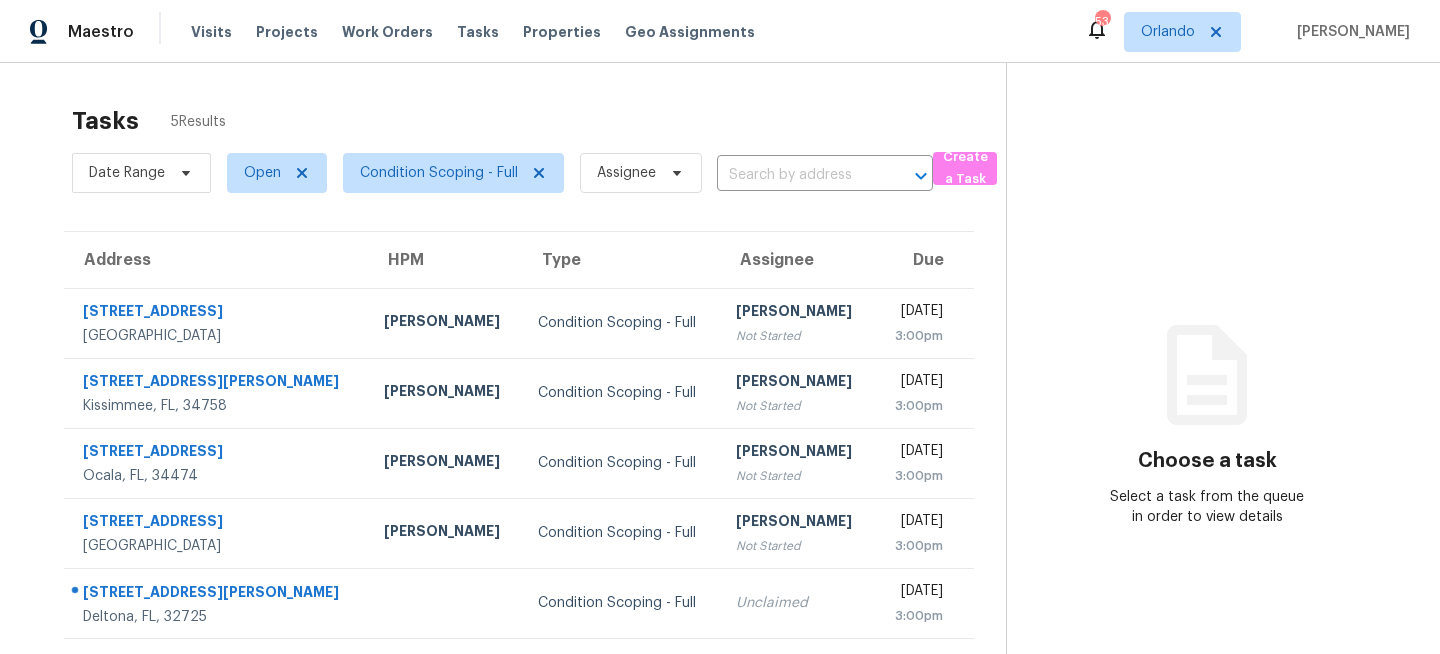 scroll, scrollTop: 0, scrollLeft: 0, axis: both 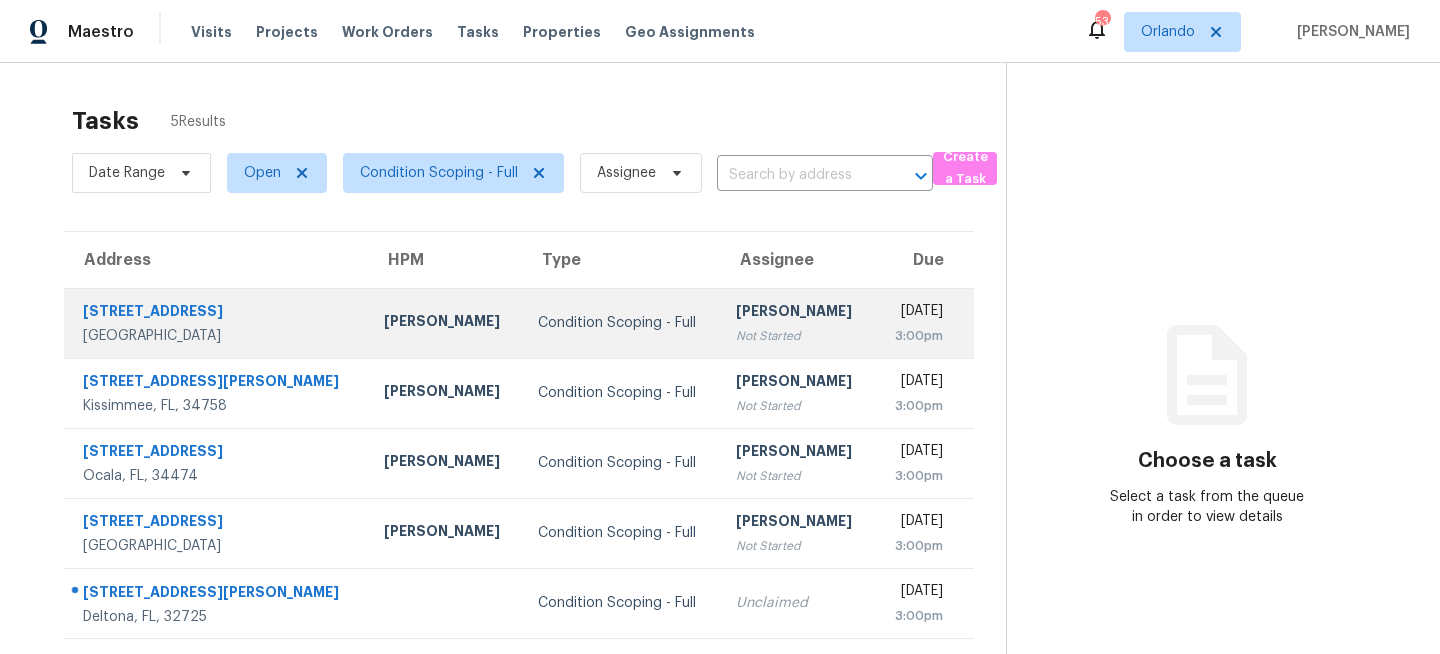 click on "Condition Scoping - Full" at bounding box center (621, 323) 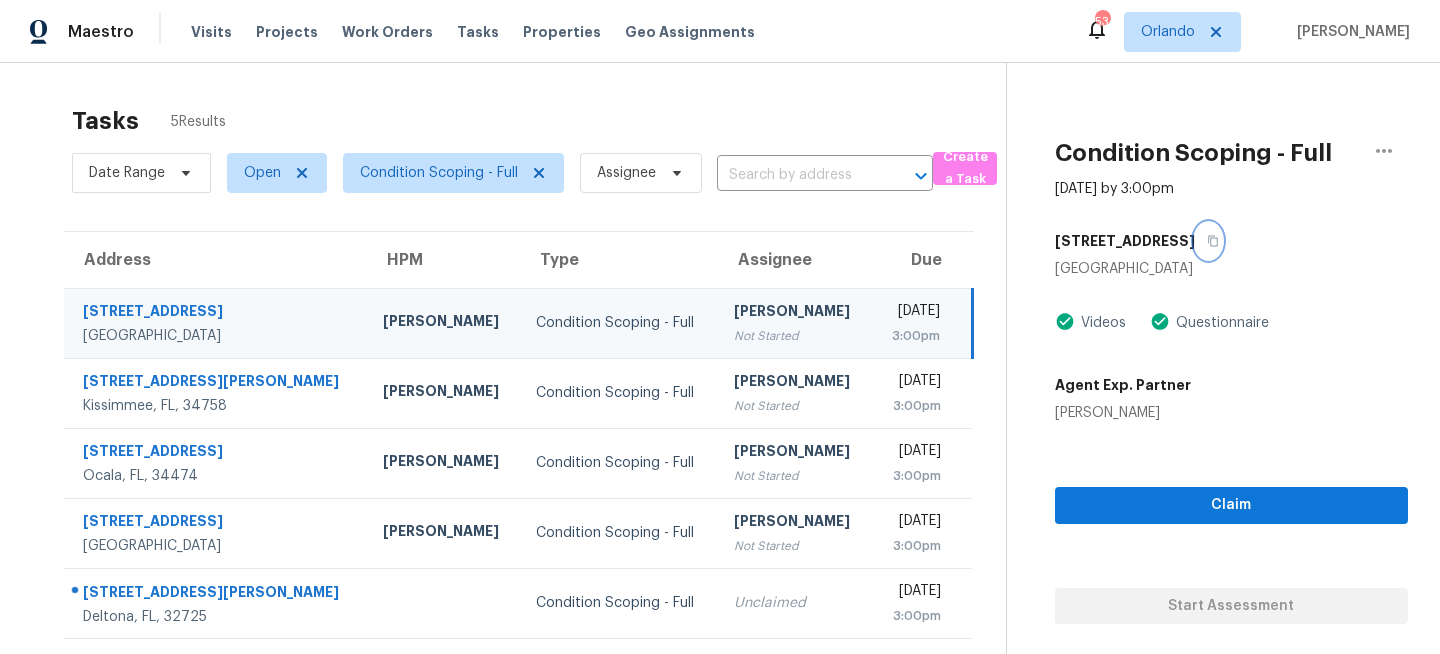 click 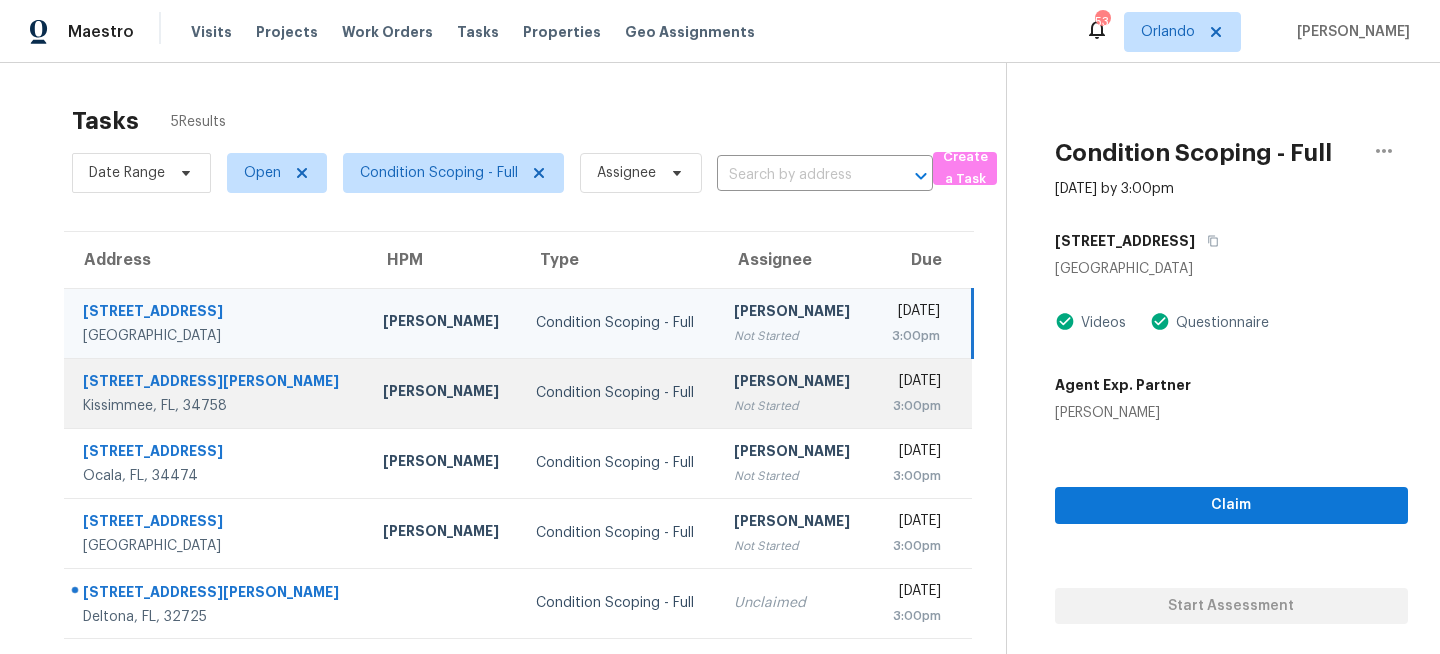 click on "Condition Scoping - Full" at bounding box center (619, 393) 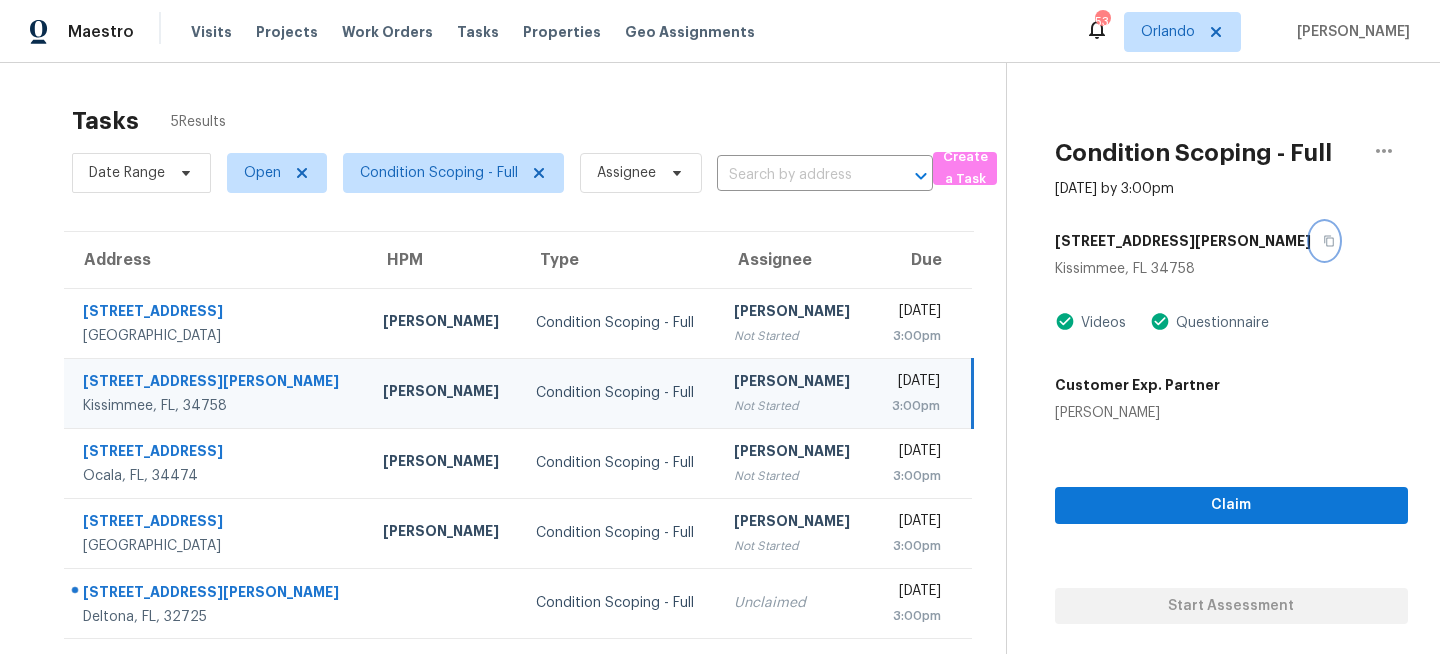 click at bounding box center [1324, 241] 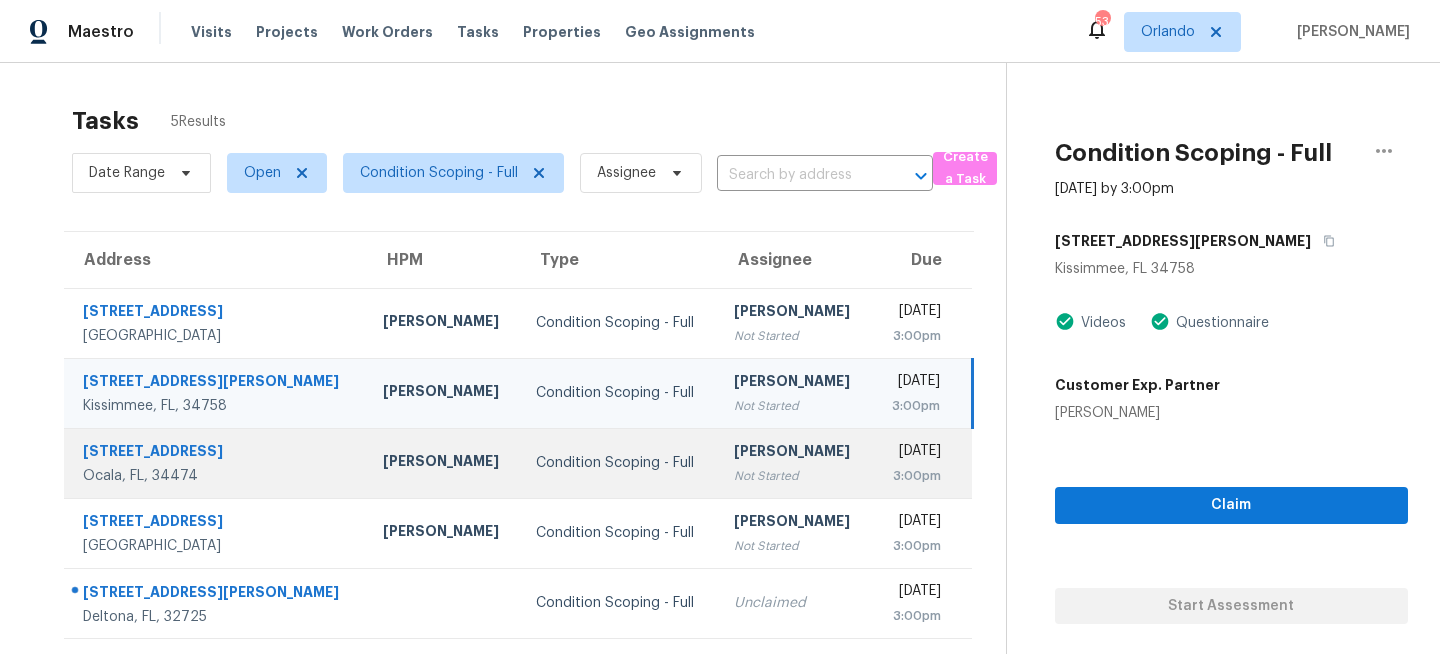click on "Condition Scoping - Full" at bounding box center [619, 463] 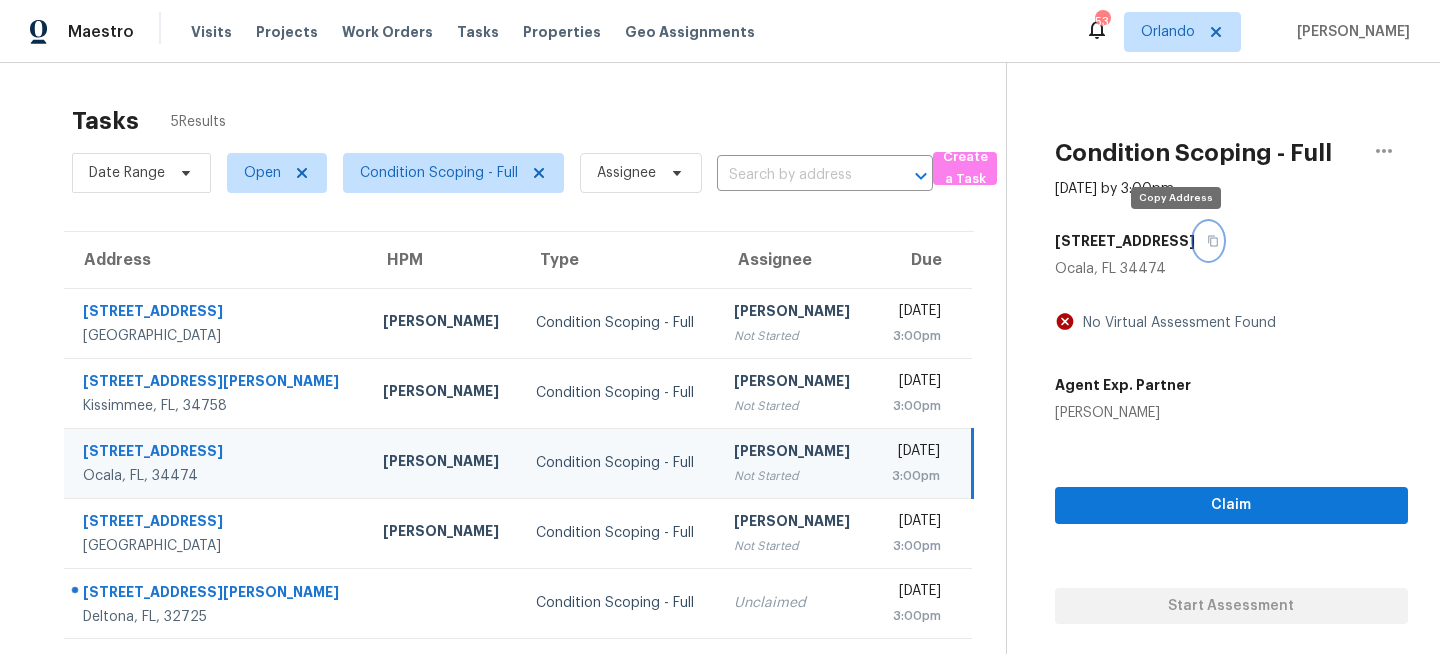 click 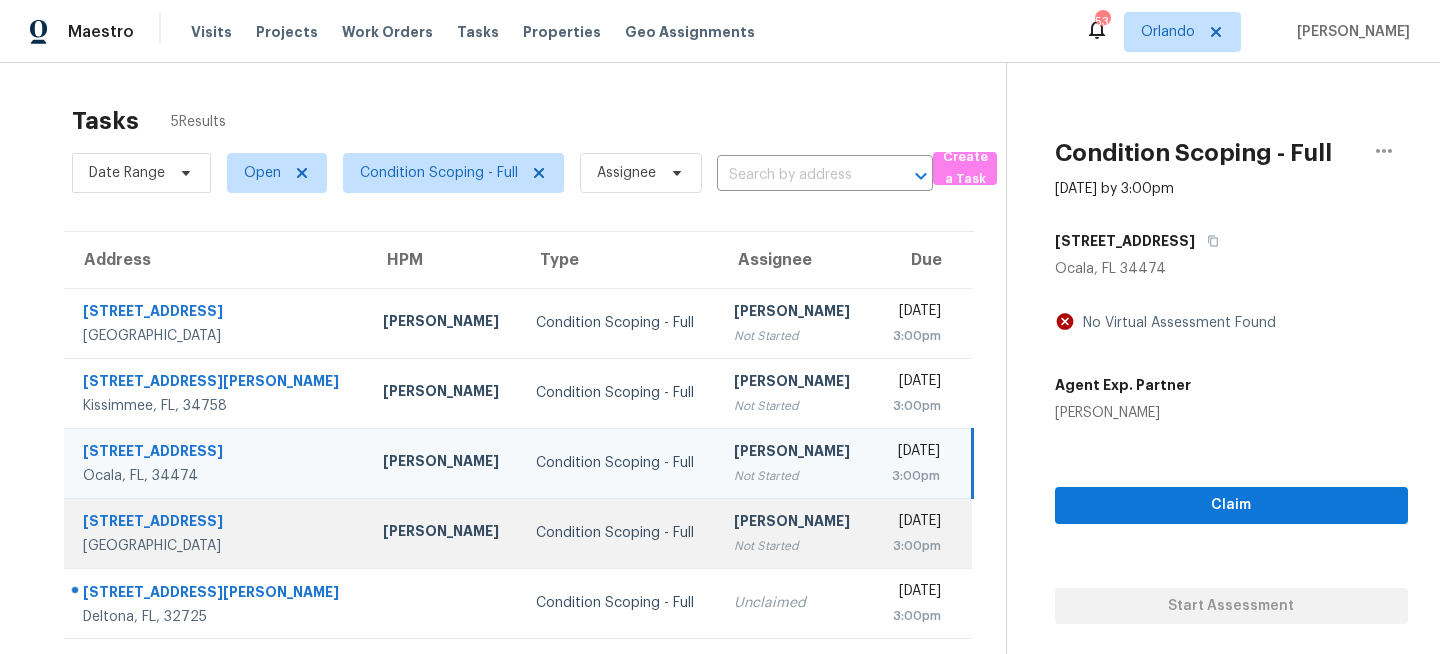 click on "Condition Scoping - Full" at bounding box center (619, 533) 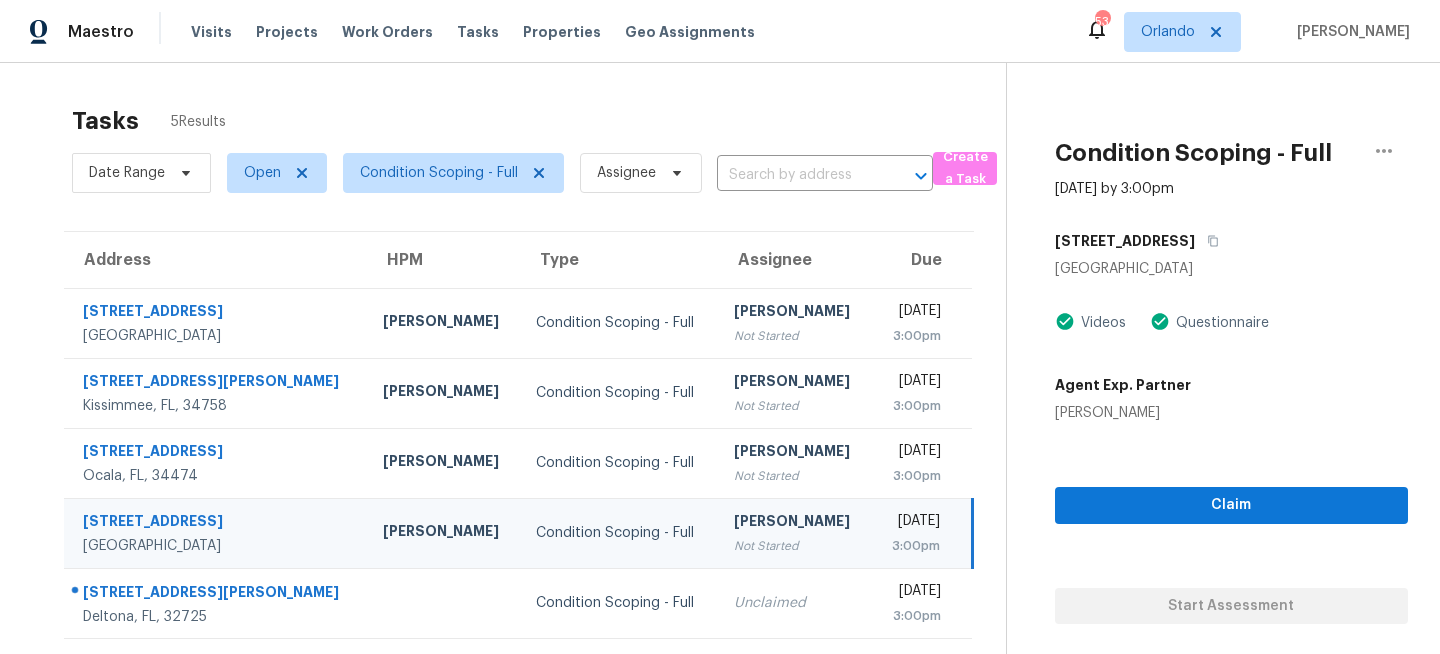 click on "4971 N Magnolia Ave" at bounding box center [1231, 241] 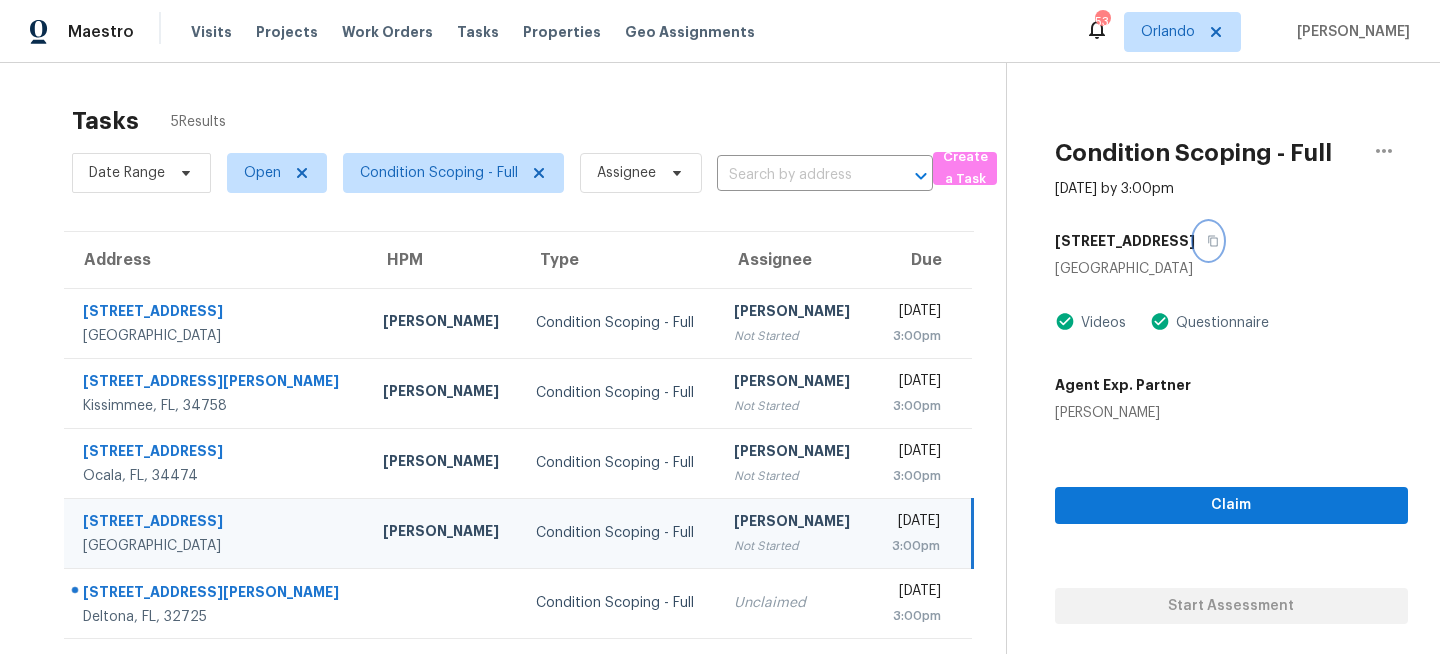click at bounding box center (1208, 241) 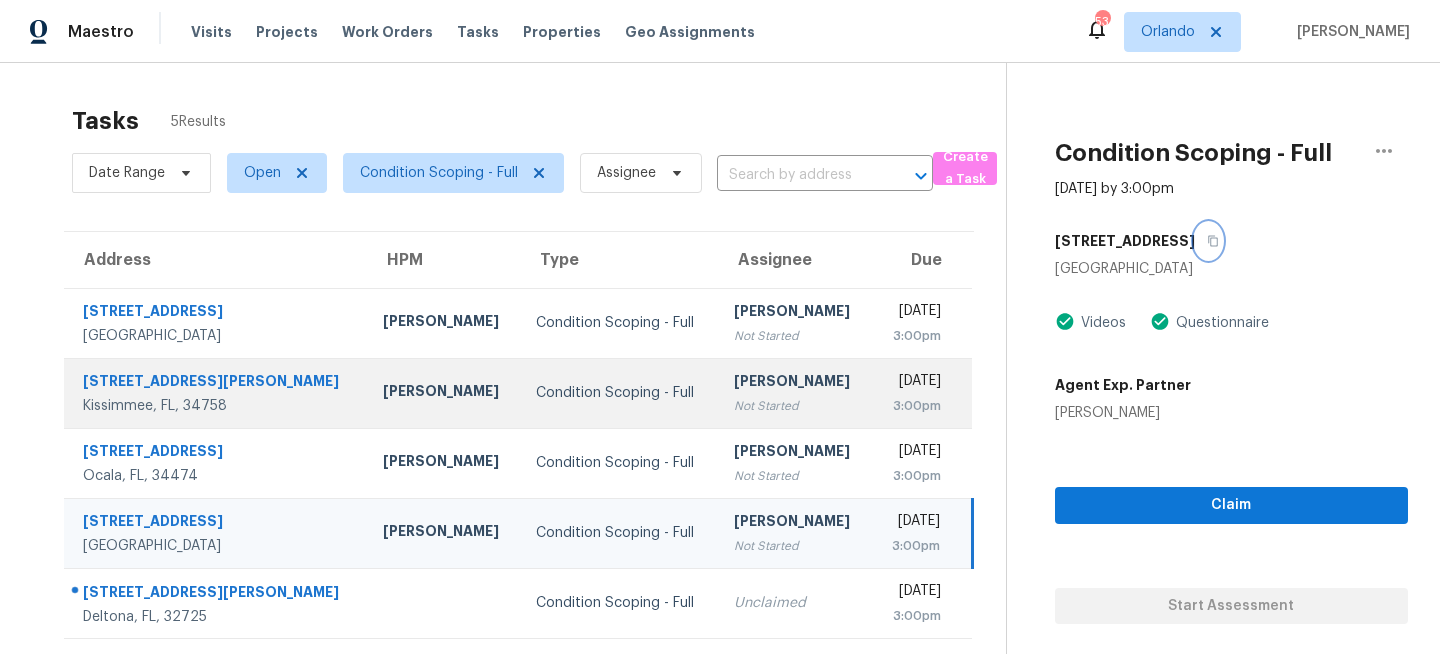 scroll, scrollTop: 63, scrollLeft: 0, axis: vertical 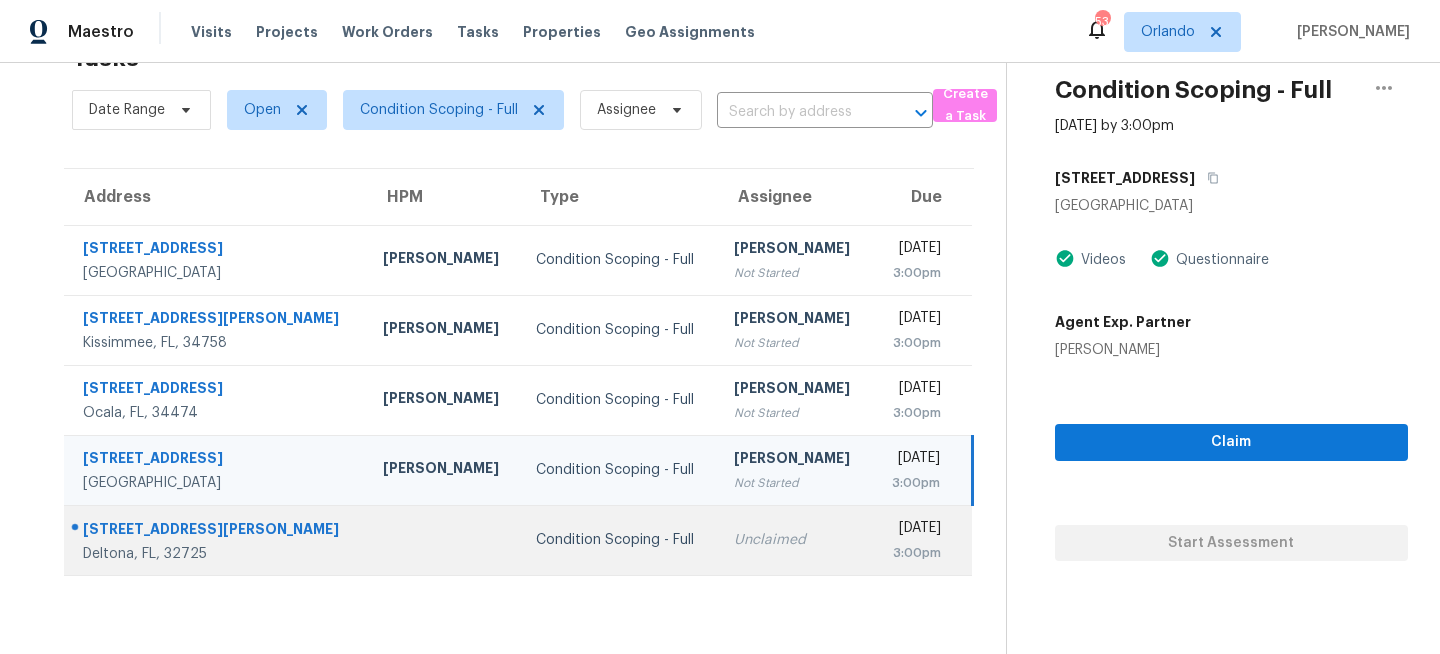 click on "Condition Scoping - Full" at bounding box center (619, 540) 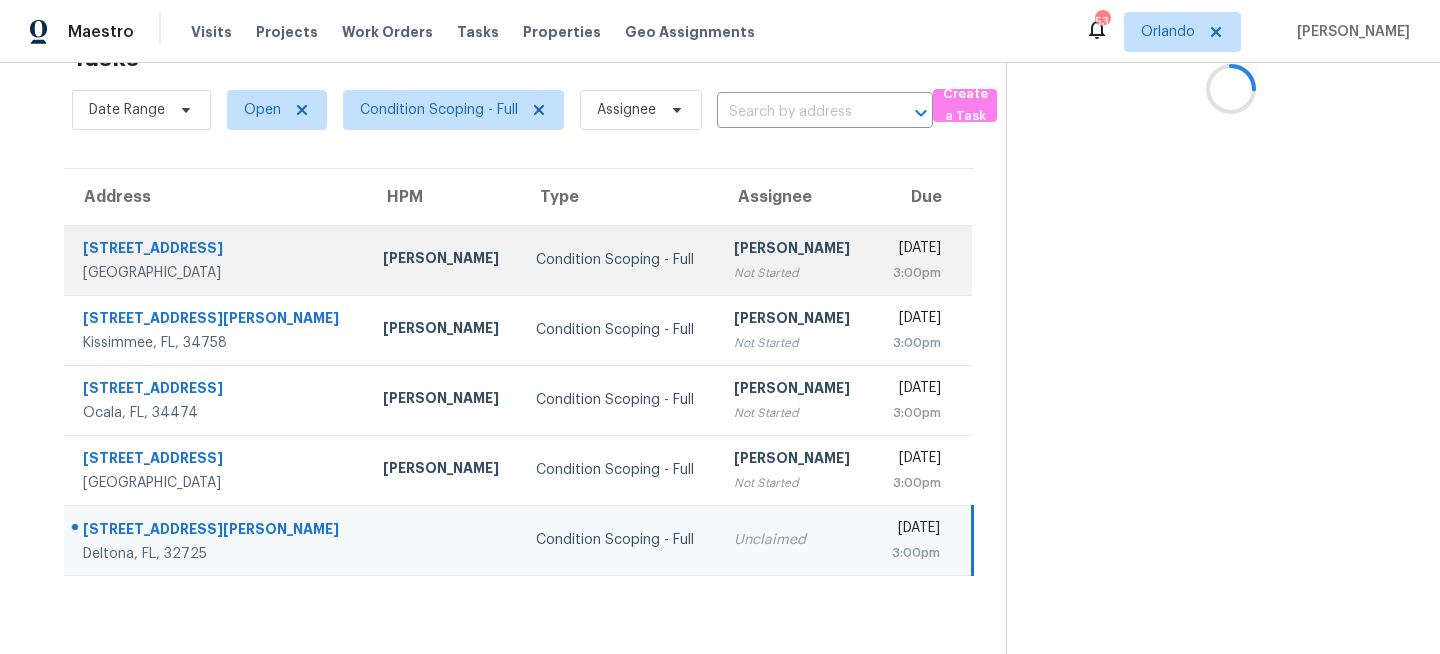 scroll, scrollTop: 0, scrollLeft: 0, axis: both 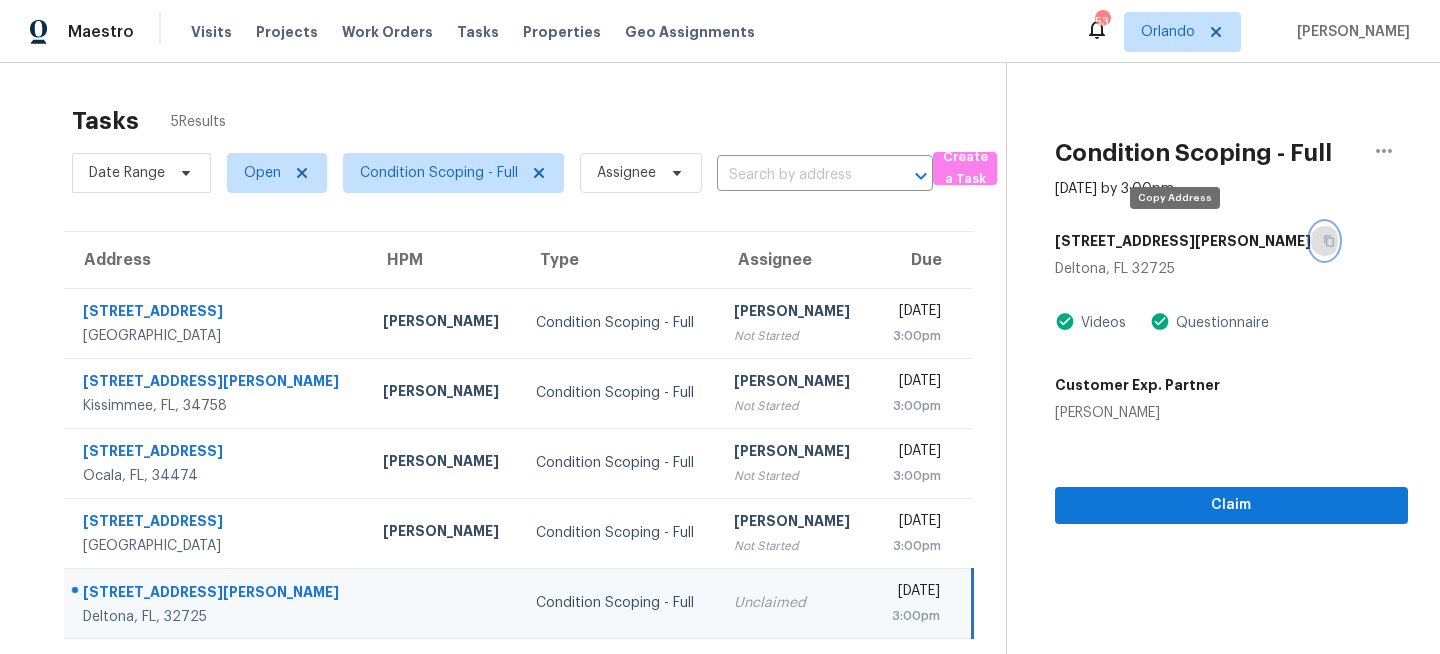 click 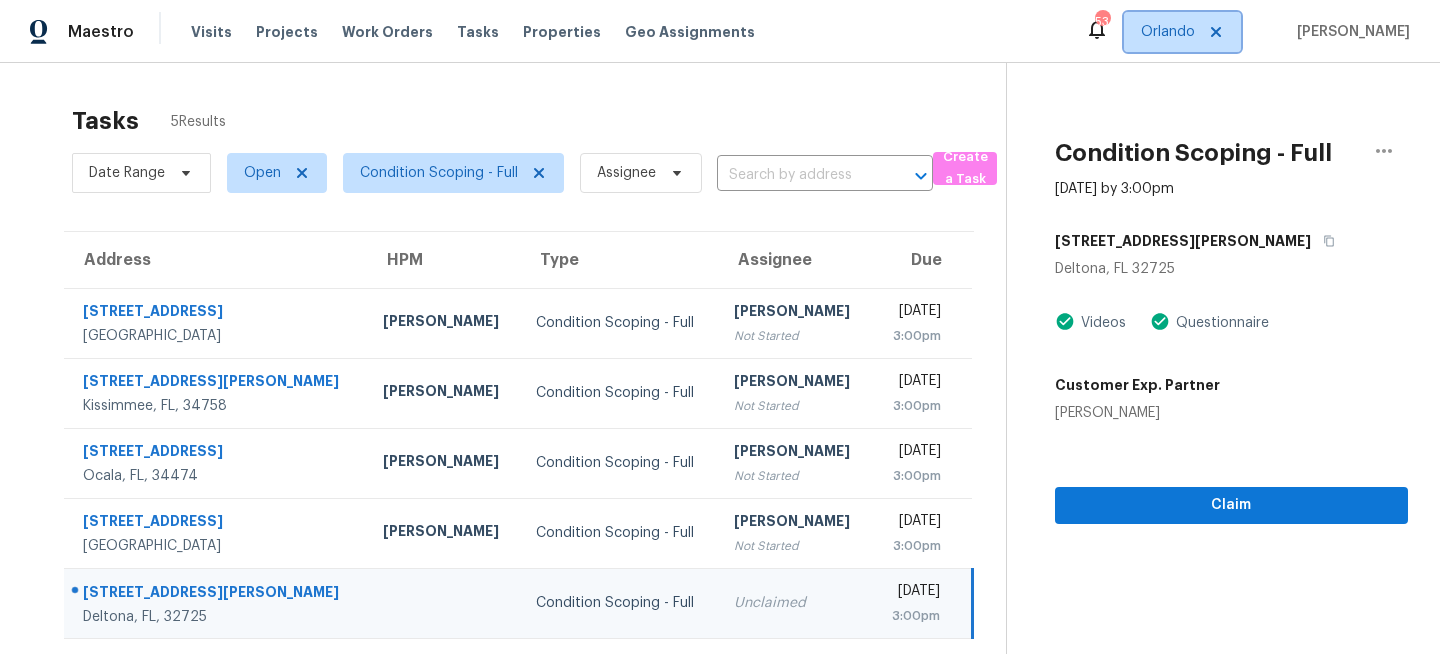click on "Orlando" at bounding box center [1168, 32] 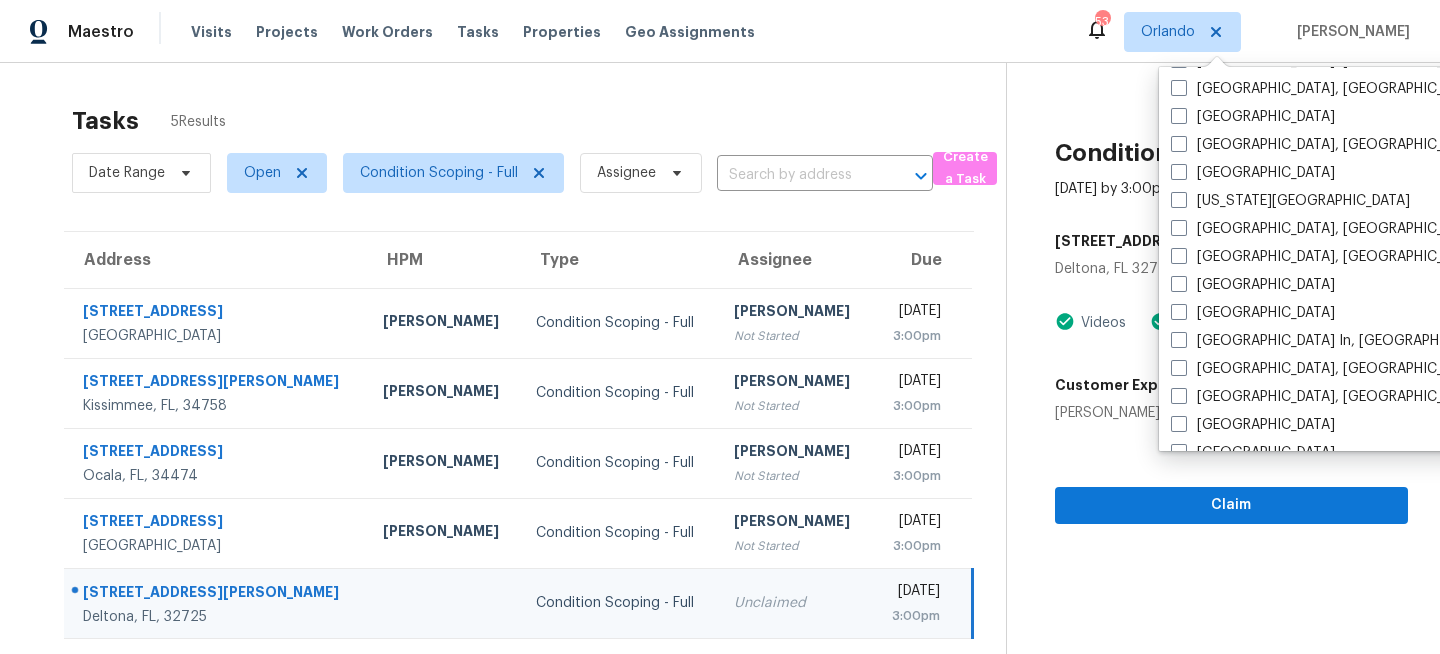 scroll, scrollTop: 699, scrollLeft: 0, axis: vertical 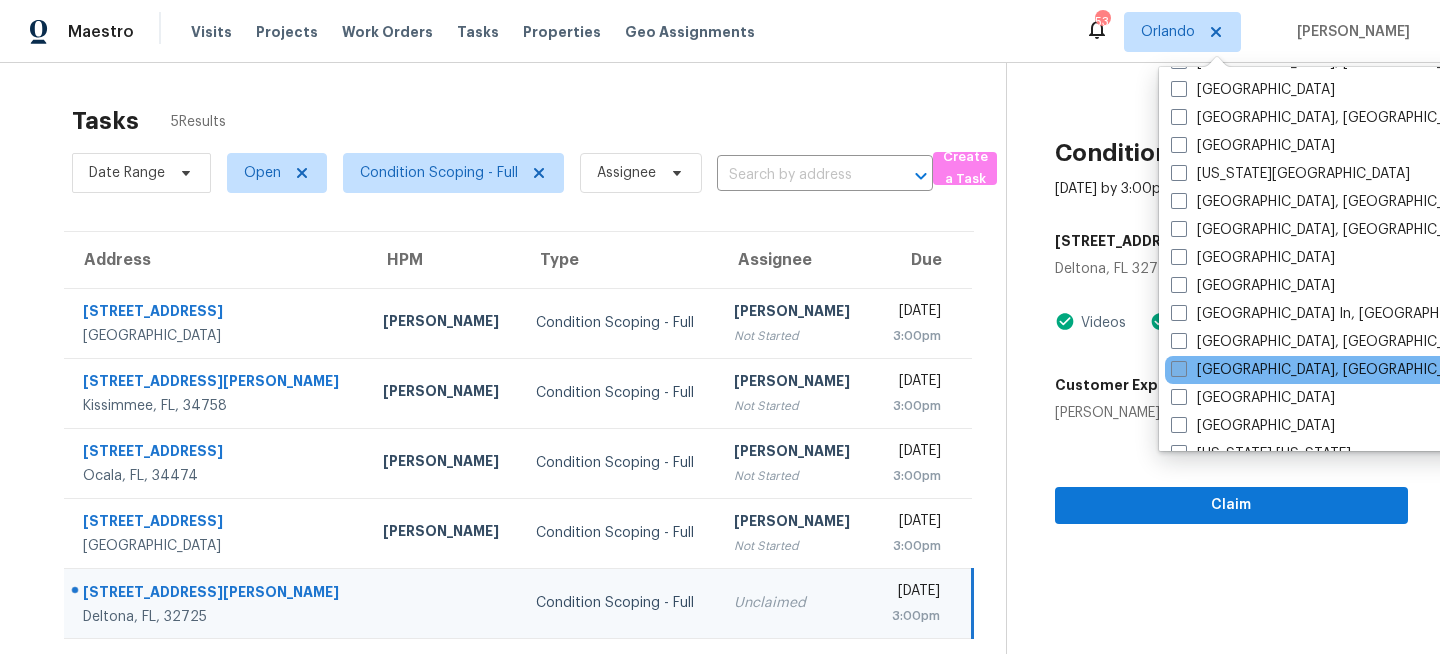 click on "Miami, FL" at bounding box center [1326, 370] 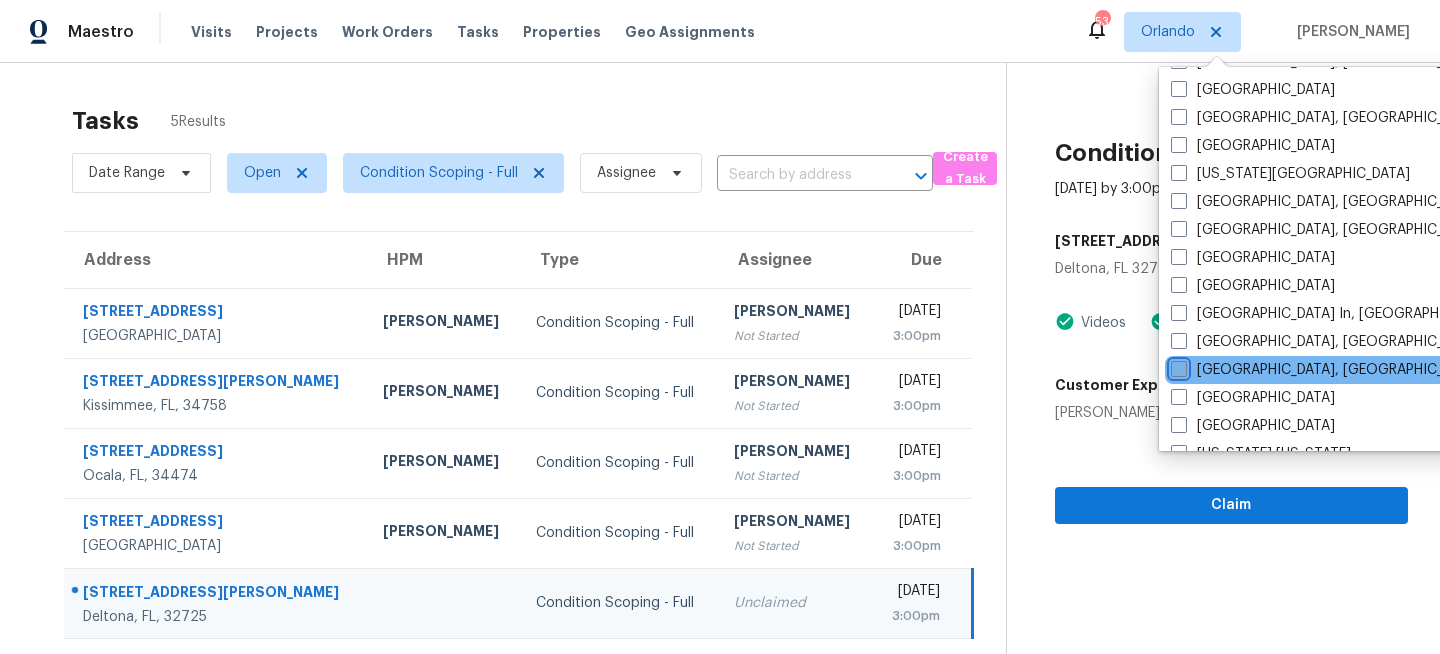 click on "Miami, FL" at bounding box center (1177, 366) 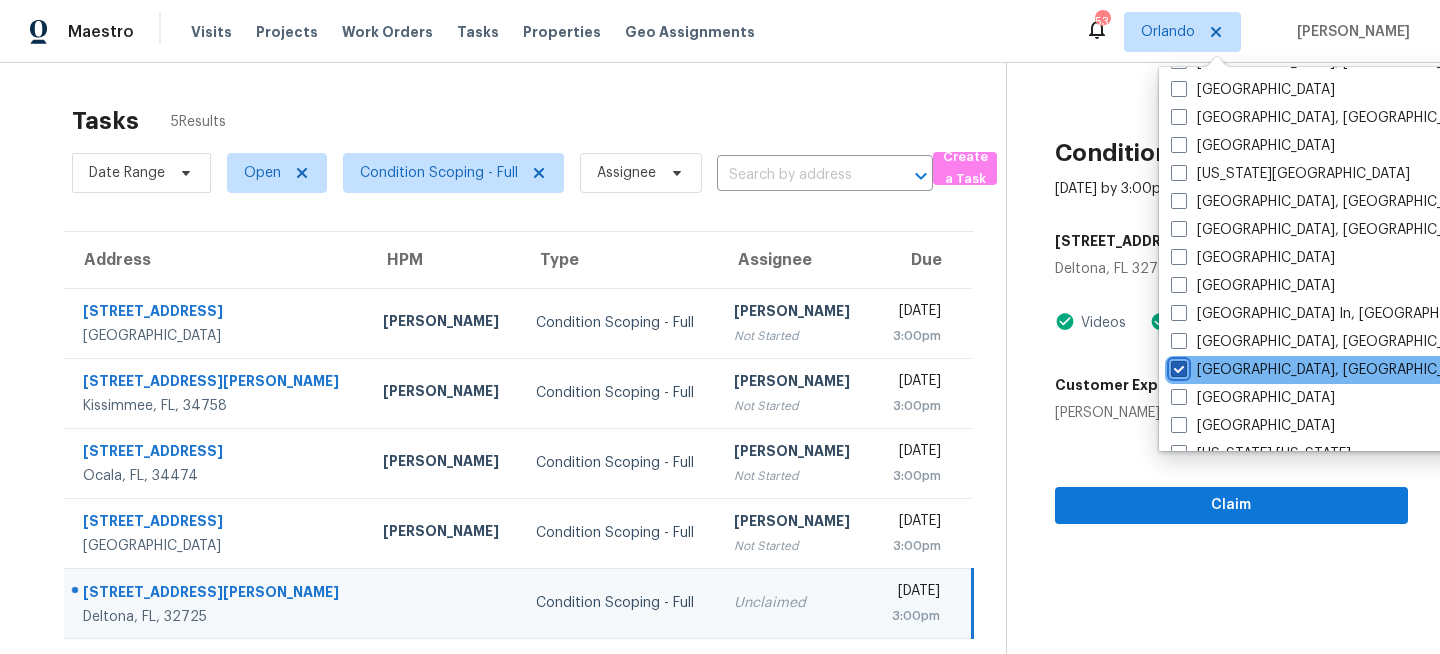 checkbox on "true" 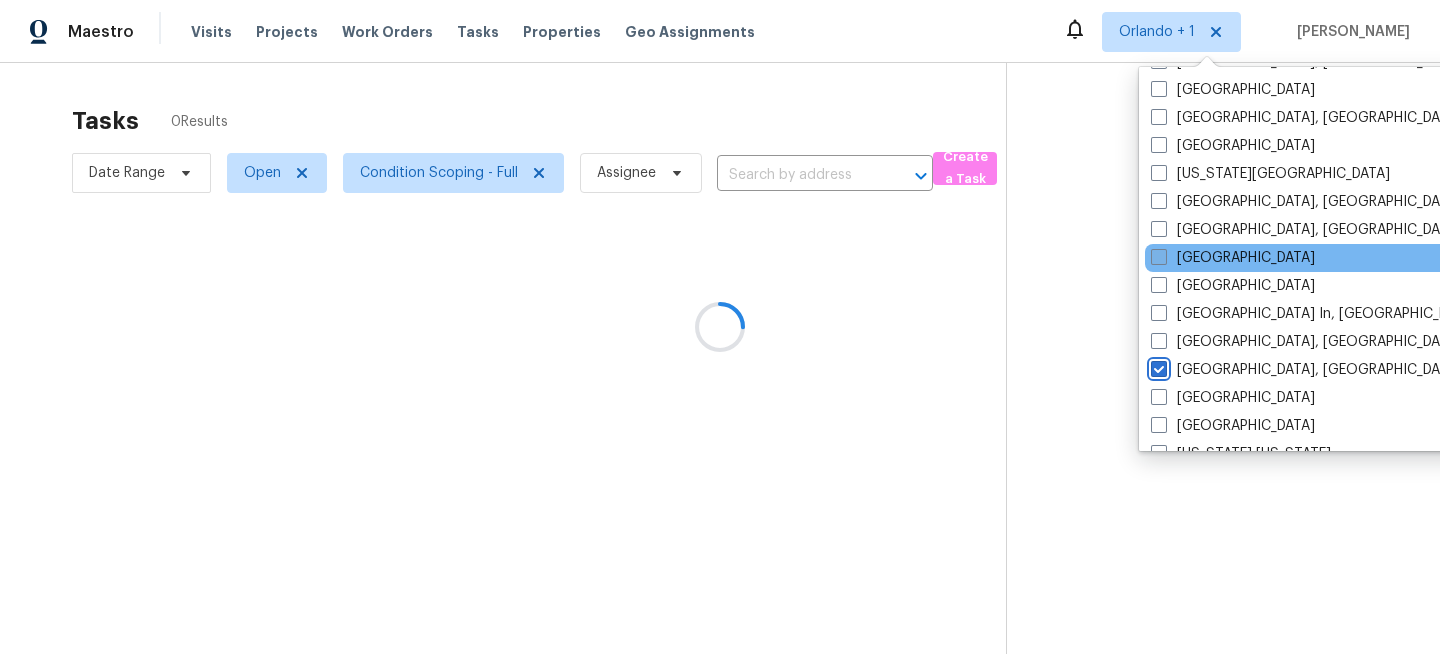 scroll, scrollTop: 0, scrollLeft: 0, axis: both 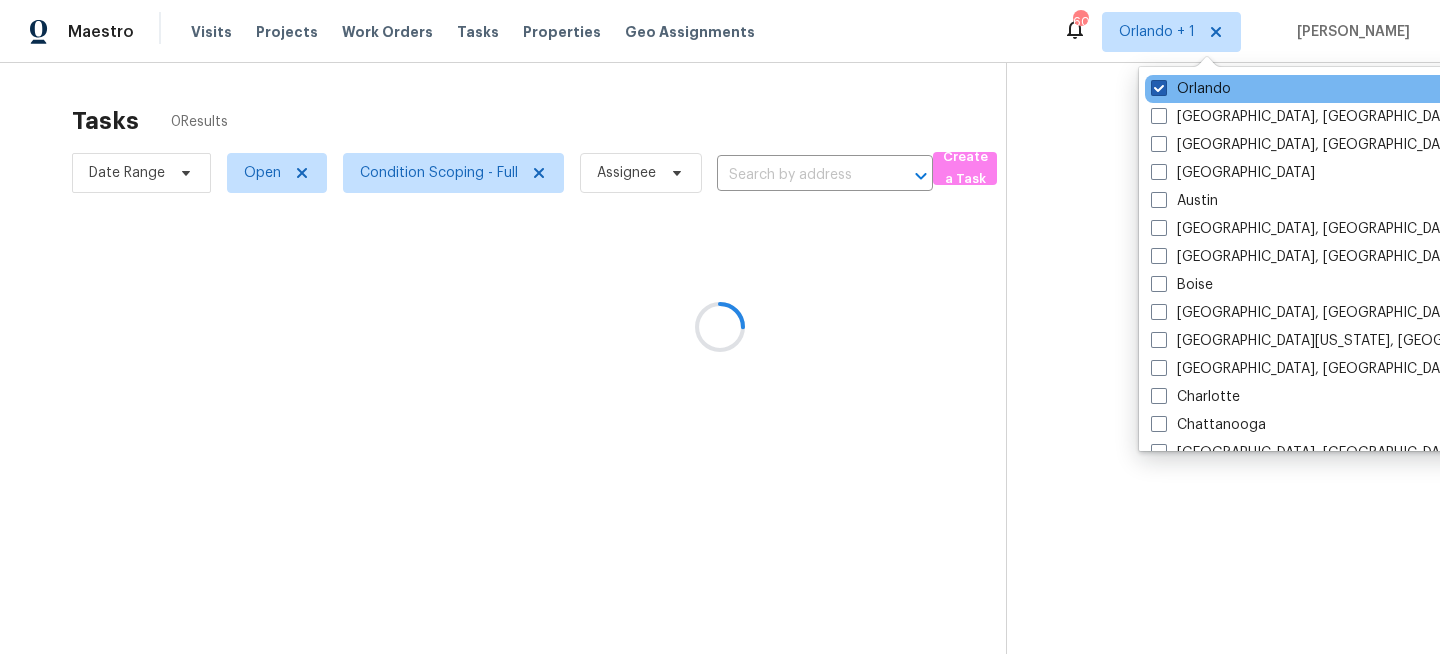 click on "Orlando" at bounding box center [1191, 89] 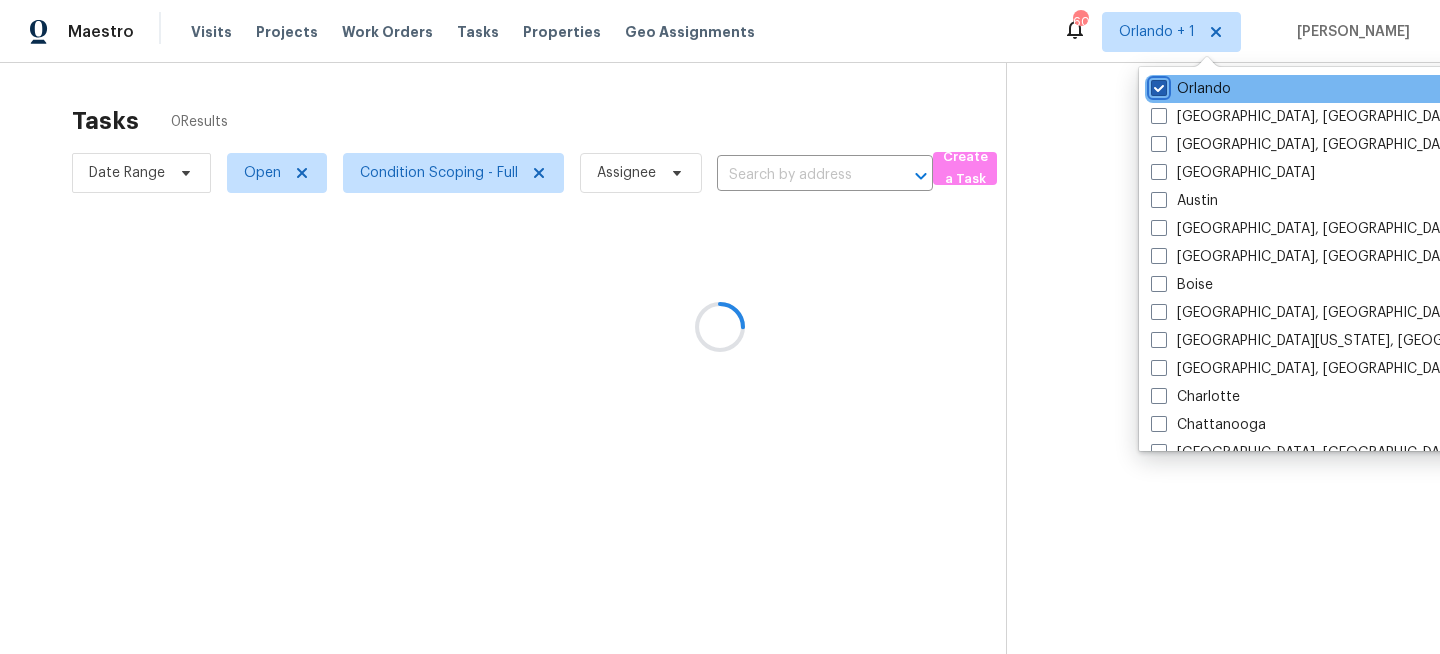 click on "Orlando" at bounding box center (1157, 85) 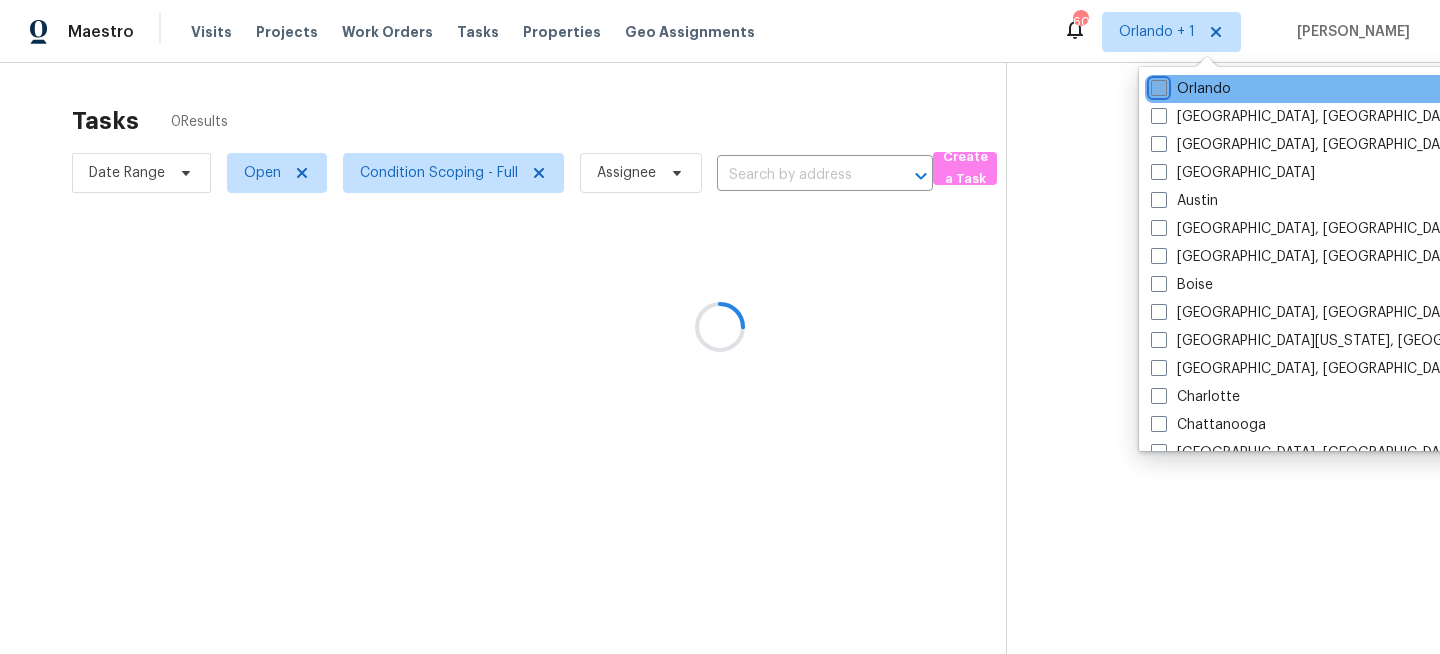 checkbox on "false" 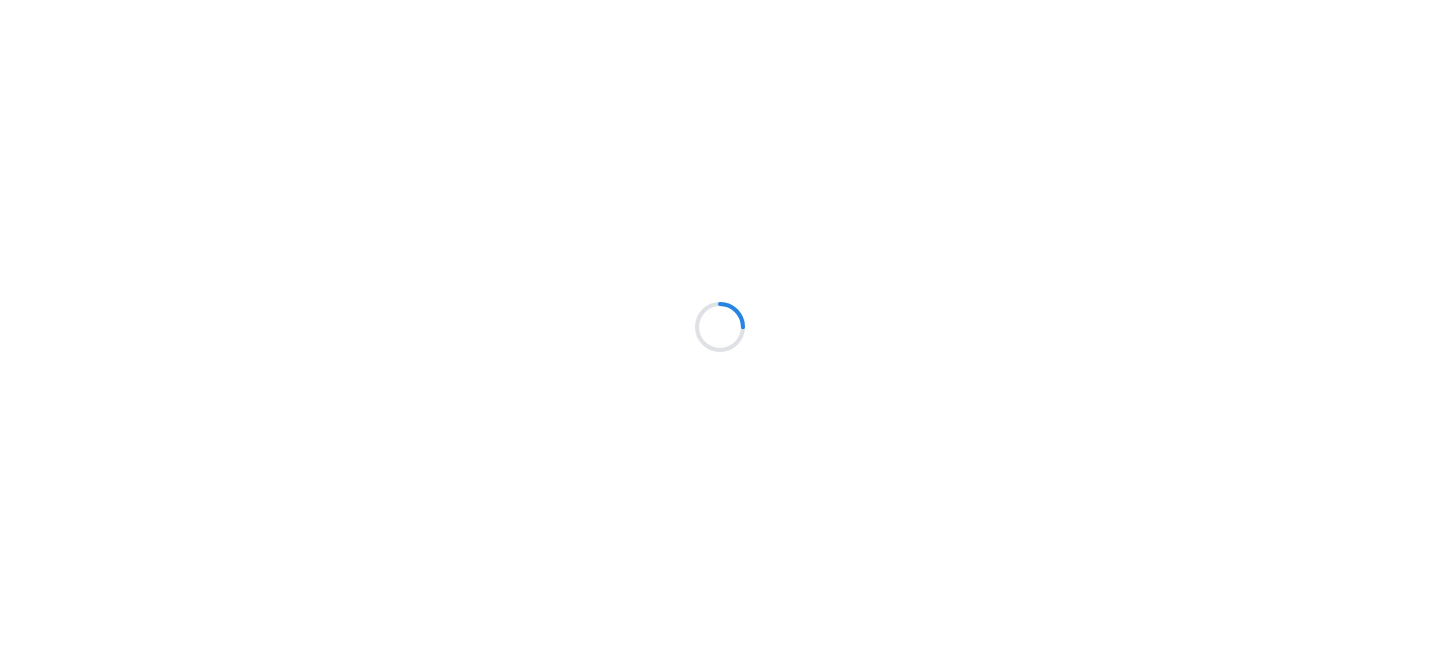 scroll, scrollTop: 0, scrollLeft: 0, axis: both 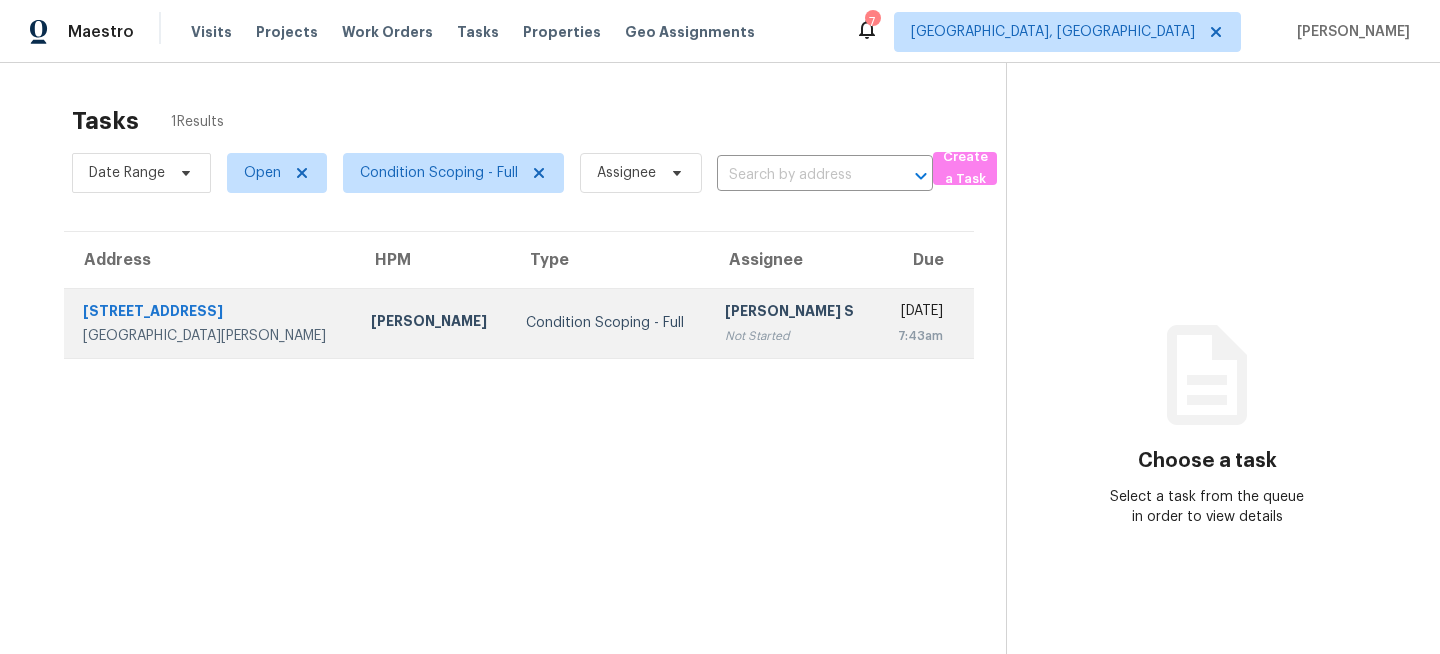 click on "Anbu Jebakumar S Not Started" at bounding box center (793, 323) 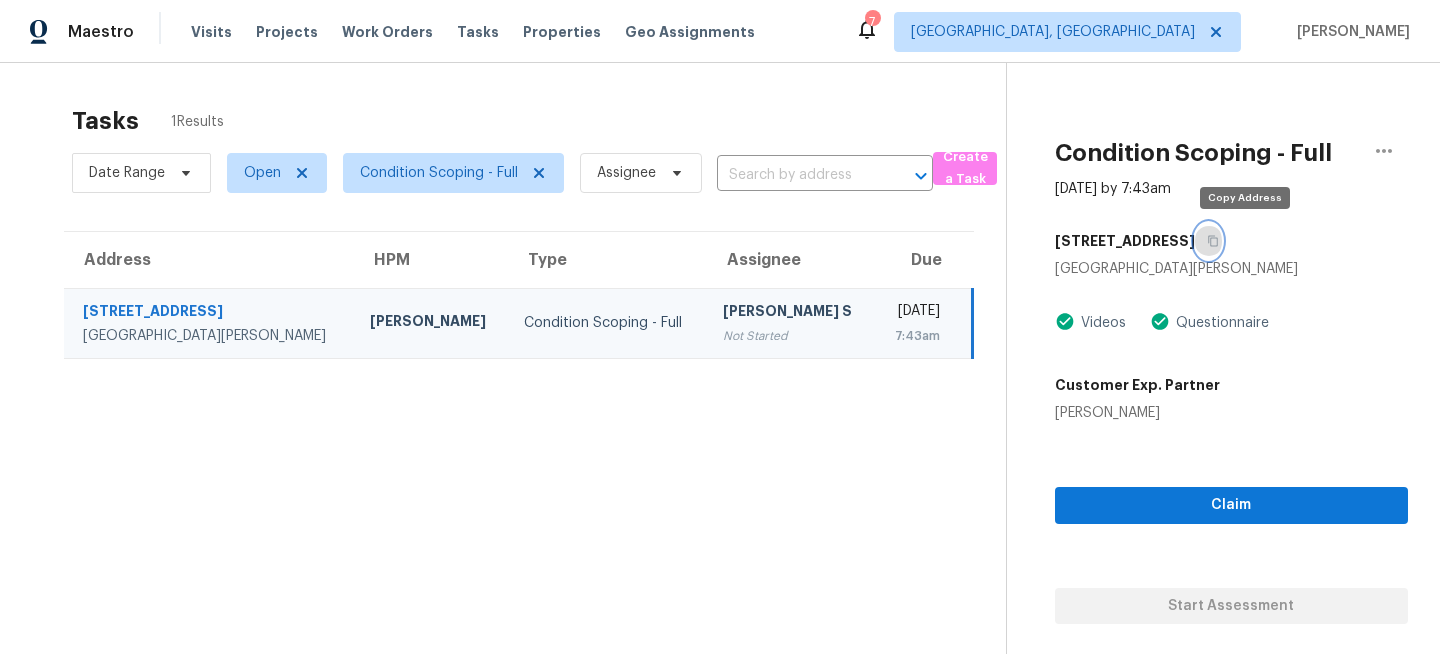 click 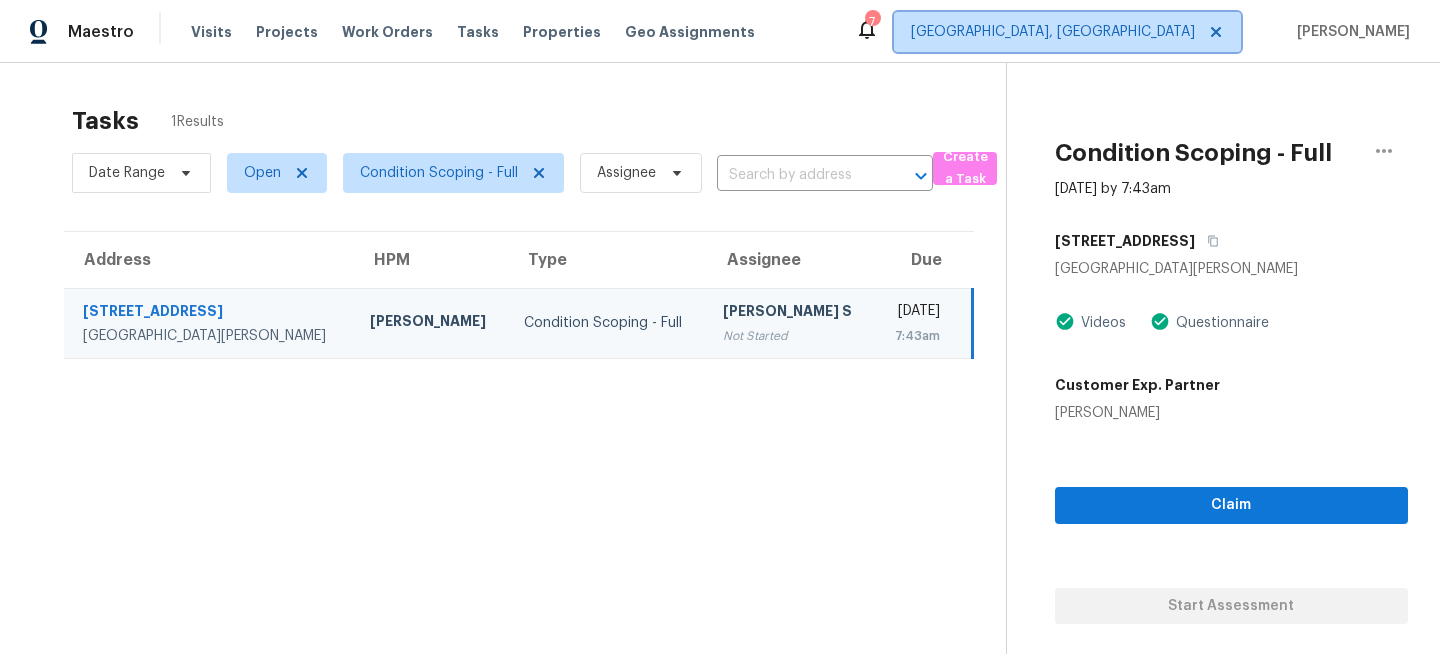 click on "[GEOGRAPHIC_DATA], [GEOGRAPHIC_DATA]" at bounding box center [1053, 32] 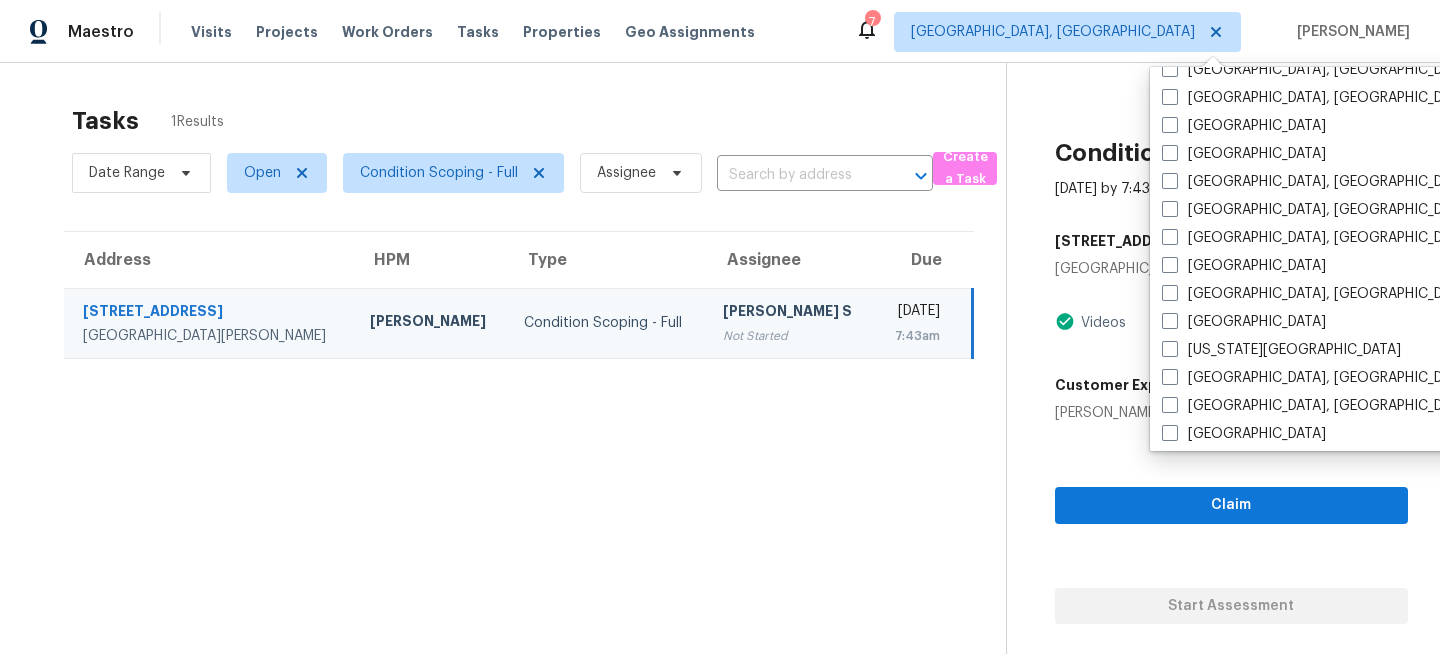 scroll, scrollTop: 549, scrollLeft: 0, axis: vertical 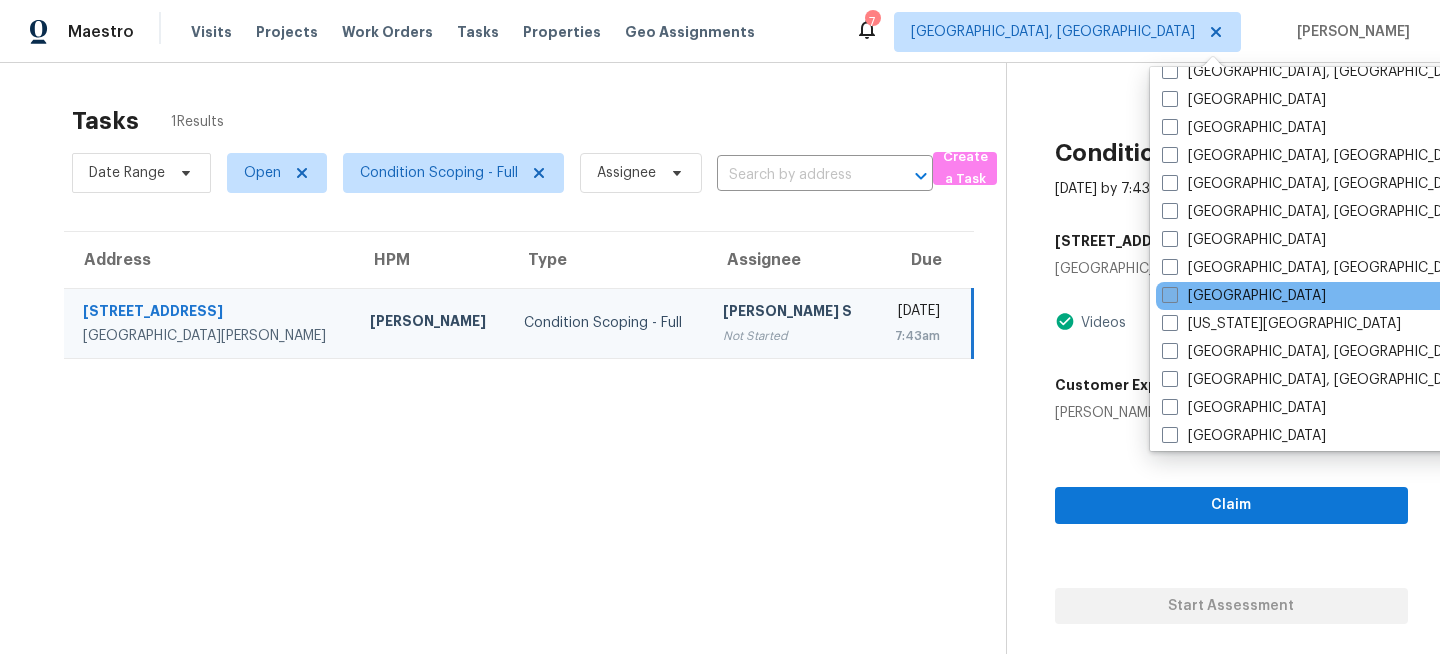 click at bounding box center [1170, 295] 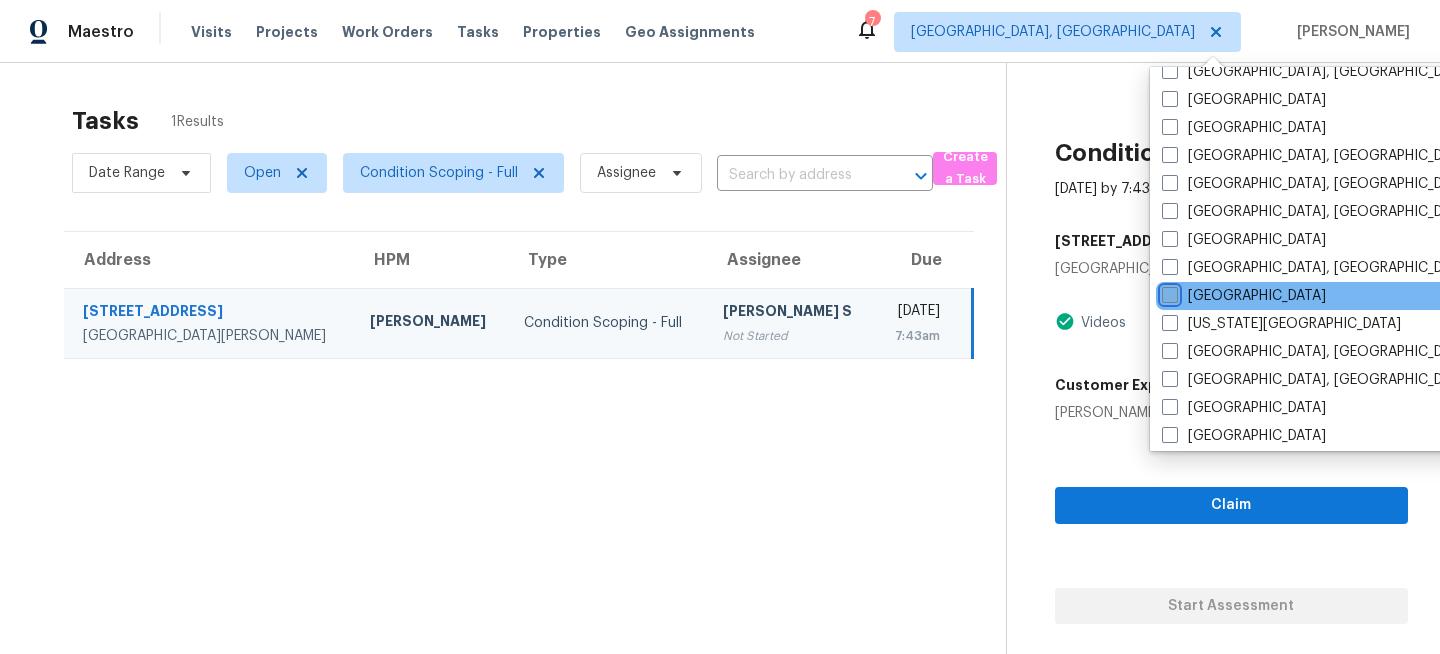 click on "[GEOGRAPHIC_DATA]" at bounding box center (1168, 292) 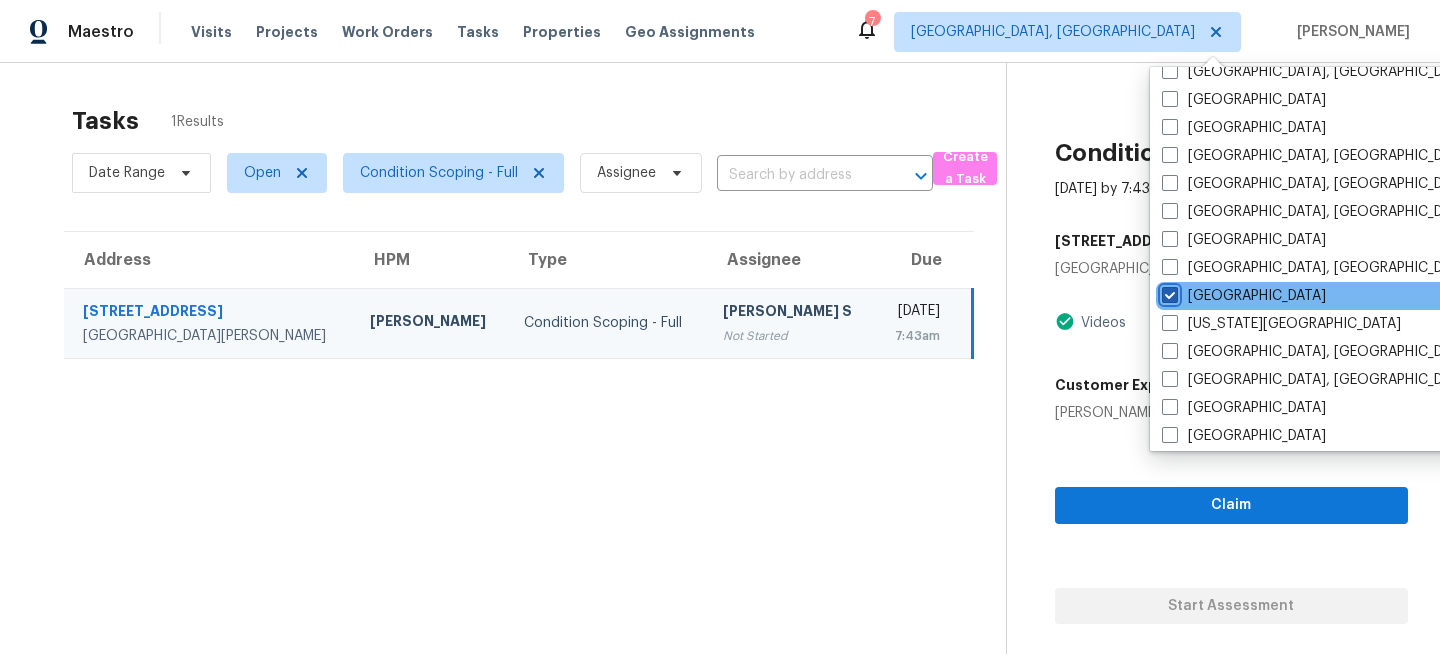 checkbox on "true" 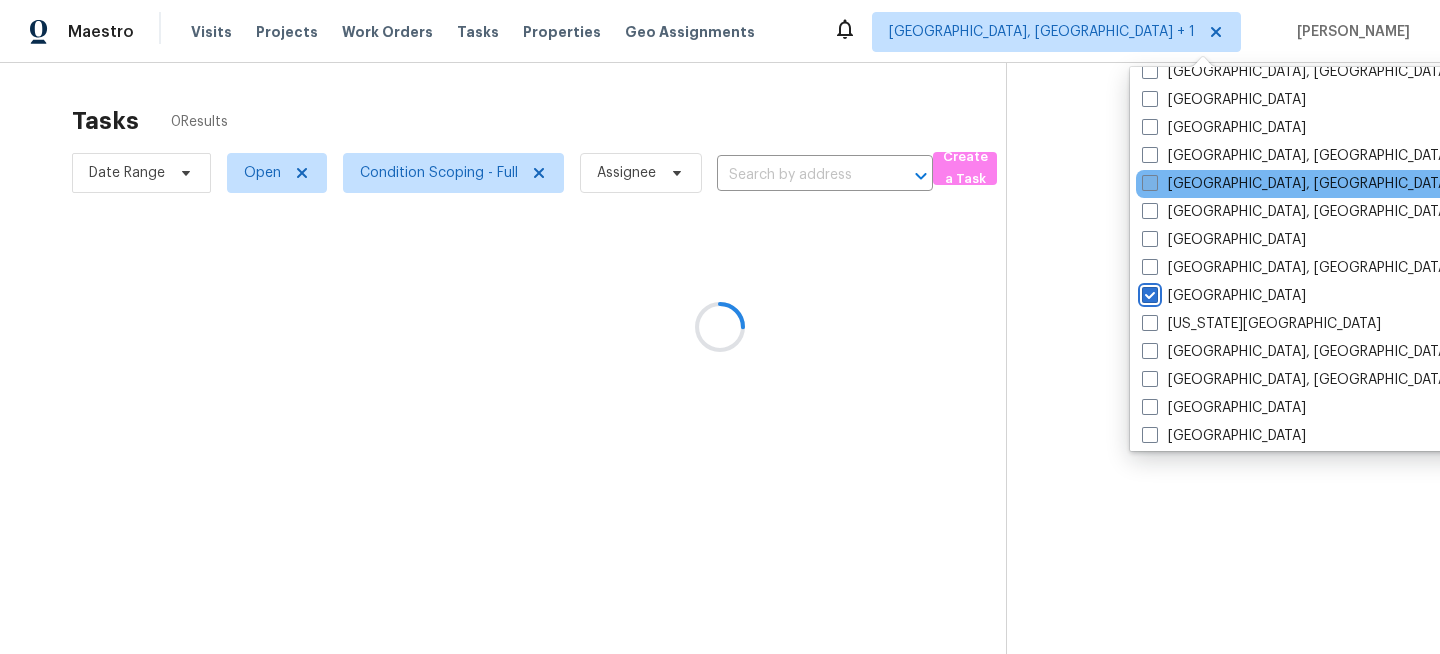 scroll, scrollTop: 0, scrollLeft: 0, axis: both 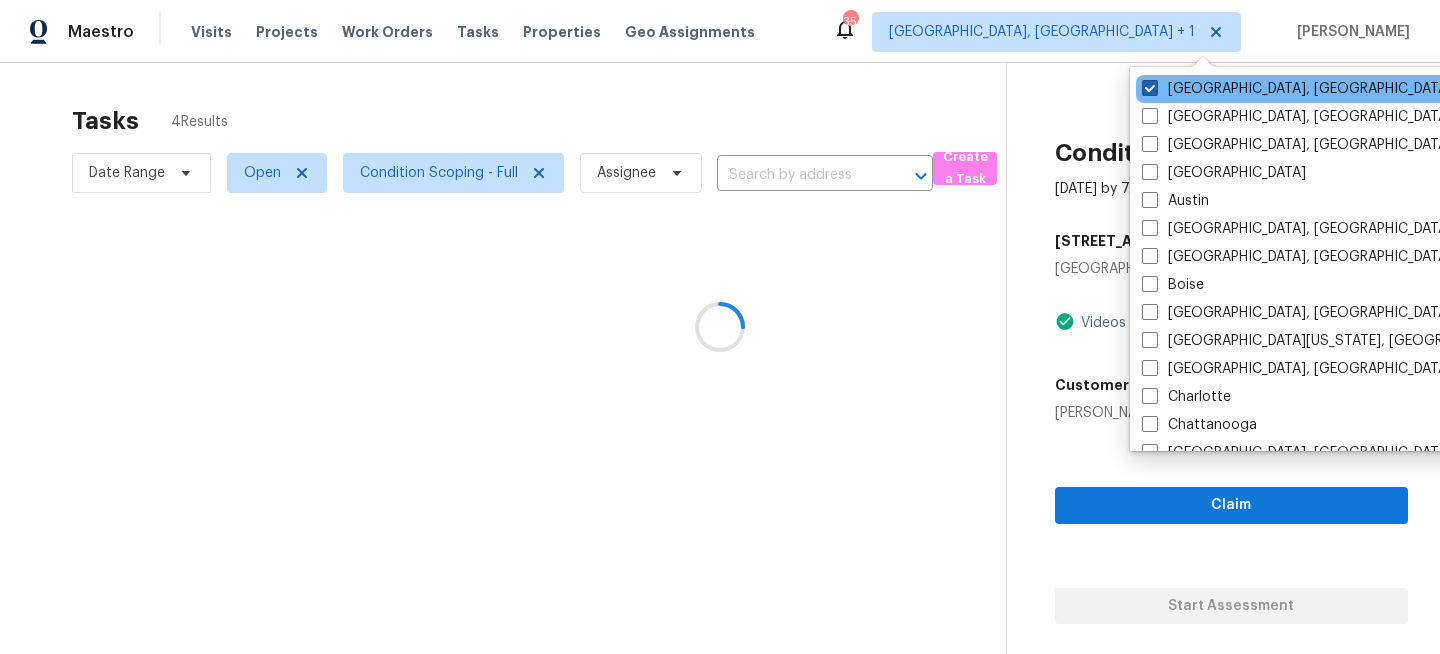 click on "Miami, FL" at bounding box center (1297, 89) 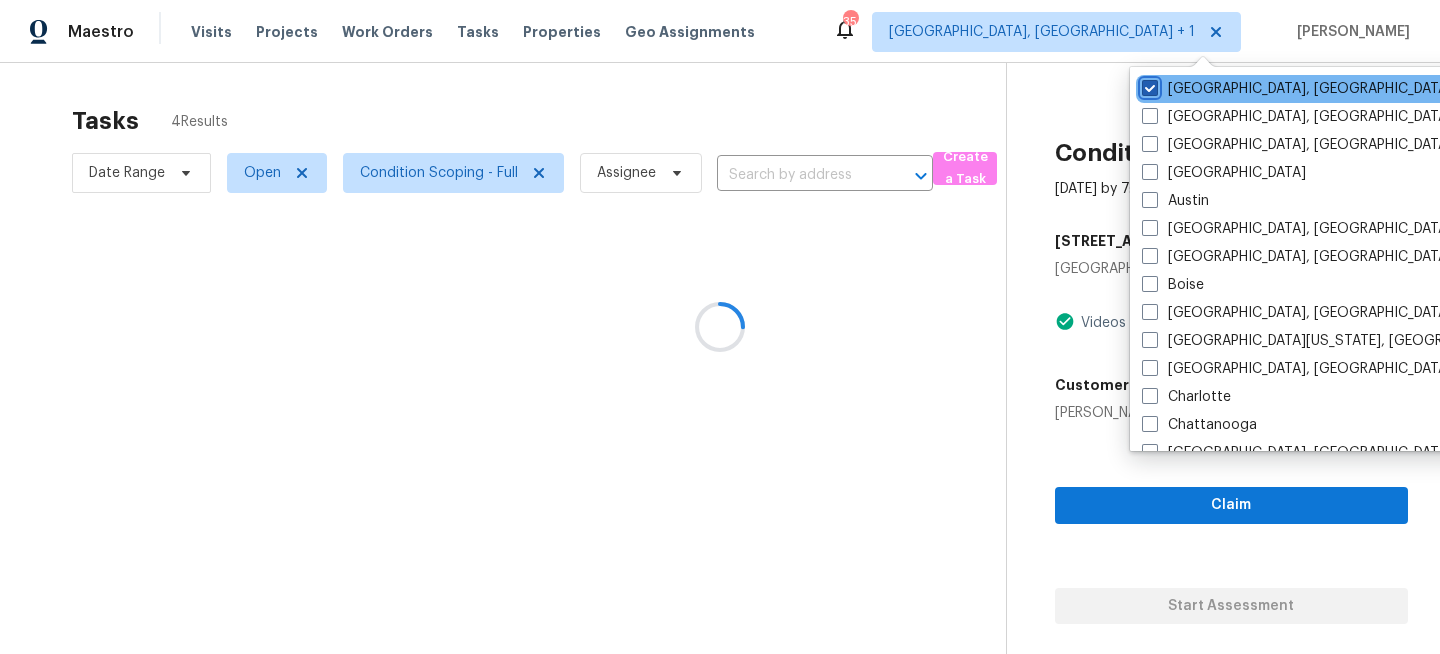 click on "Miami, FL" at bounding box center (1148, 85) 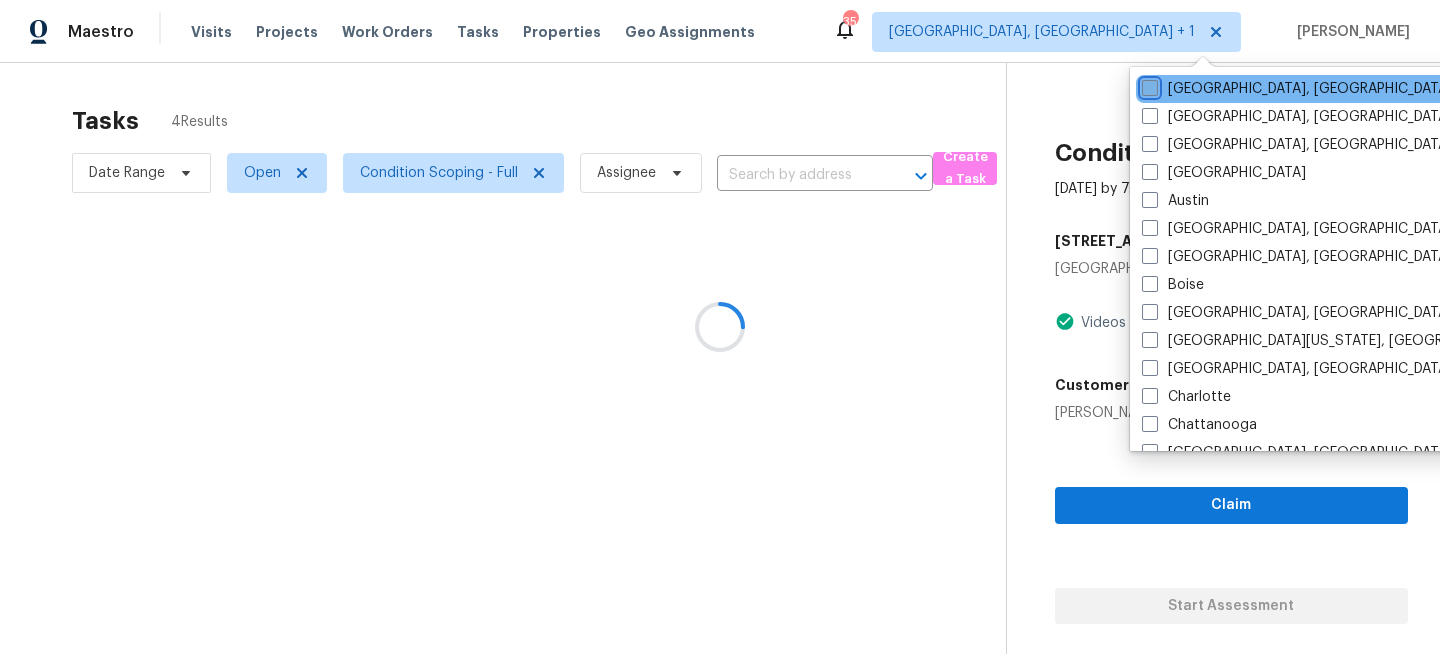 checkbox on "false" 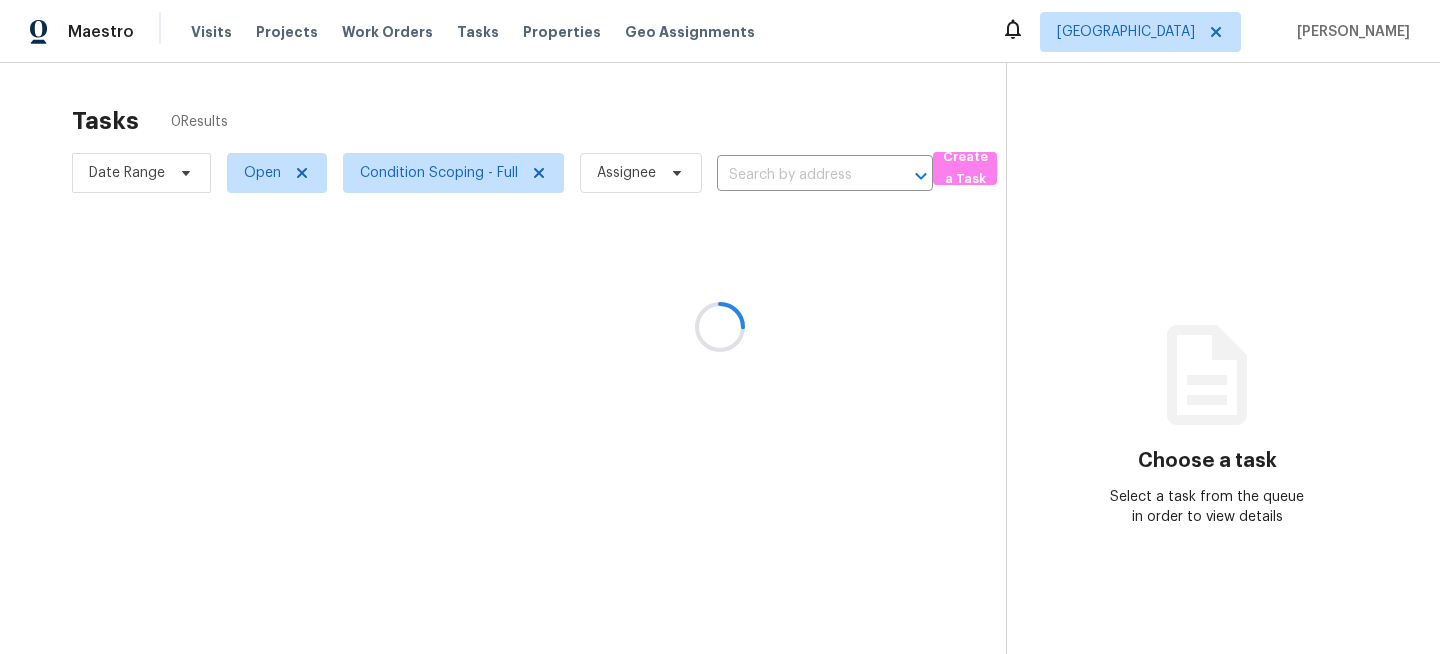 scroll, scrollTop: 0, scrollLeft: 0, axis: both 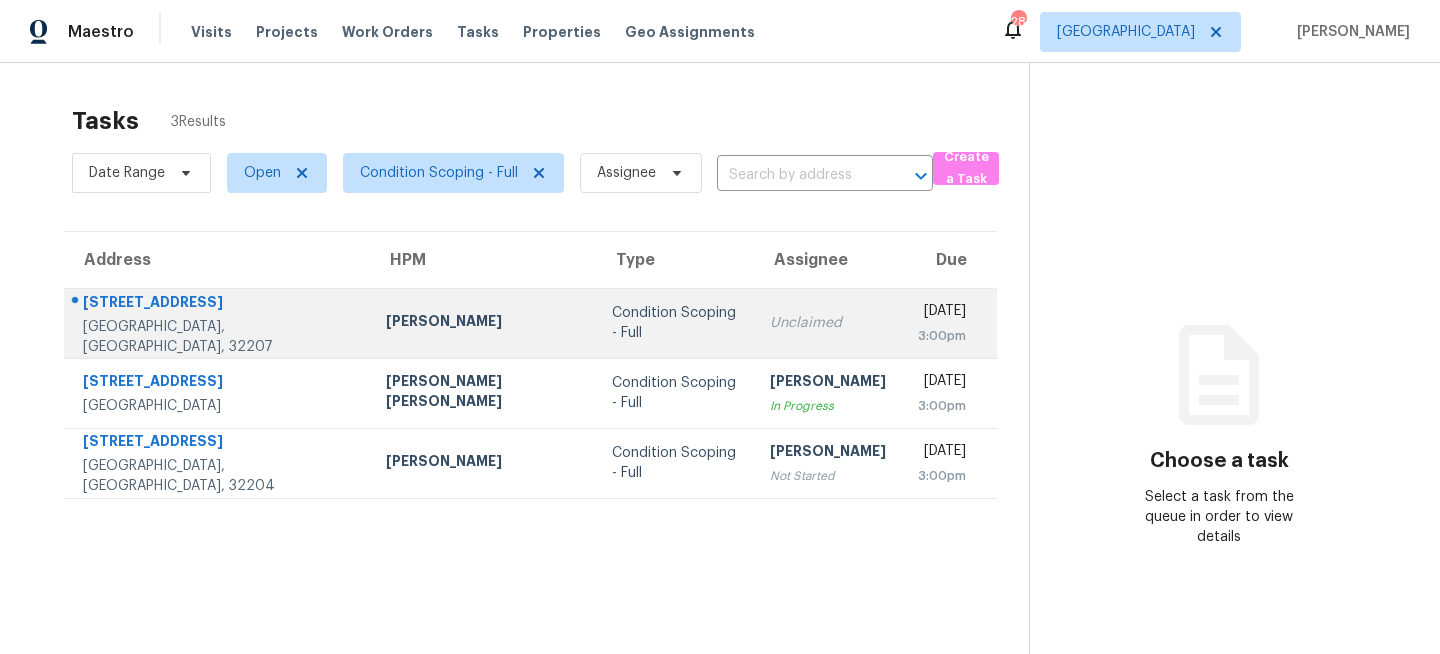 click on "Unclaimed" at bounding box center [828, 323] 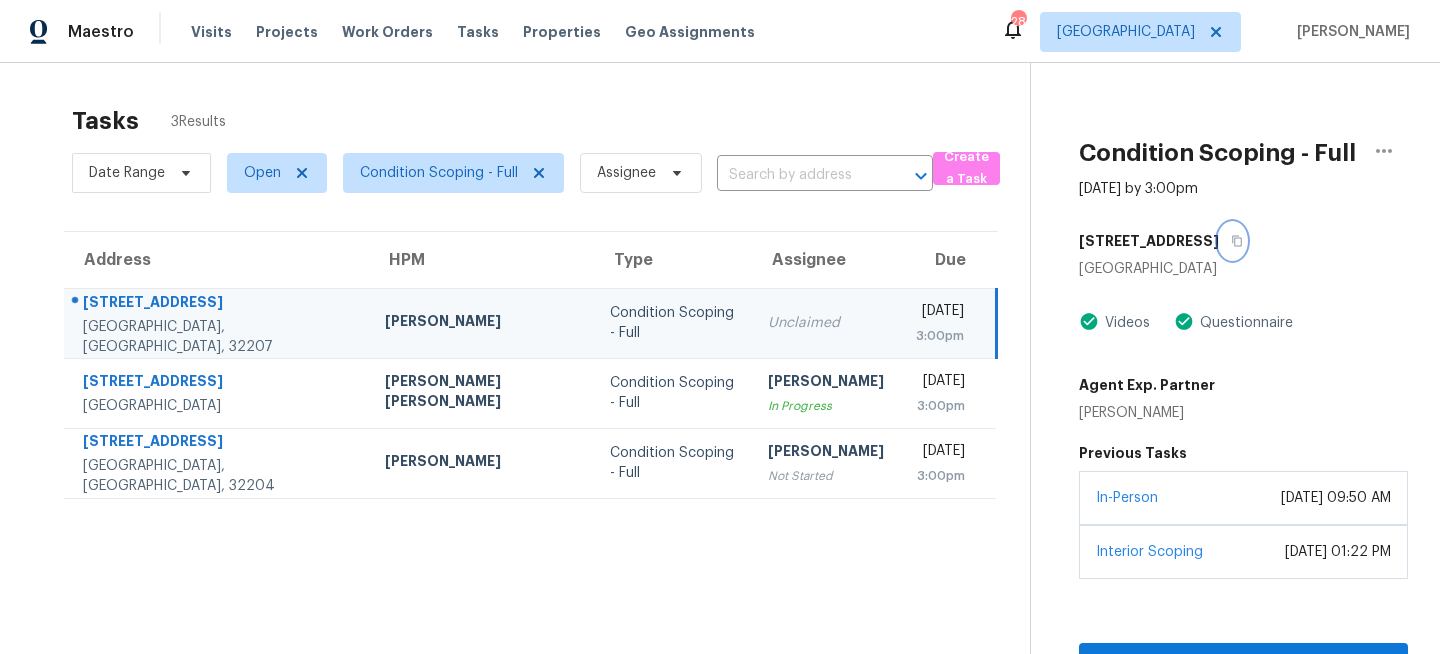 click 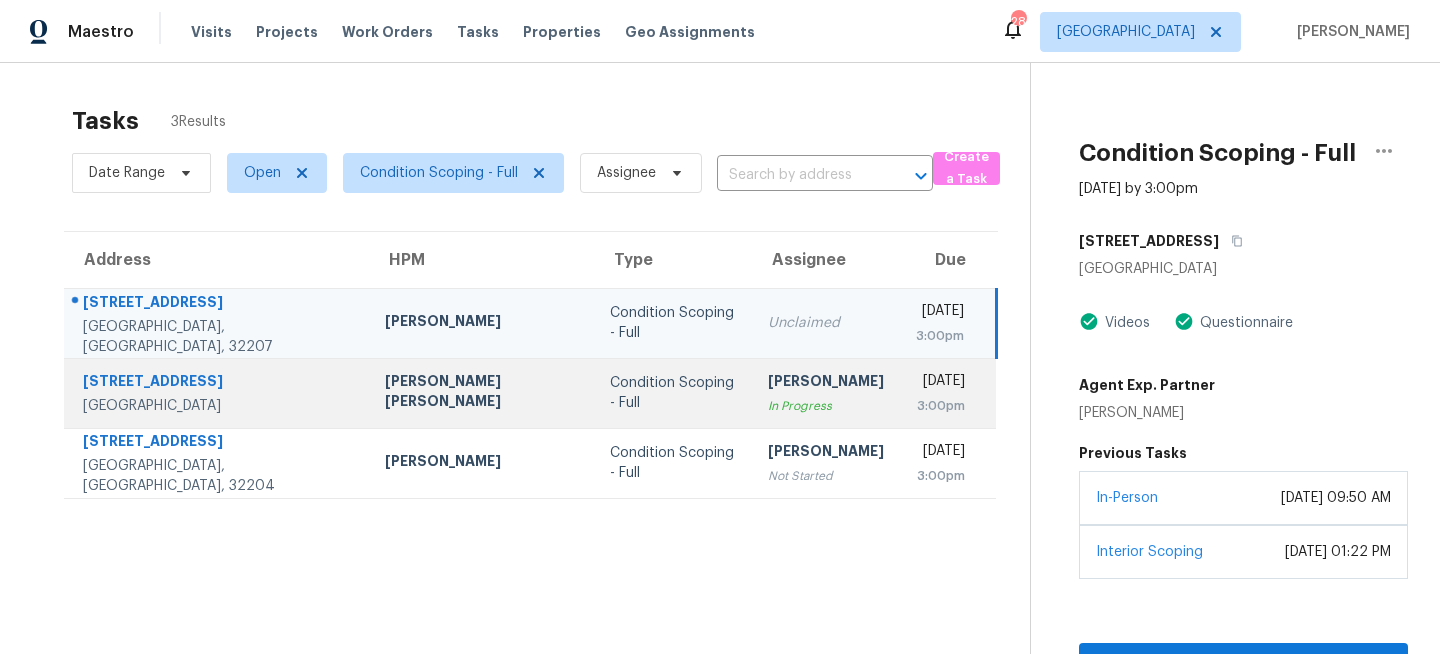click on "Condition Scoping - Full" at bounding box center (673, 393) 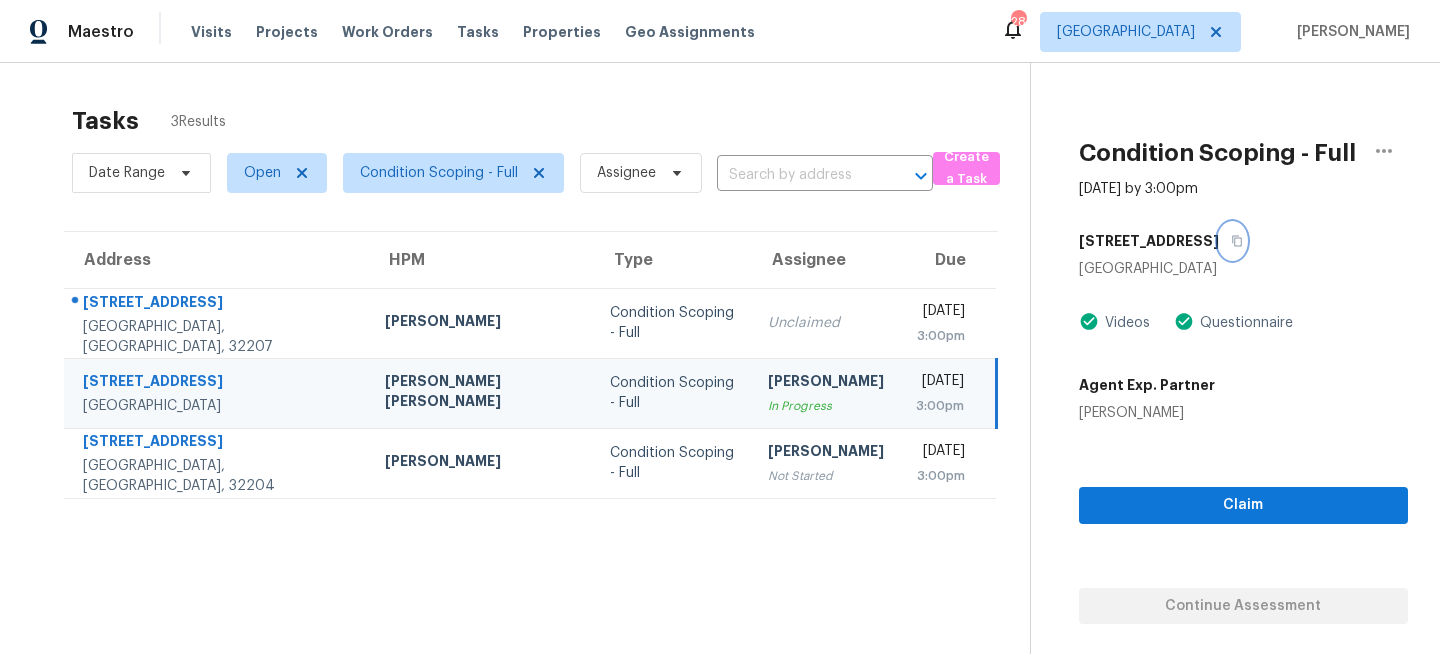 click 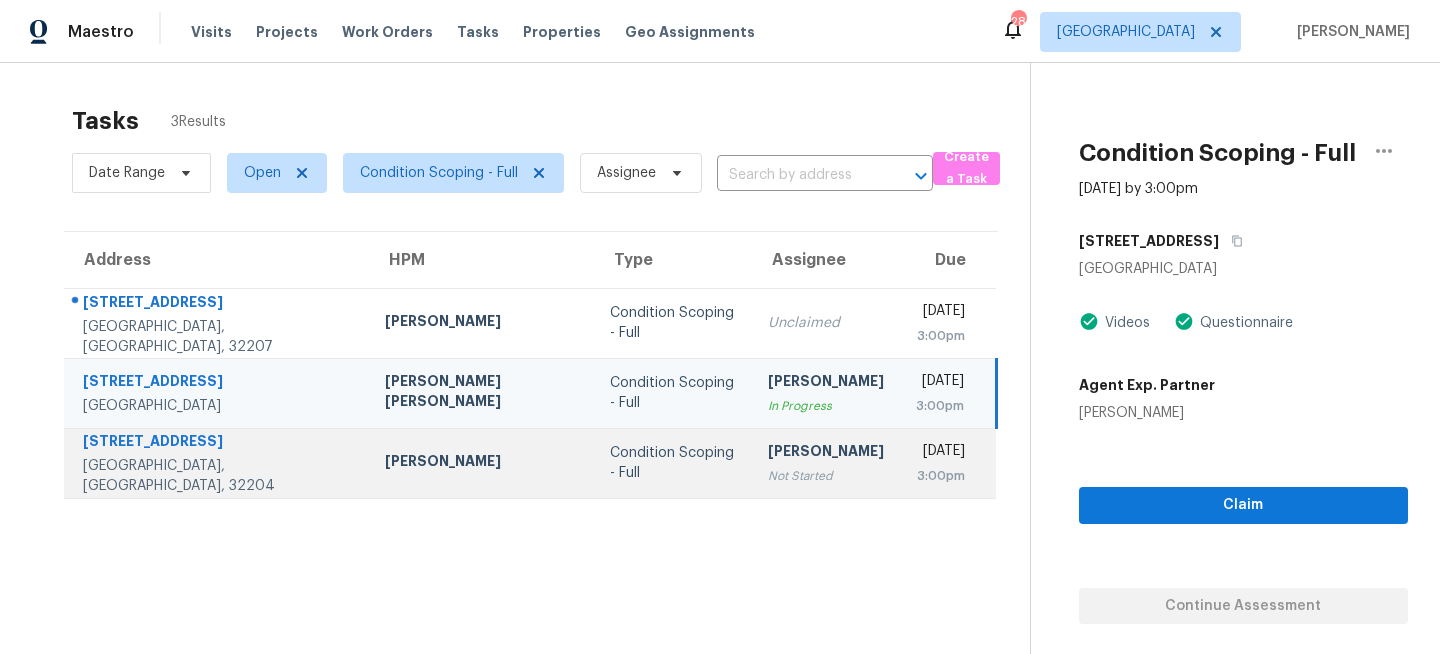 click on "Condition Scoping - Full" at bounding box center [673, 463] 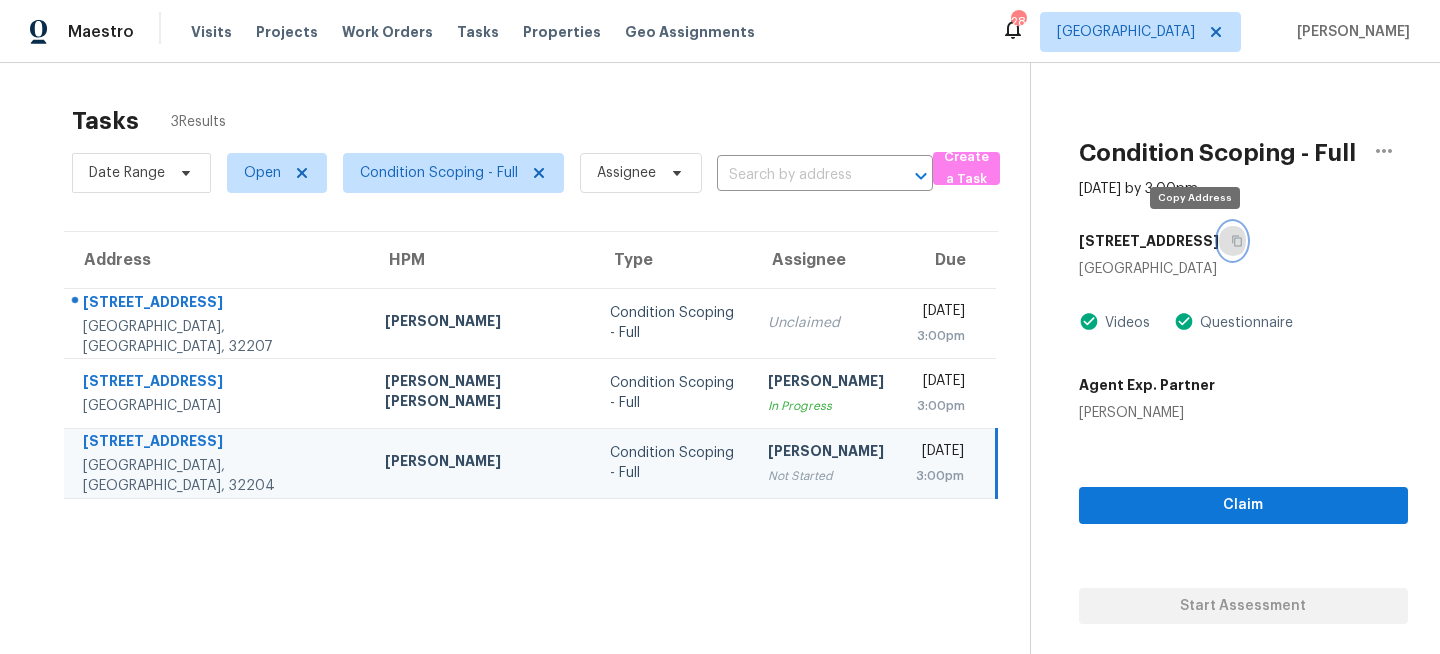click 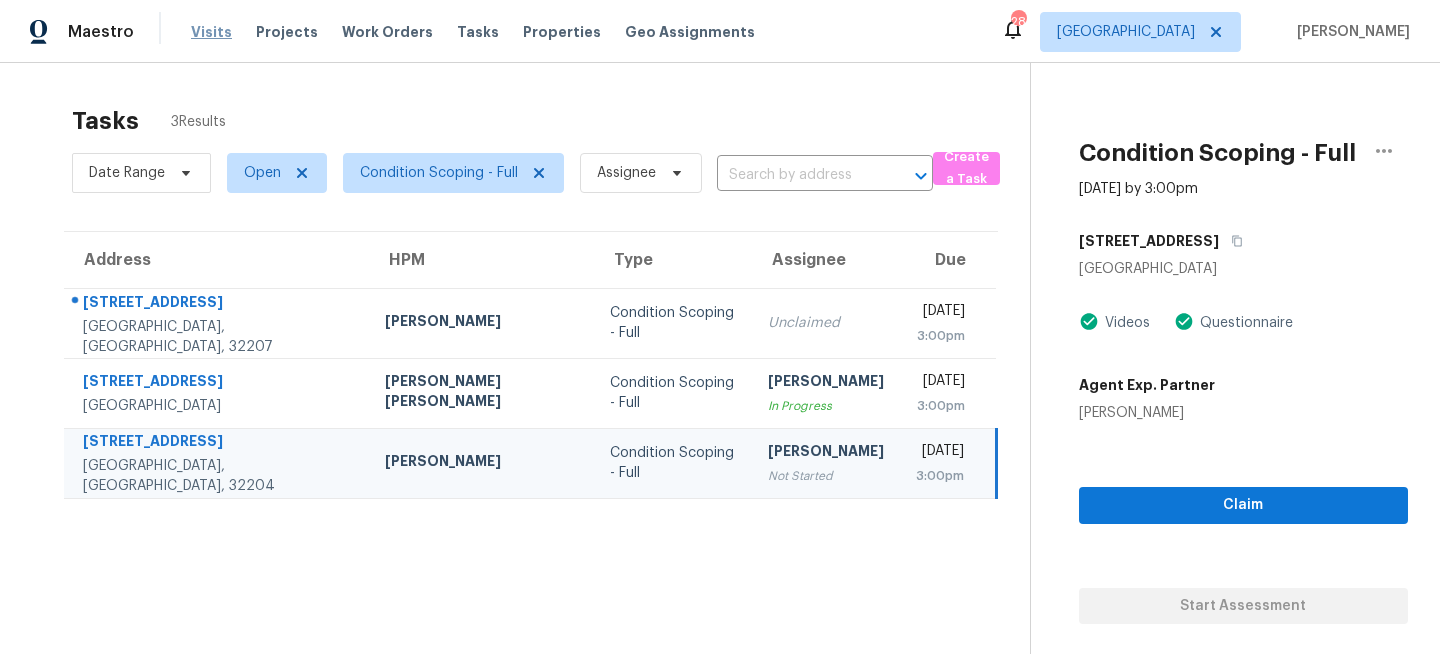 click on "Visits" at bounding box center [211, 32] 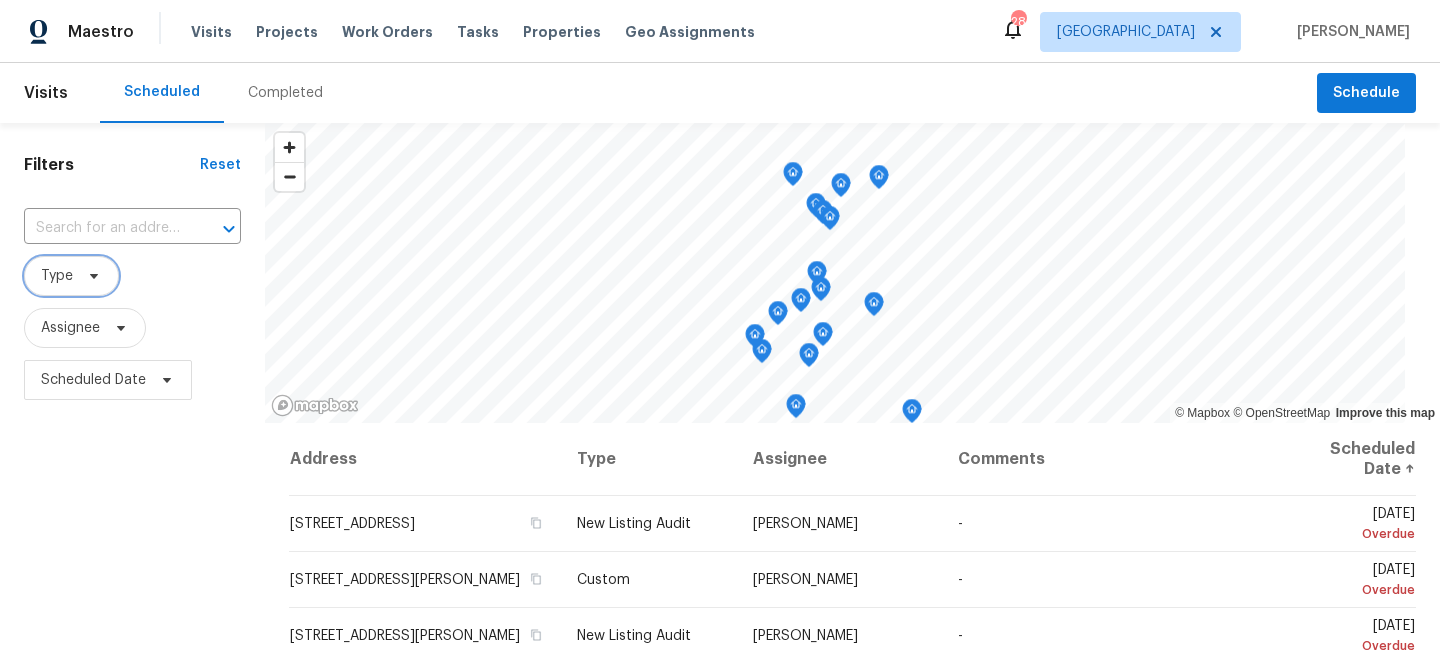 click 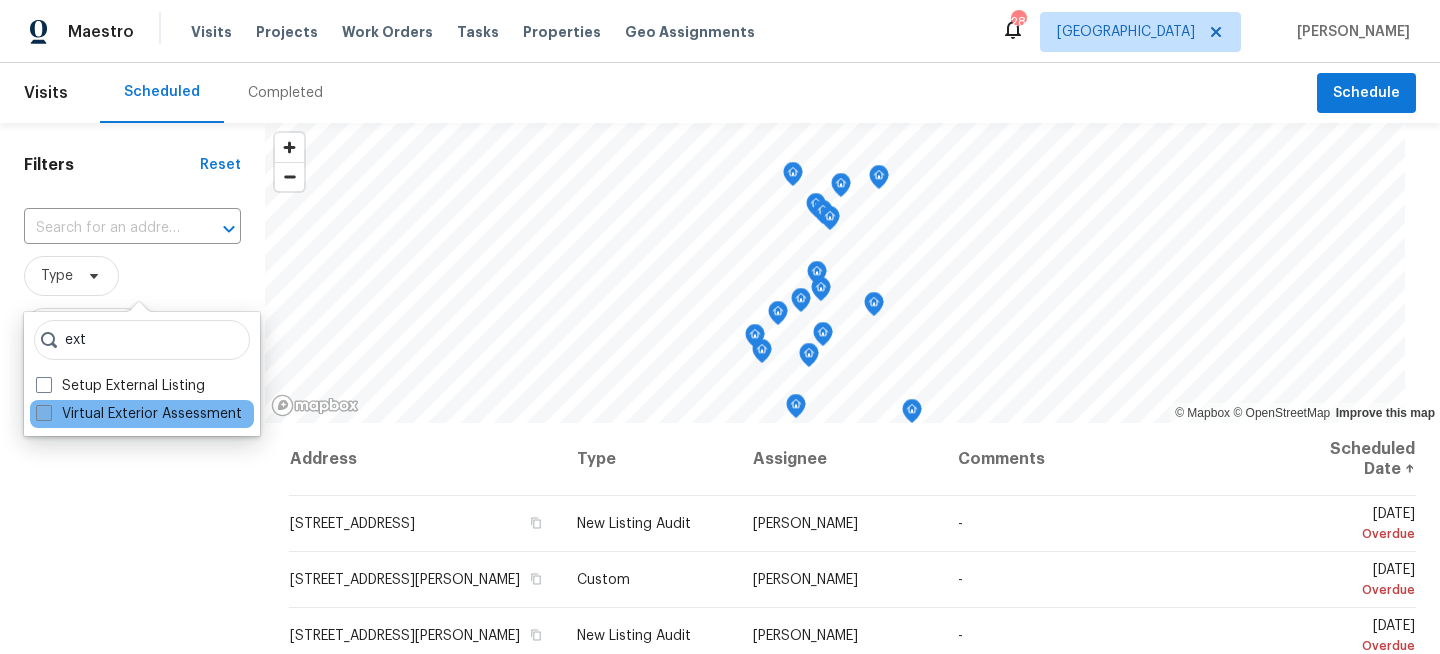type on "ext" 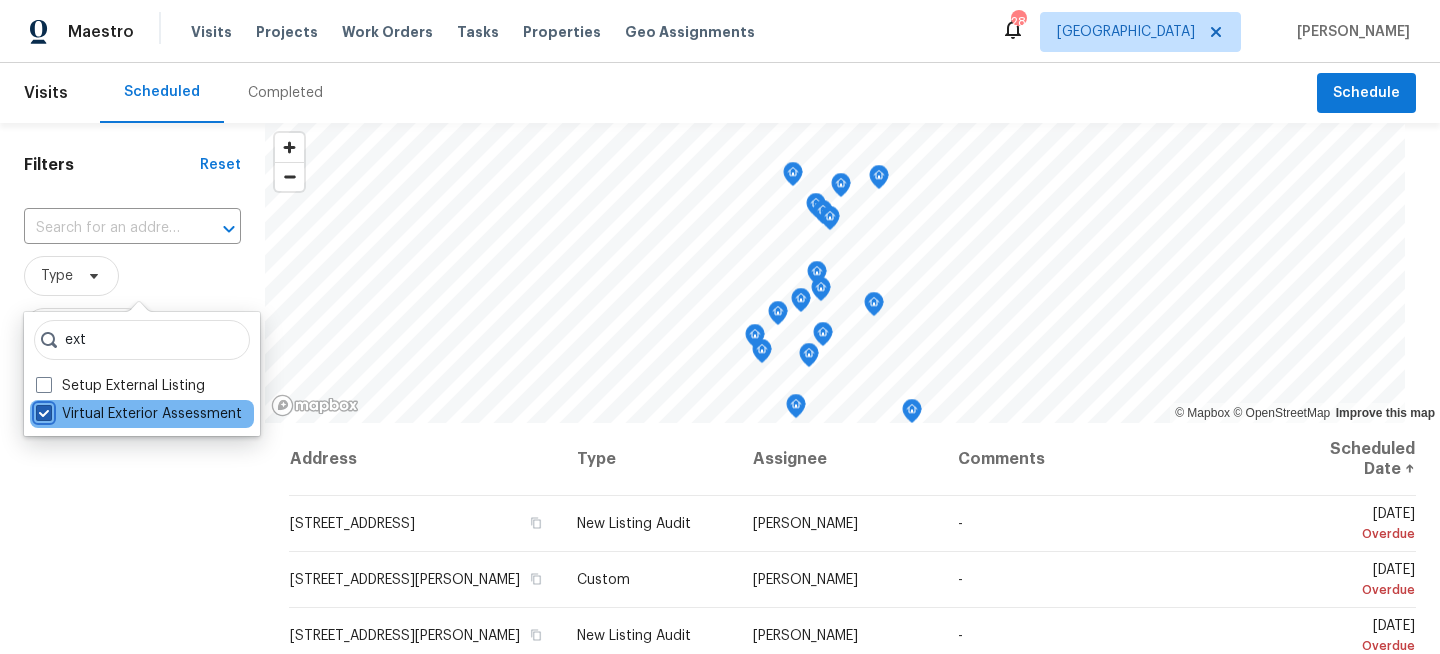 checkbox on "true" 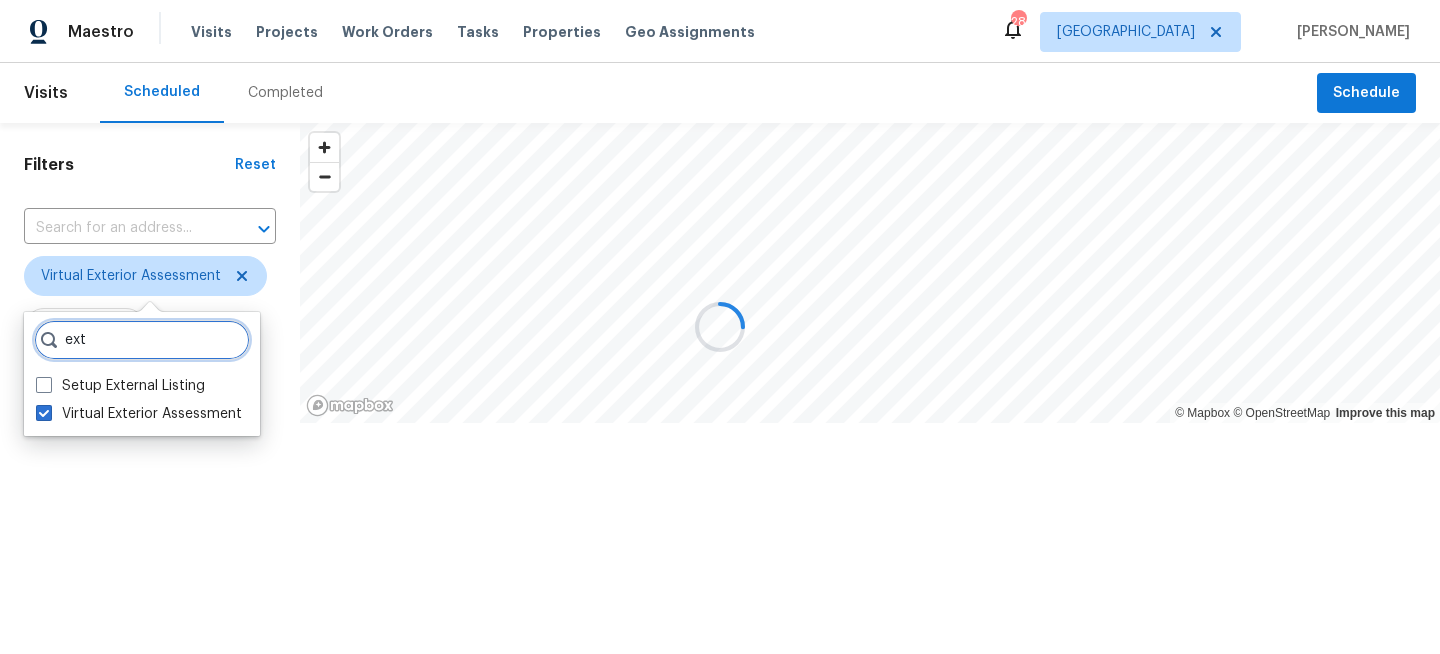 click on "ext" at bounding box center (142, 340) 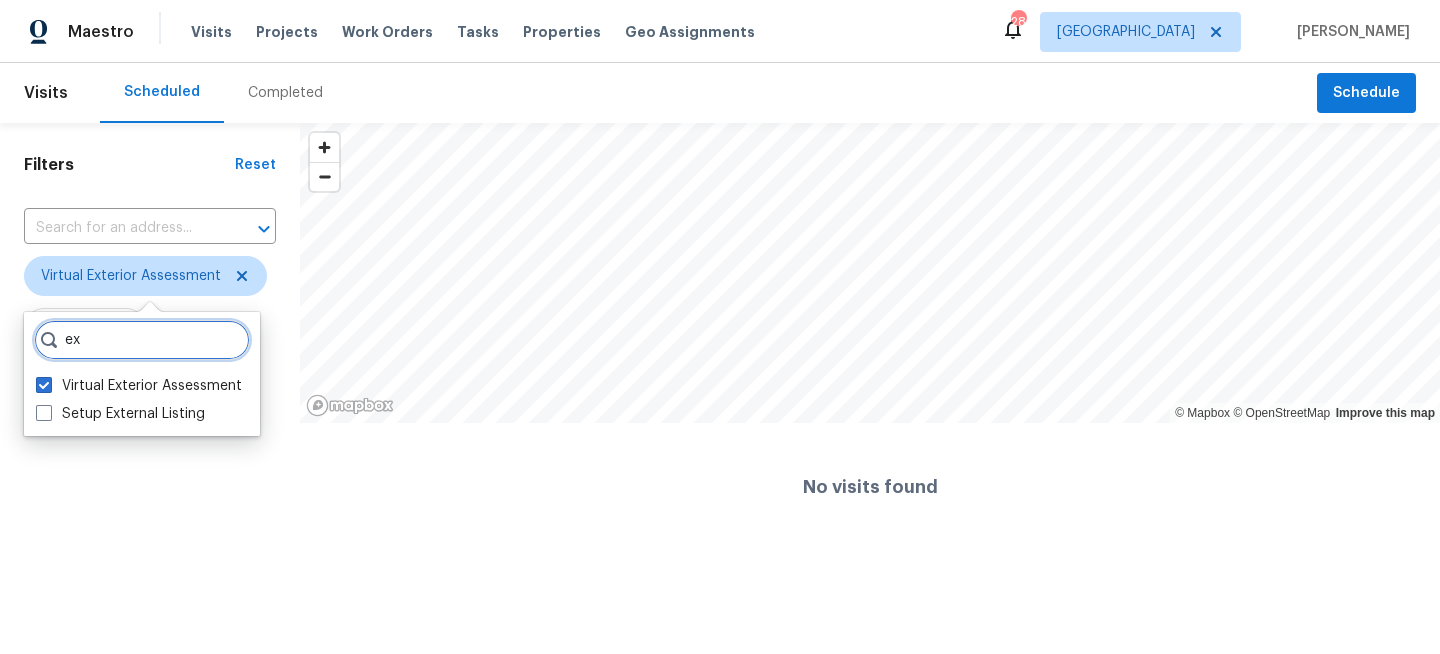 type on "e" 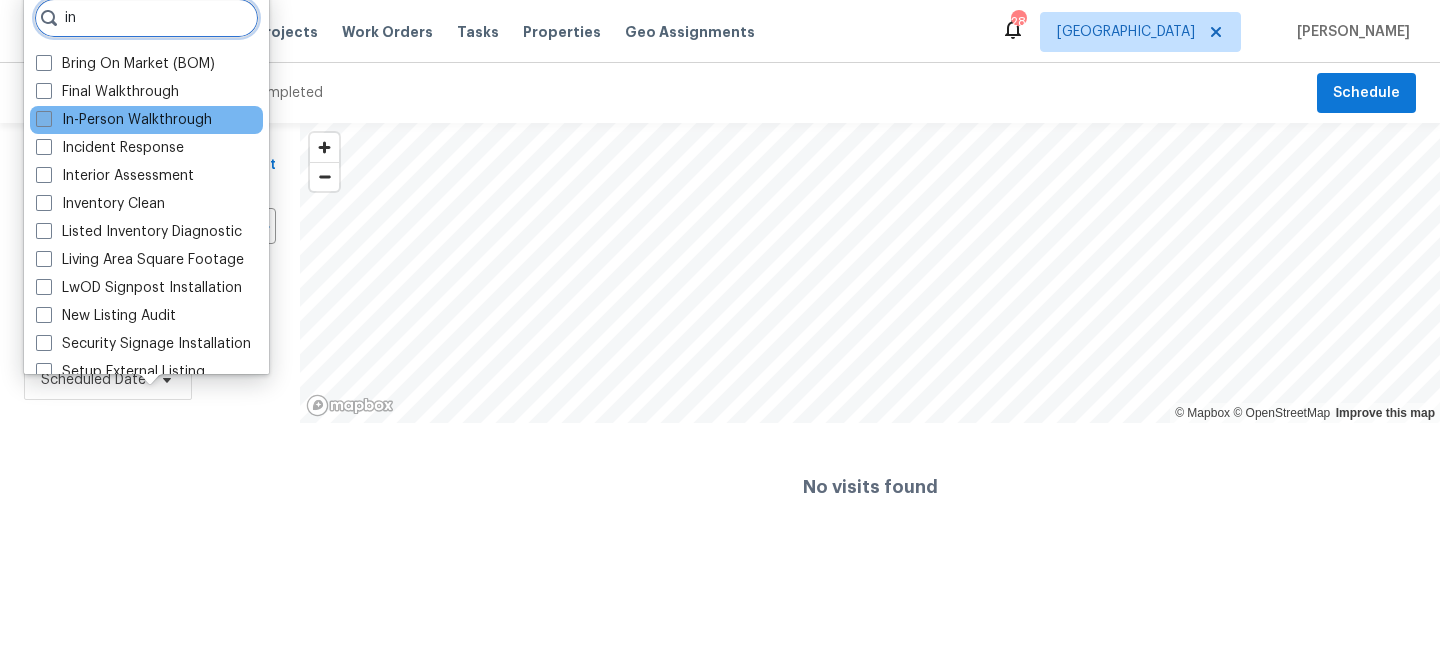 type on "in" 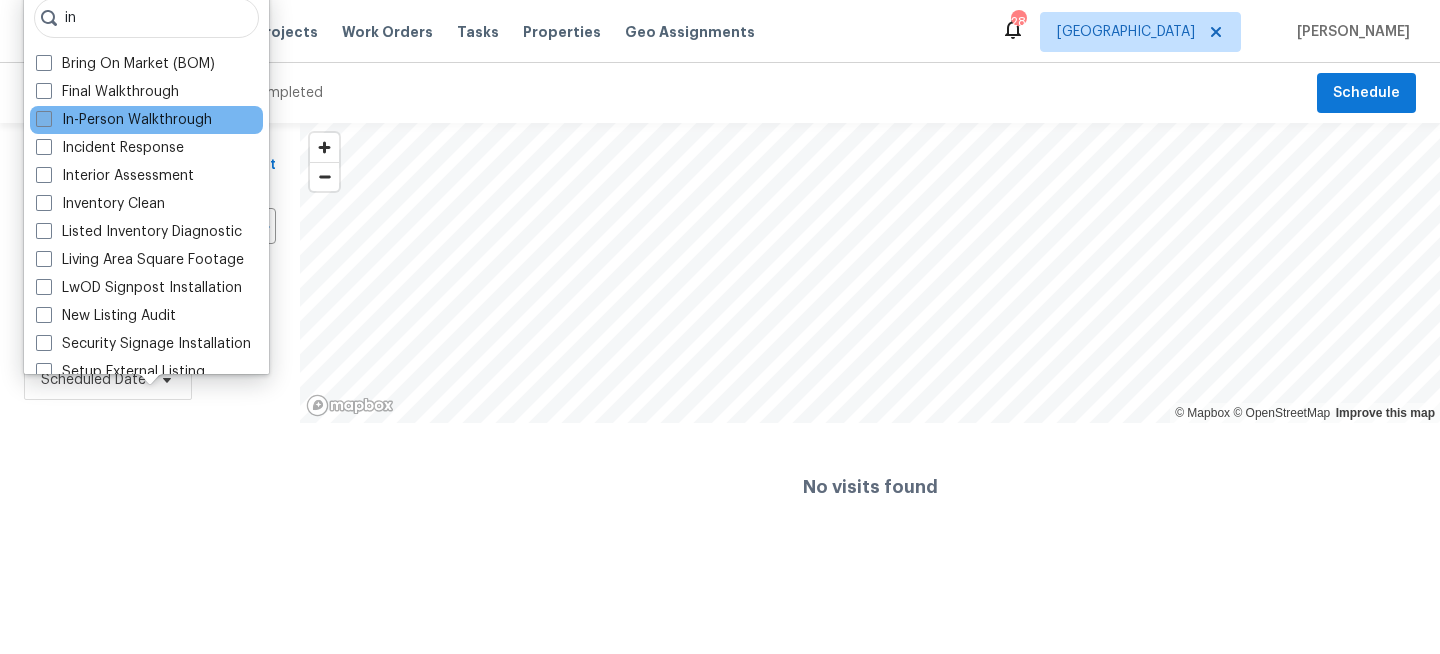 click on "In-Person Walkthrough" at bounding box center [124, 120] 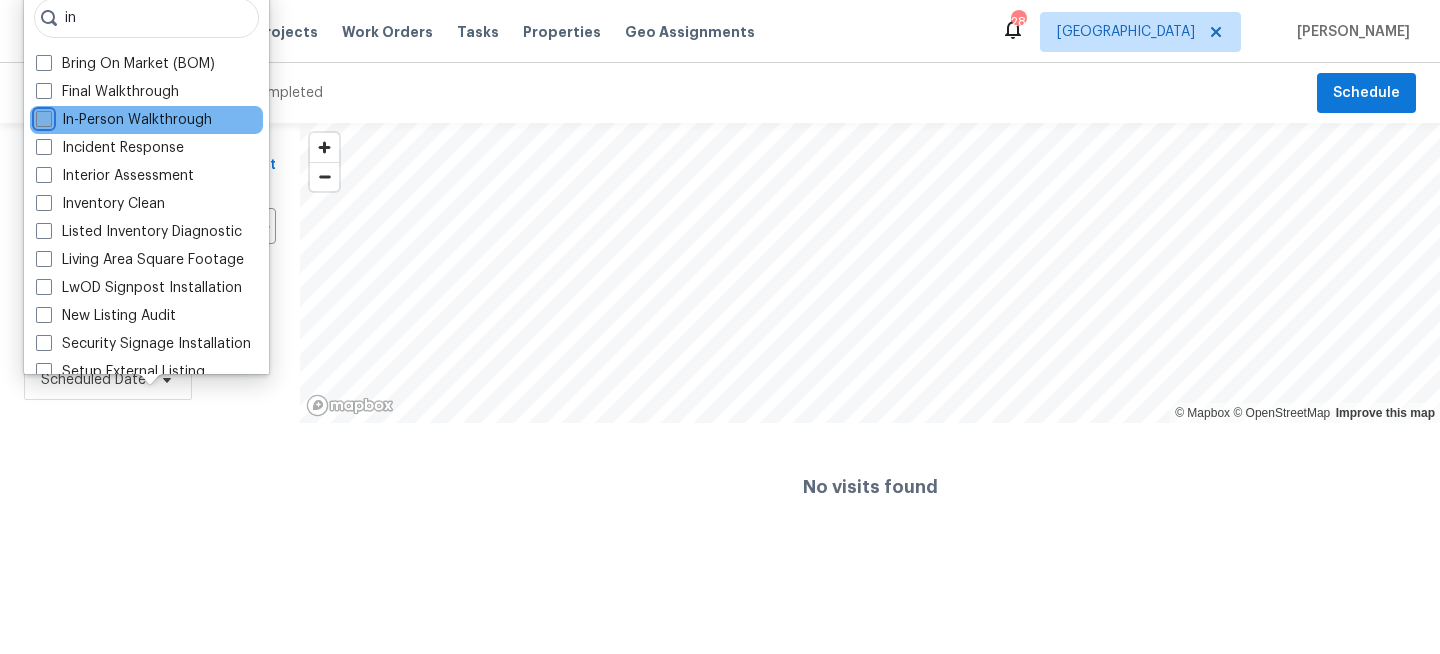 click on "In-Person Walkthrough" at bounding box center (42, 116) 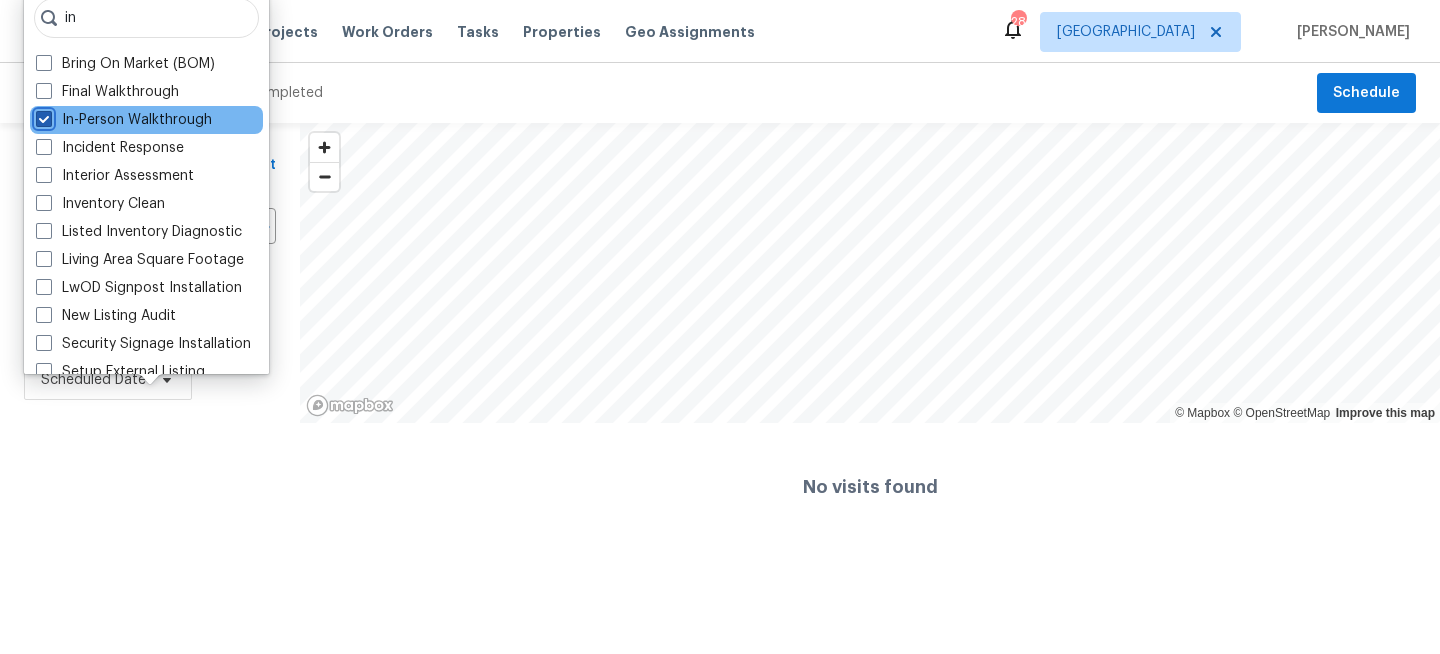 checkbox on "true" 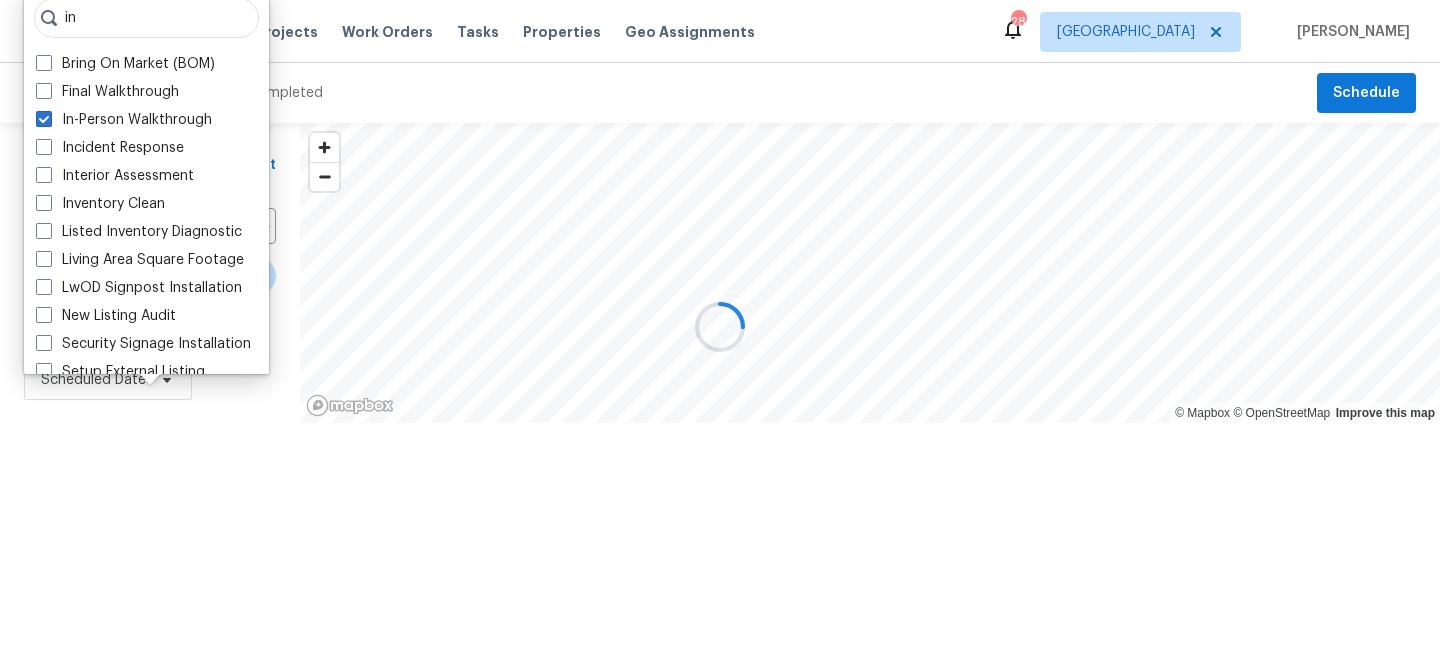 click on "Filters Reset ​ Virtual Exterior Assessment + 1 Assignee Scheduled Date" at bounding box center [150, 337] 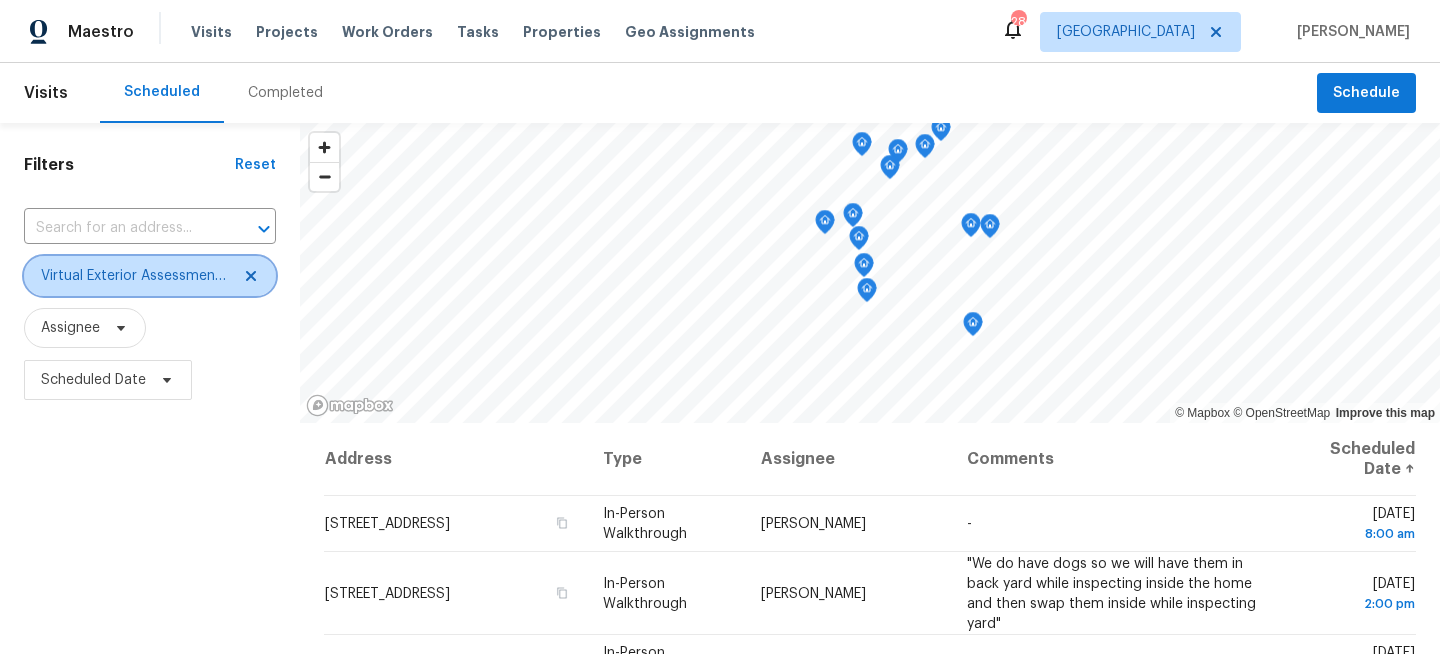 click on "Virtual Exterior Assessment + 1" at bounding box center (150, 276) 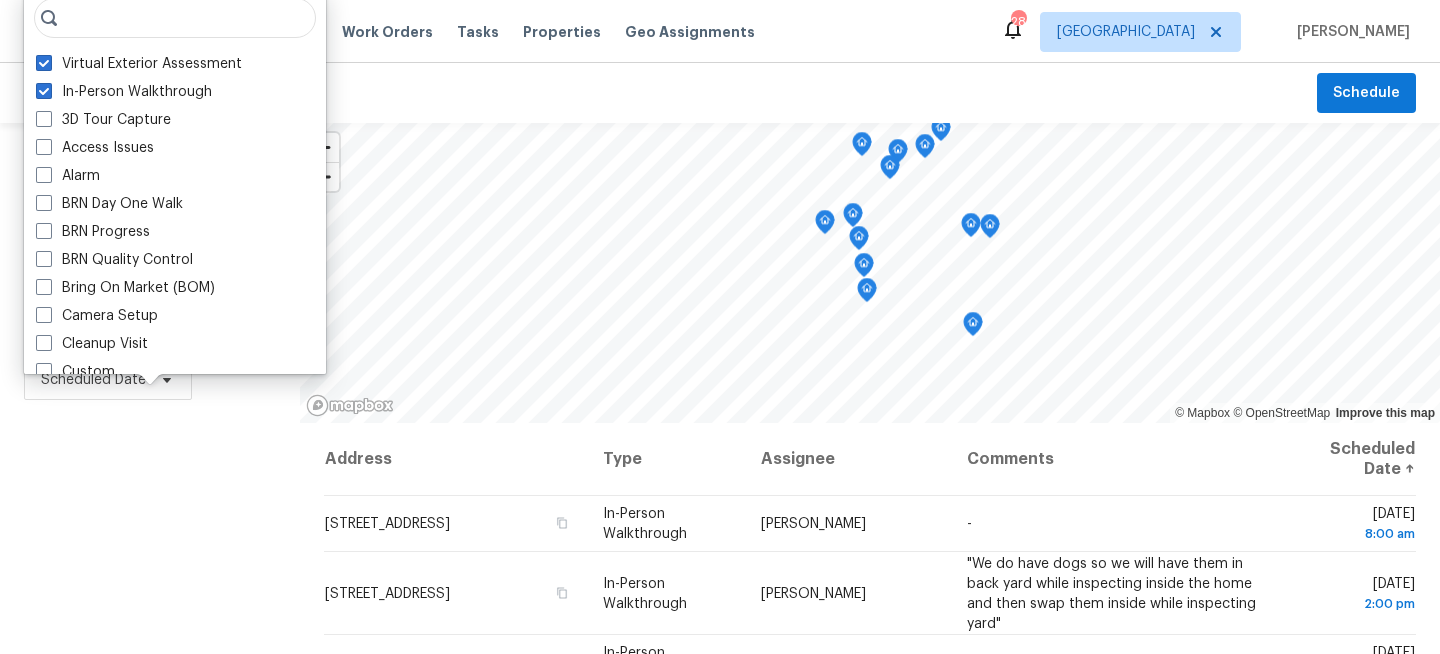 click at bounding box center (175, 18) 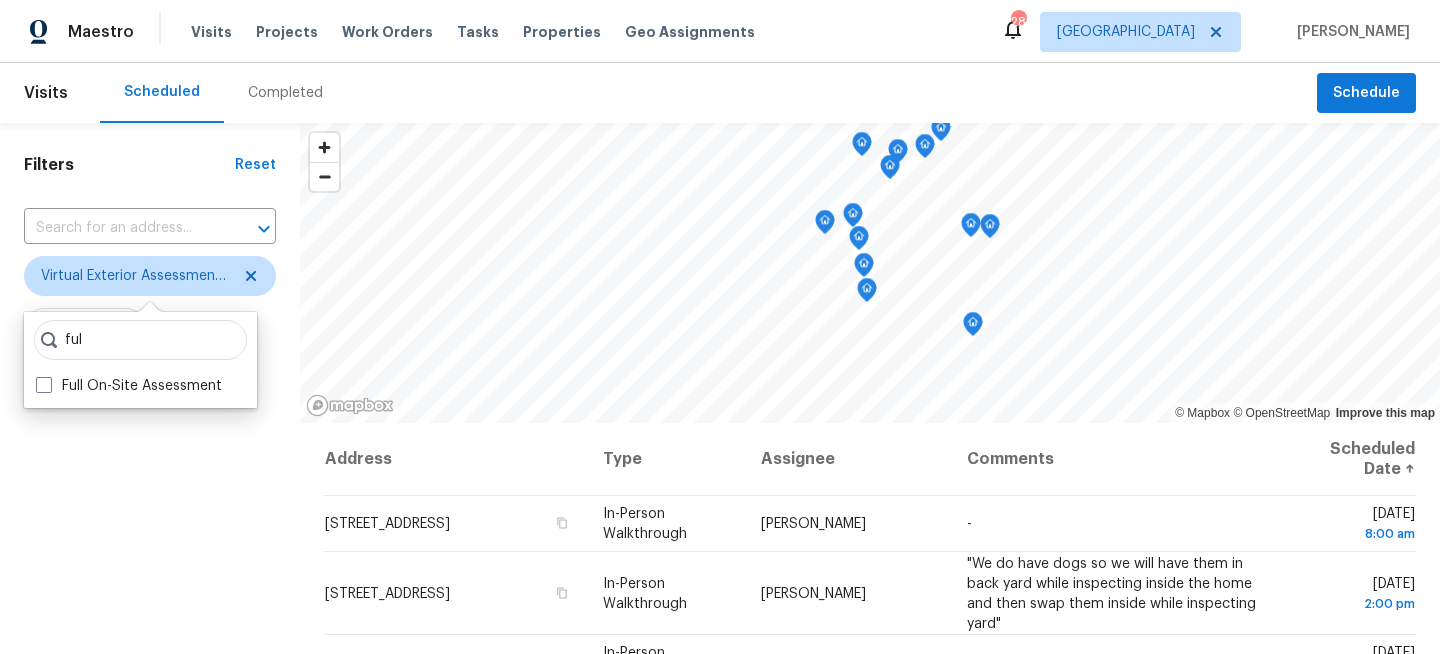 type on "ful" 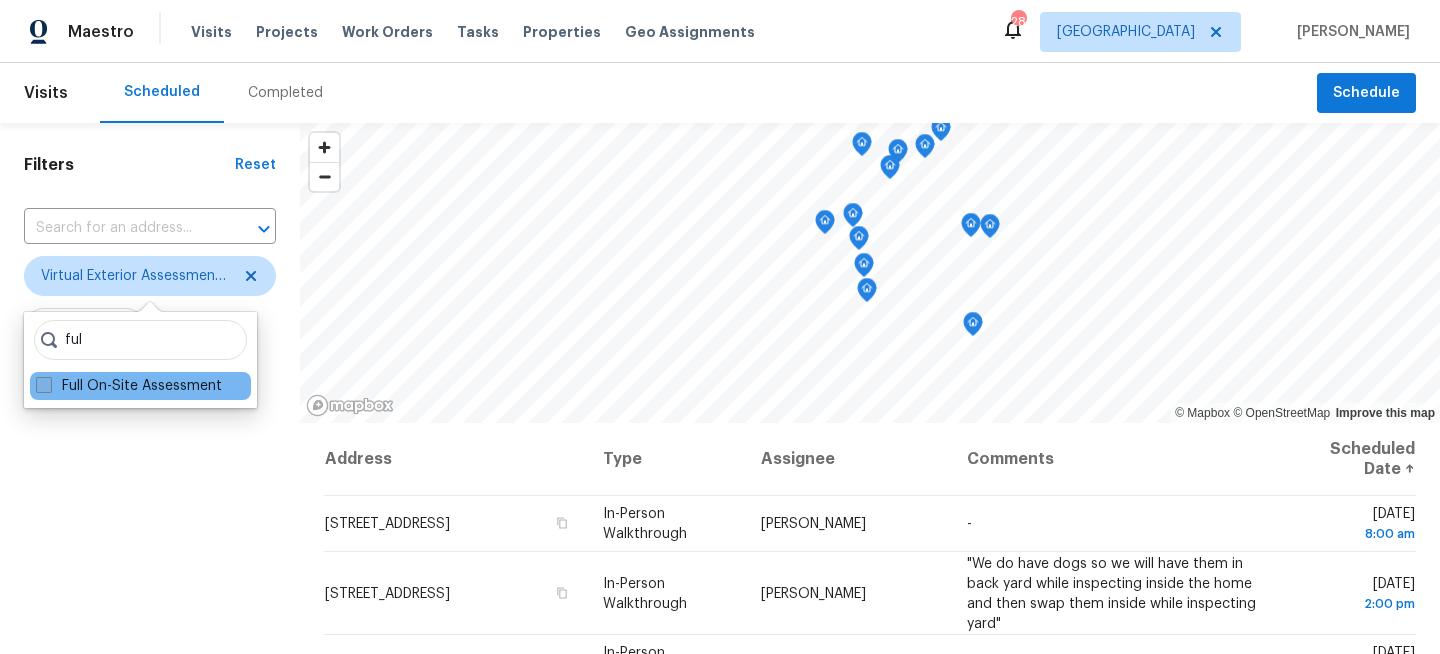 click on "Full On-Site Assessment" at bounding box center [129, 386] 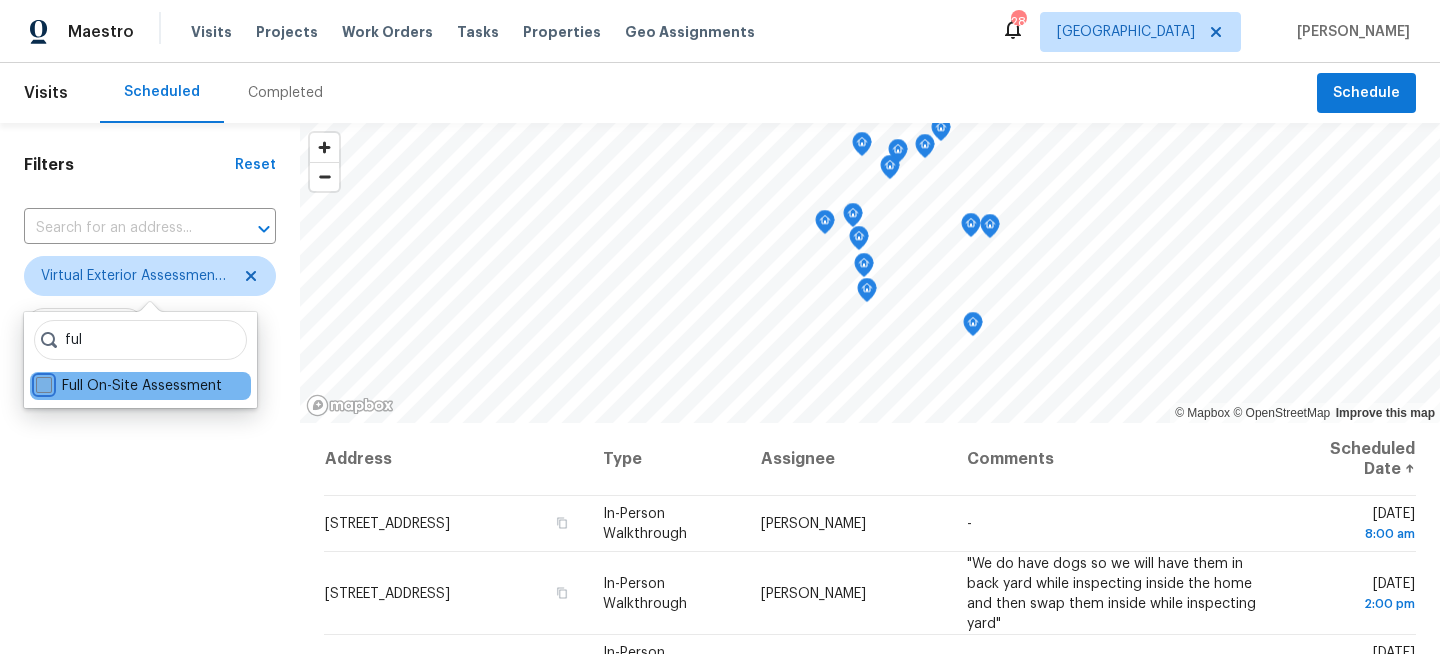 click on "Full On-Site Assessment" at bounding box center (42, 382) 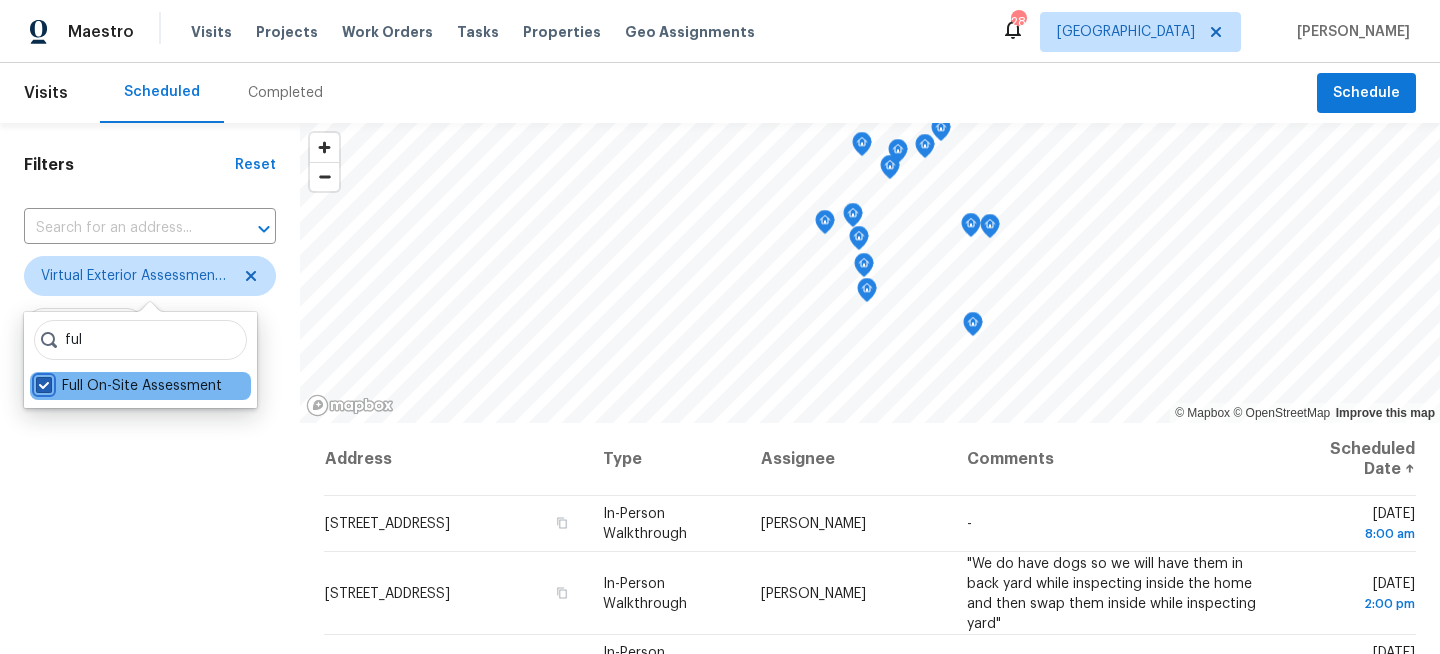 checkbox on "true" 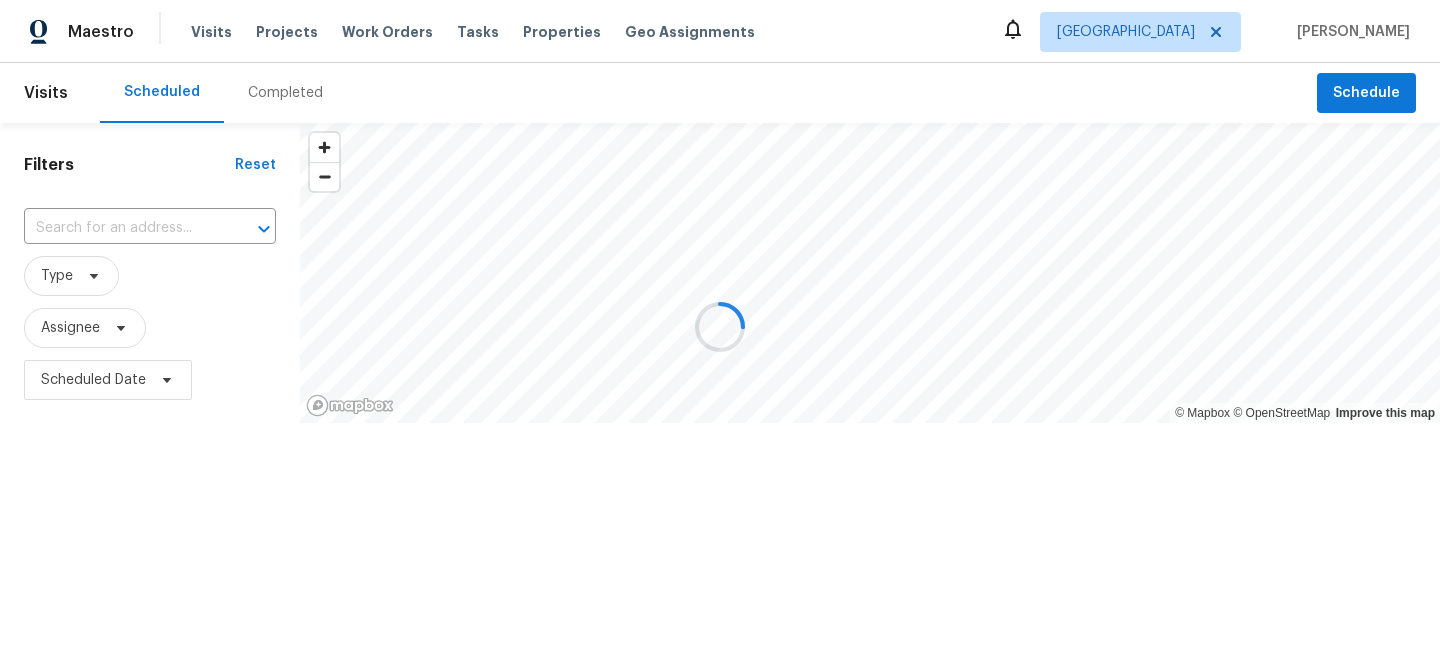 scroll, scrollTop: 0, scrollLeft: 0, axis: both 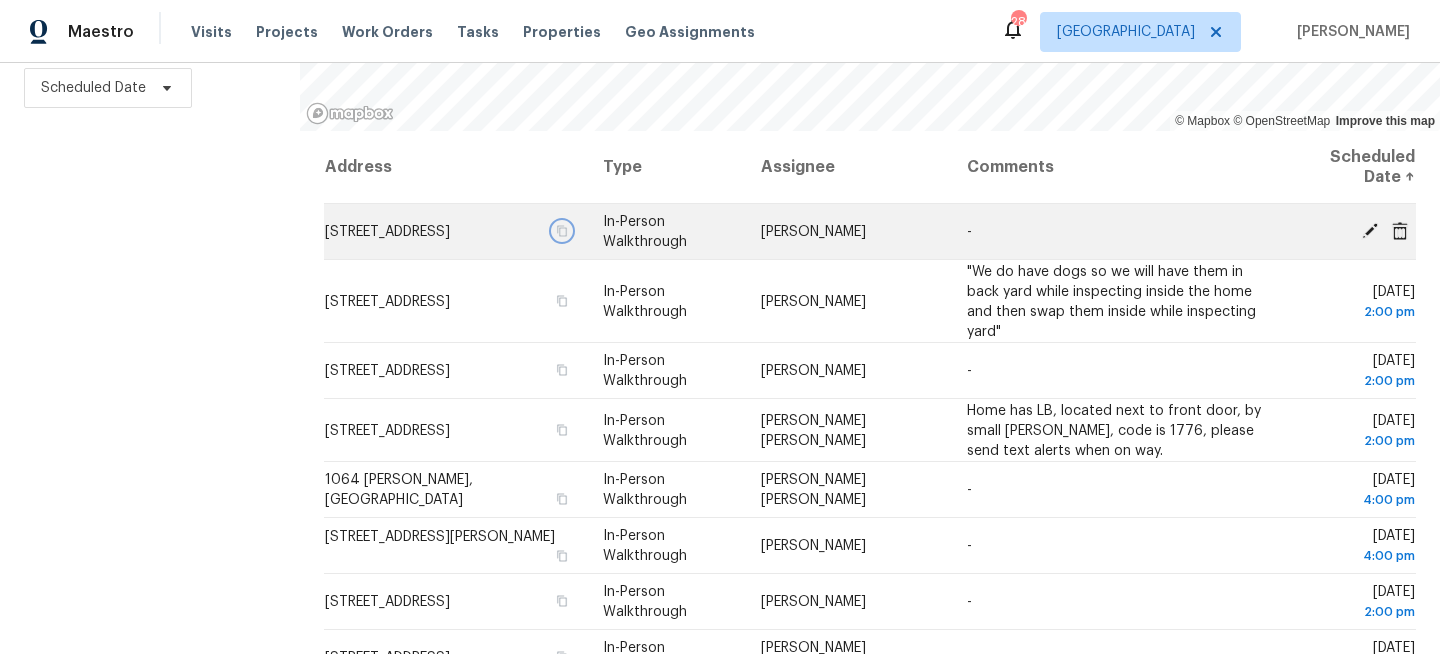 click 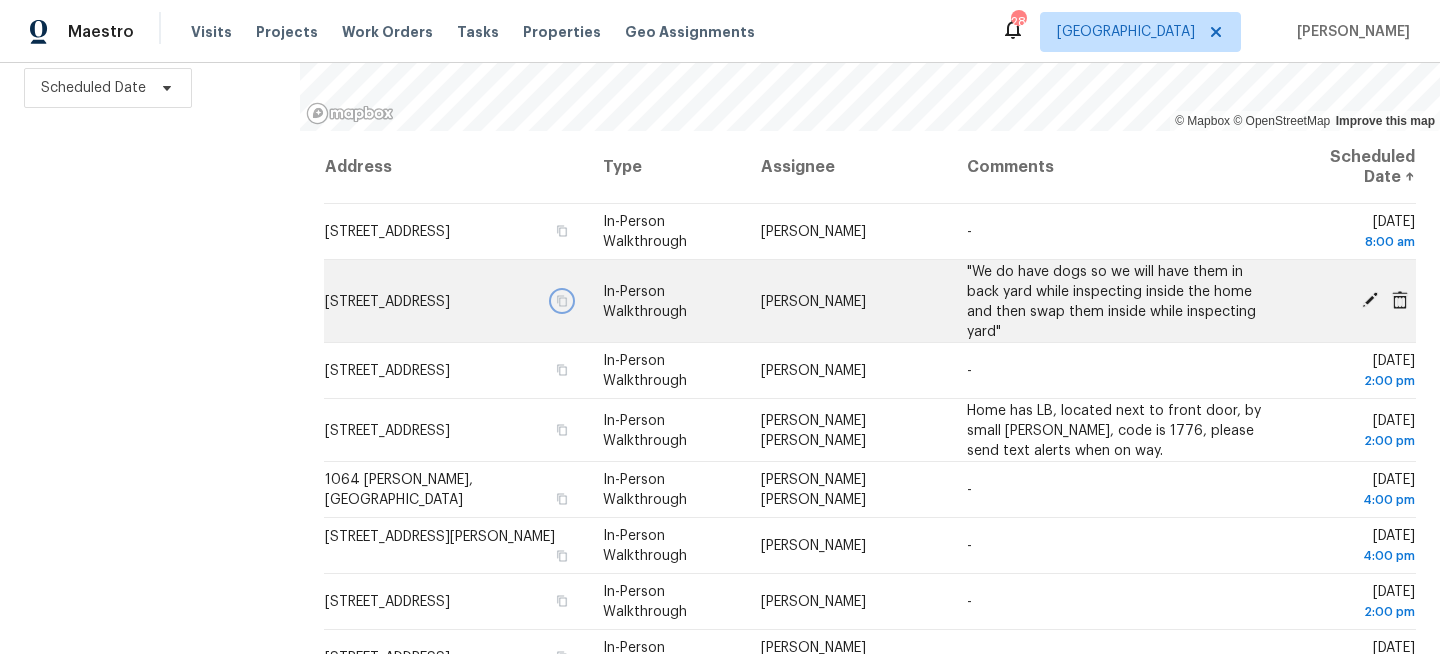 click 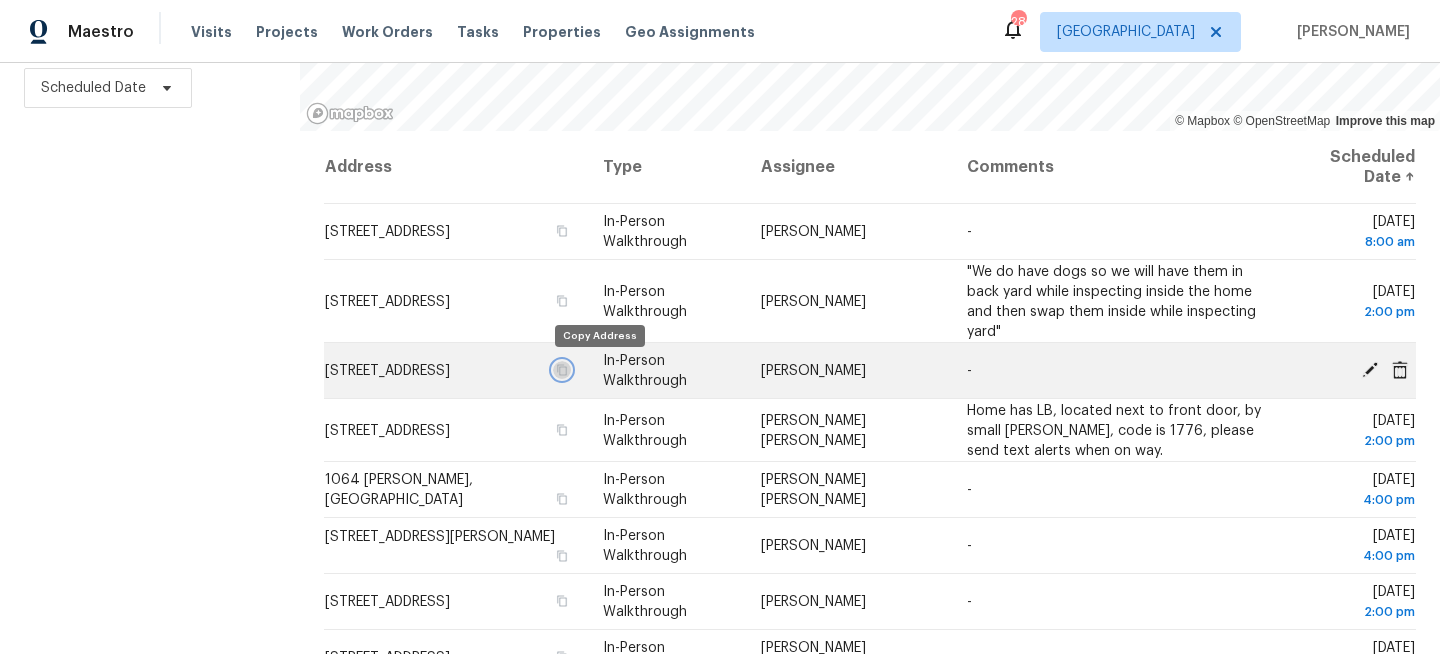 click 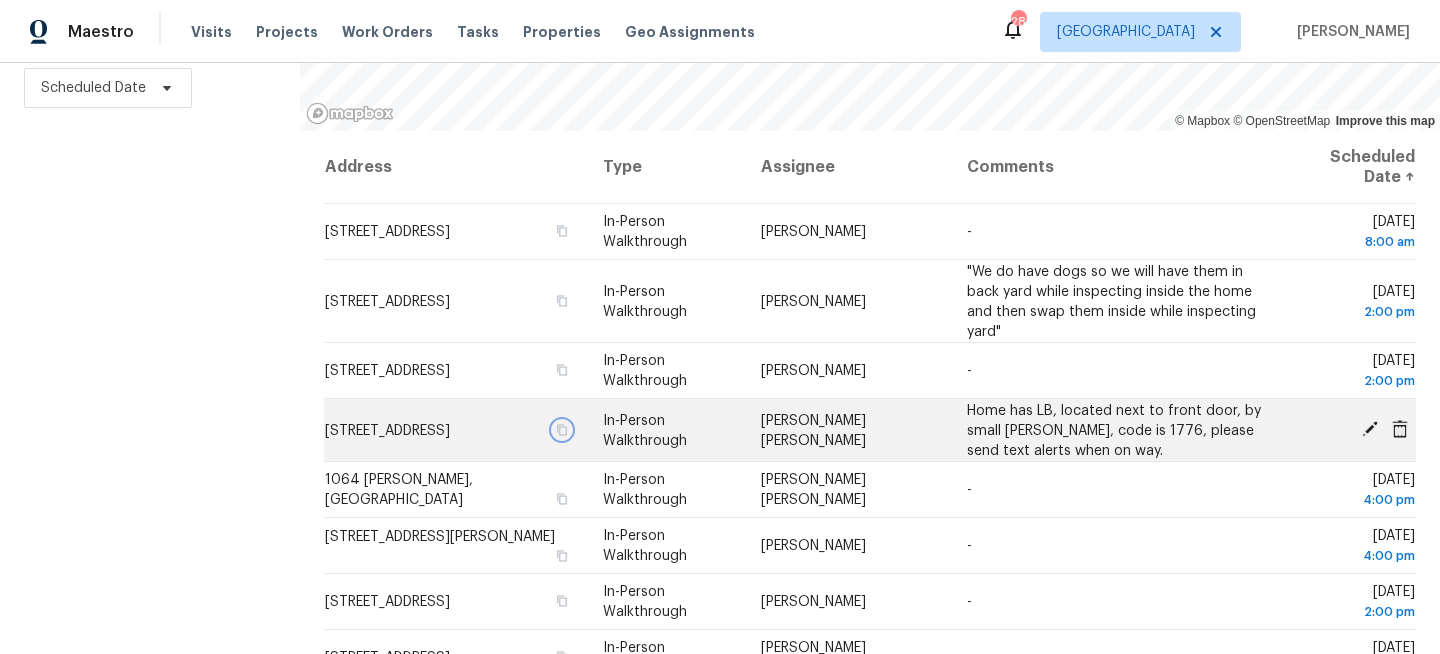 click 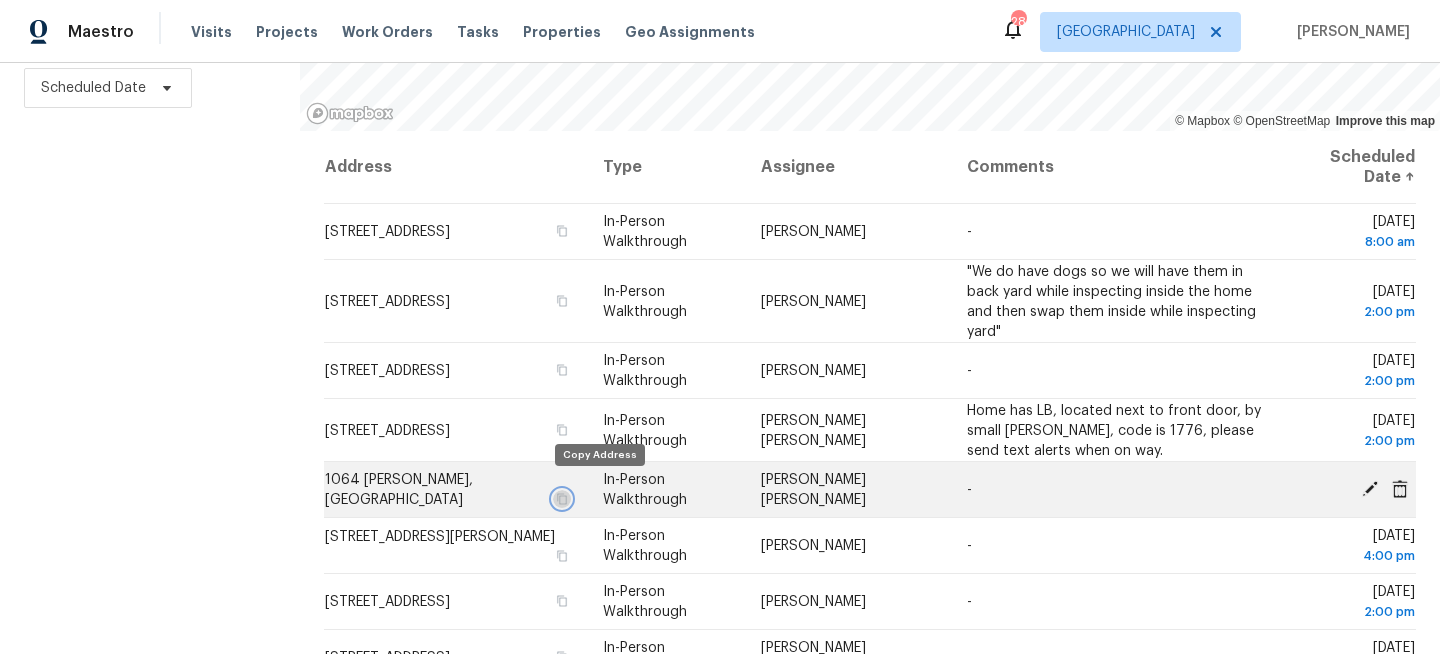 click 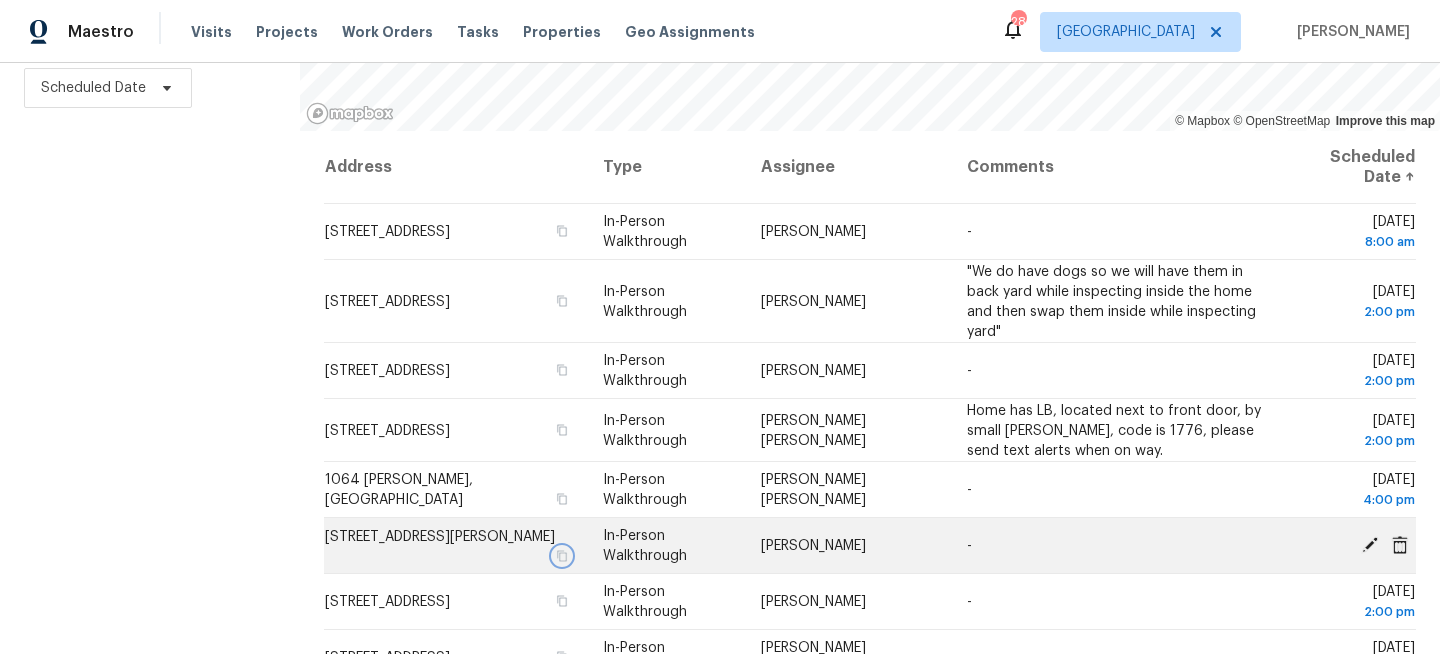click 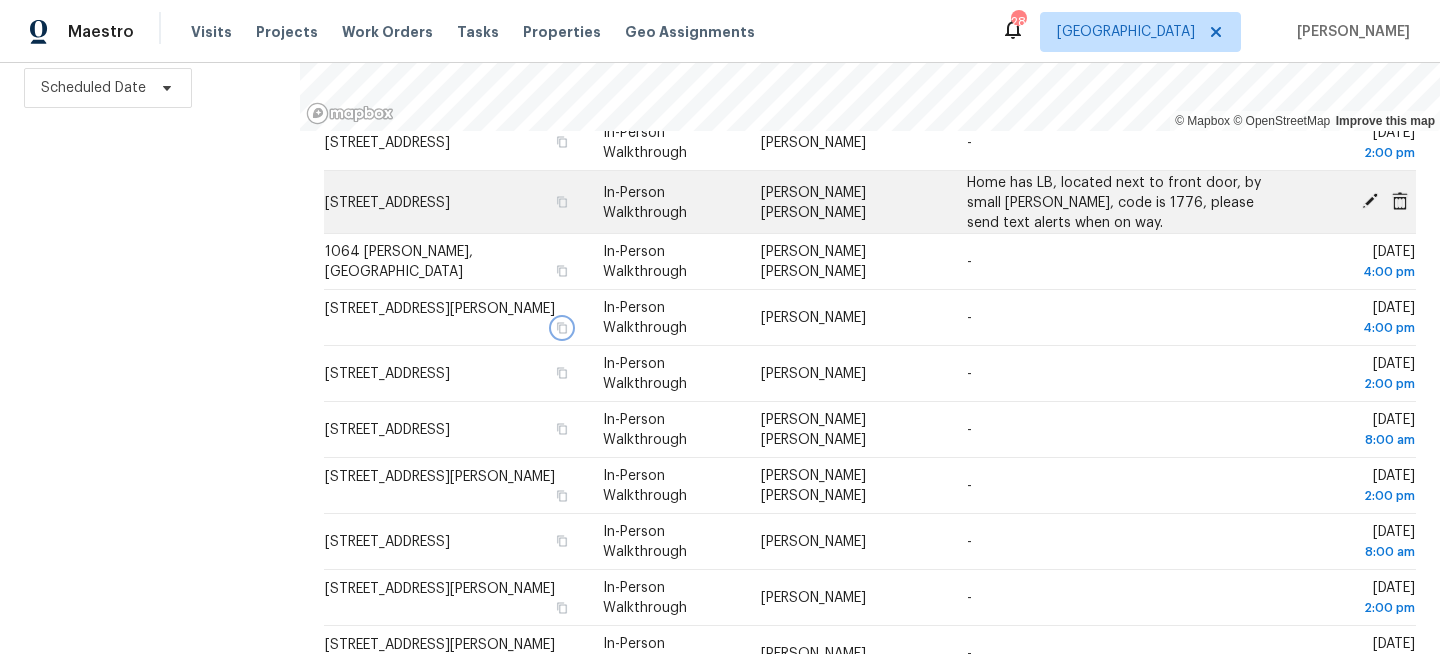 scroll, scrollTop: 385, scrollLeft: 0, axis: vertical 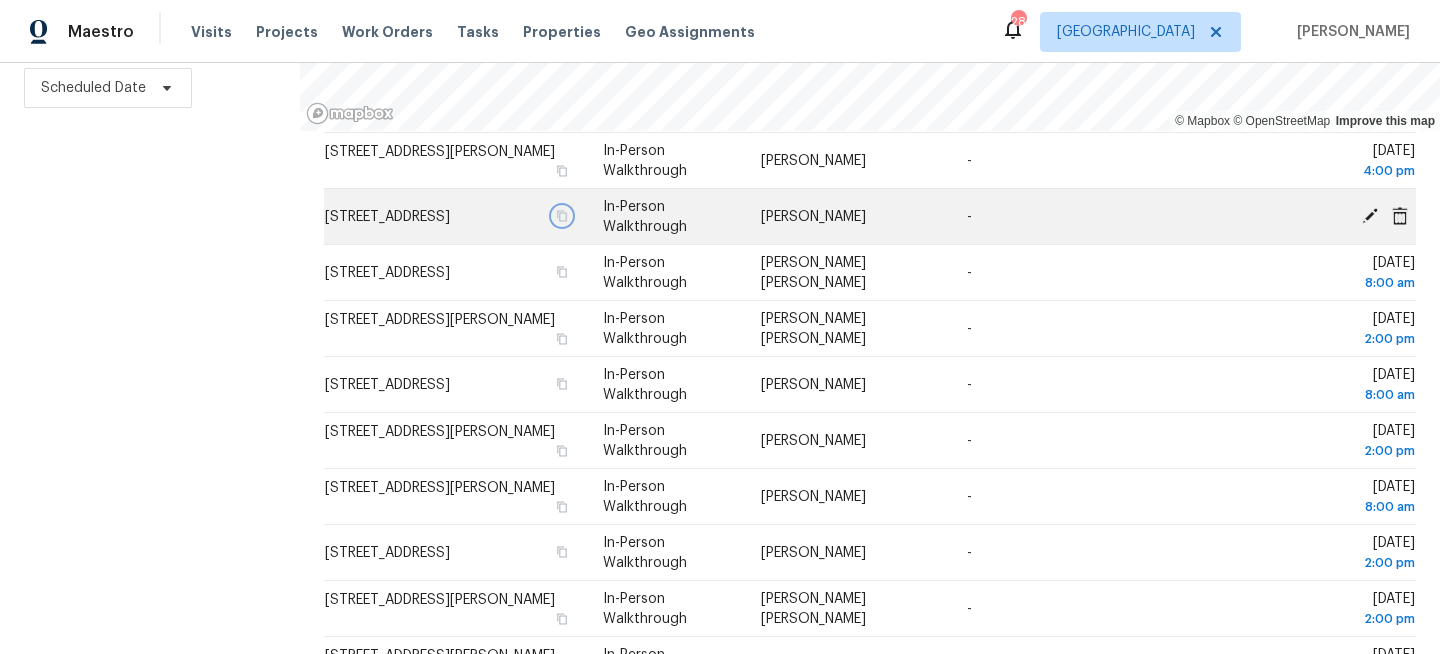 click 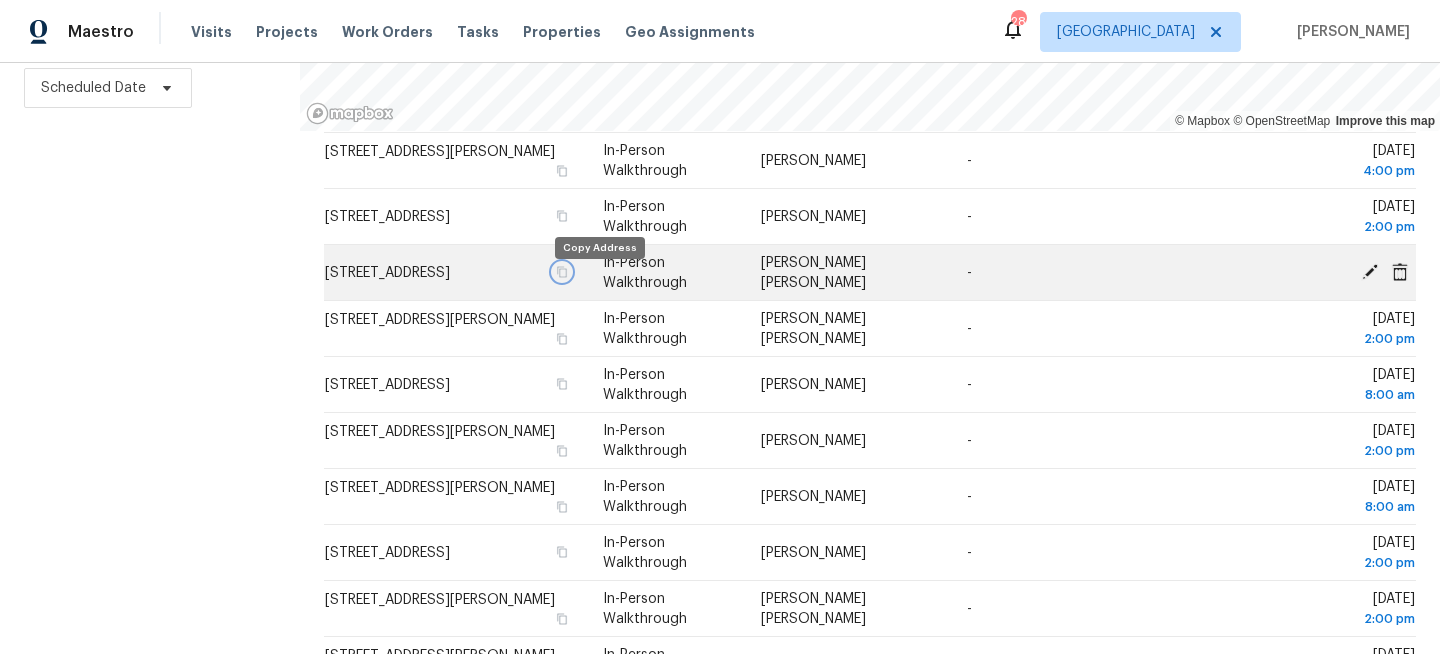 click 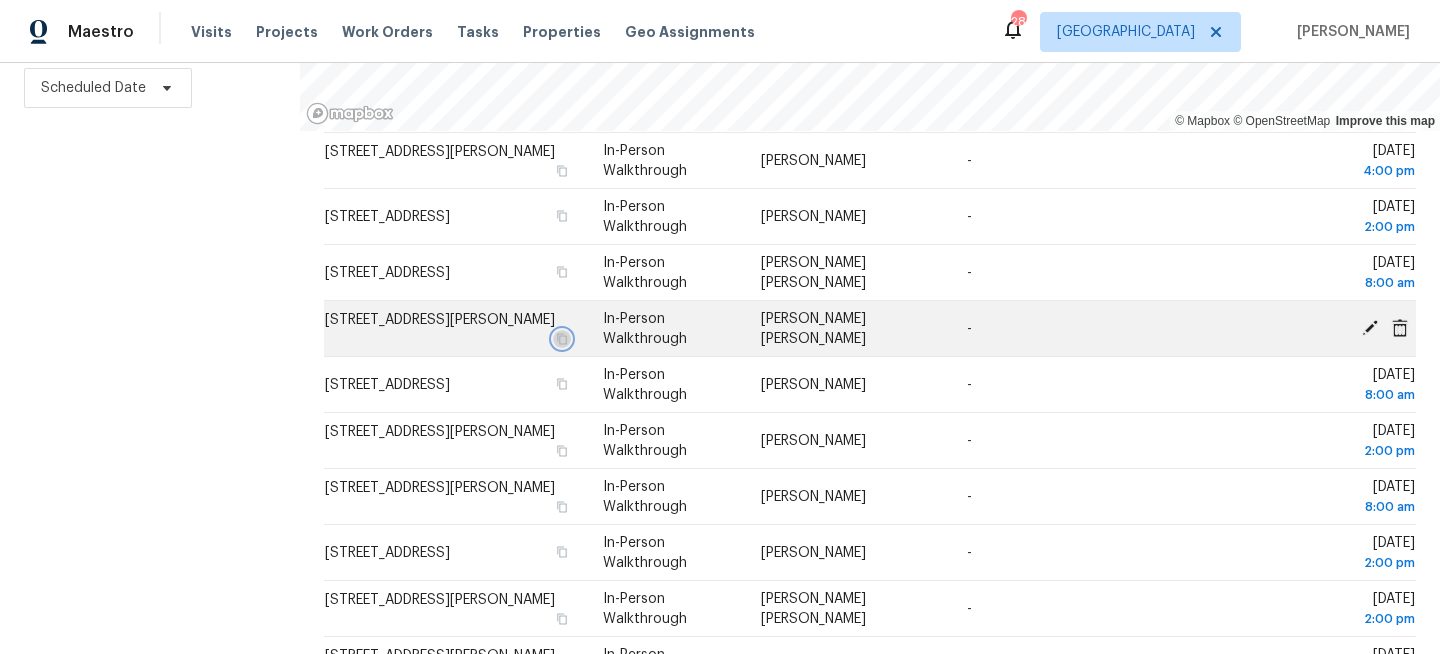 click 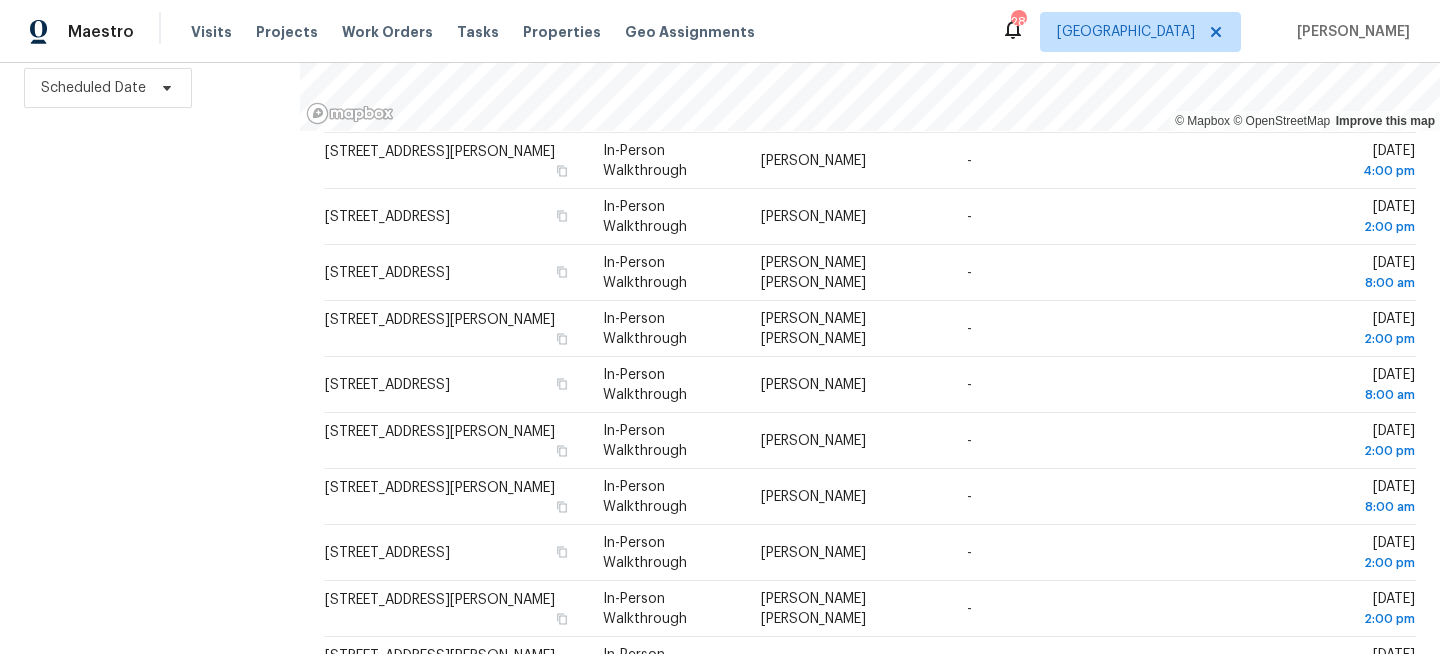 click on "Filters Reset ​ Virtual Exterior Assessment + 2 Assignee Scheduled Date" at bounding box center [150, 242] 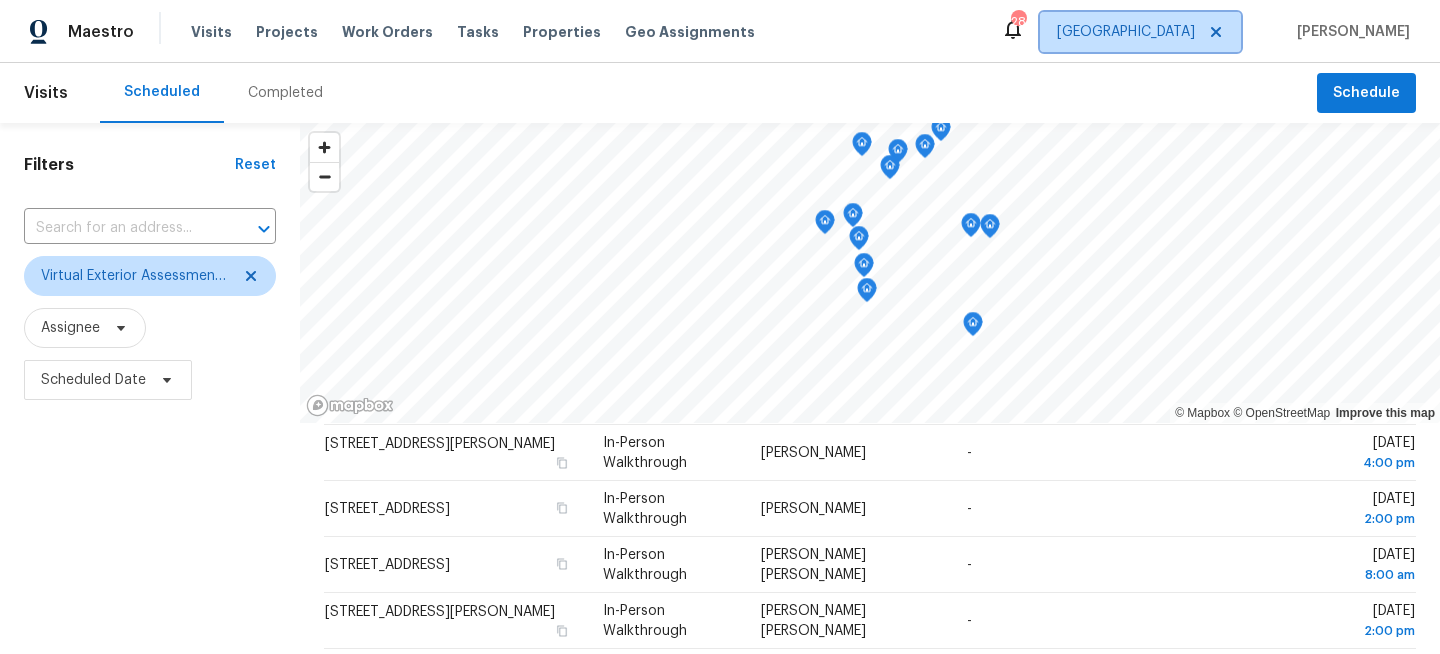 click on "[GEOGRAPHIC_DATA]" at bounding box center [1126, 32] 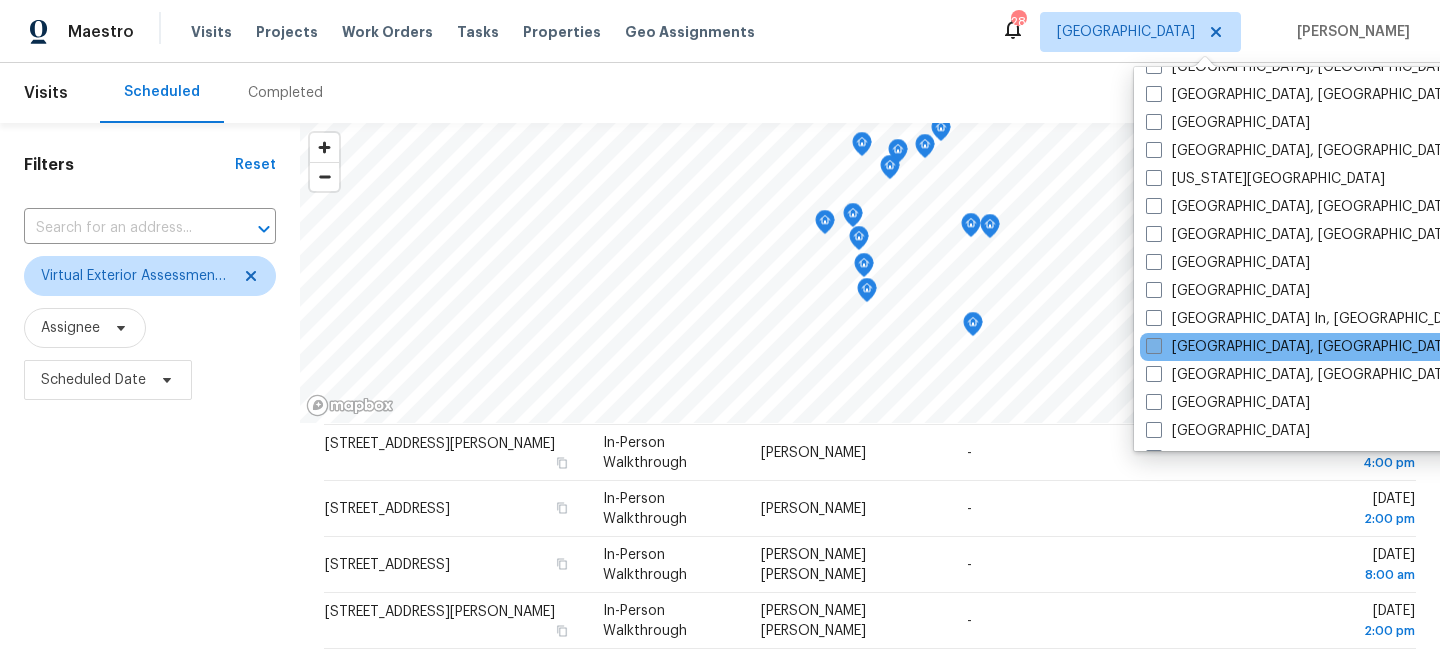 scroll, scrollTop: 653, scrollLeft: 0, axis: vertical 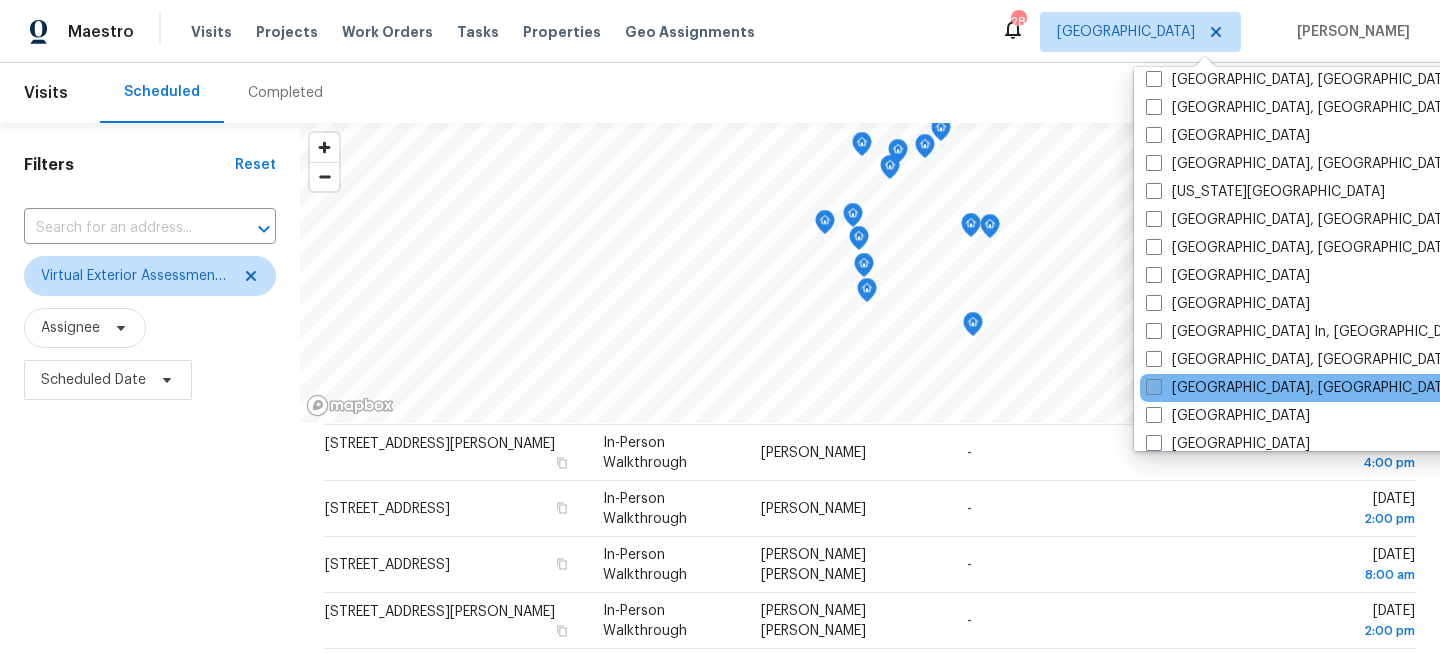 click on "[GEOGRAPHIC_DATA], [GEOGRAPHIC_DATA]" at bounding box center (1301, 388) 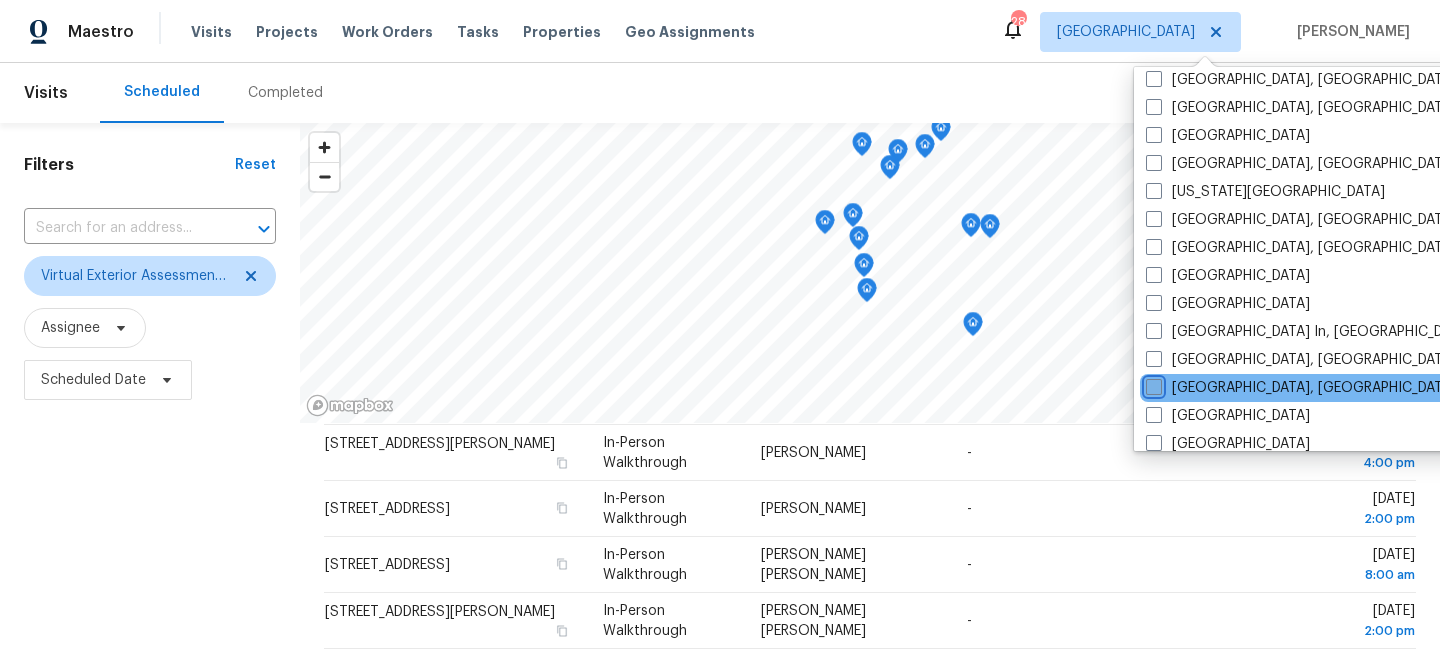 click on "[GEOGRAPHIC_DATA], [GEOGRAPHIC_DATA]" at bounding box center [1152, 384] 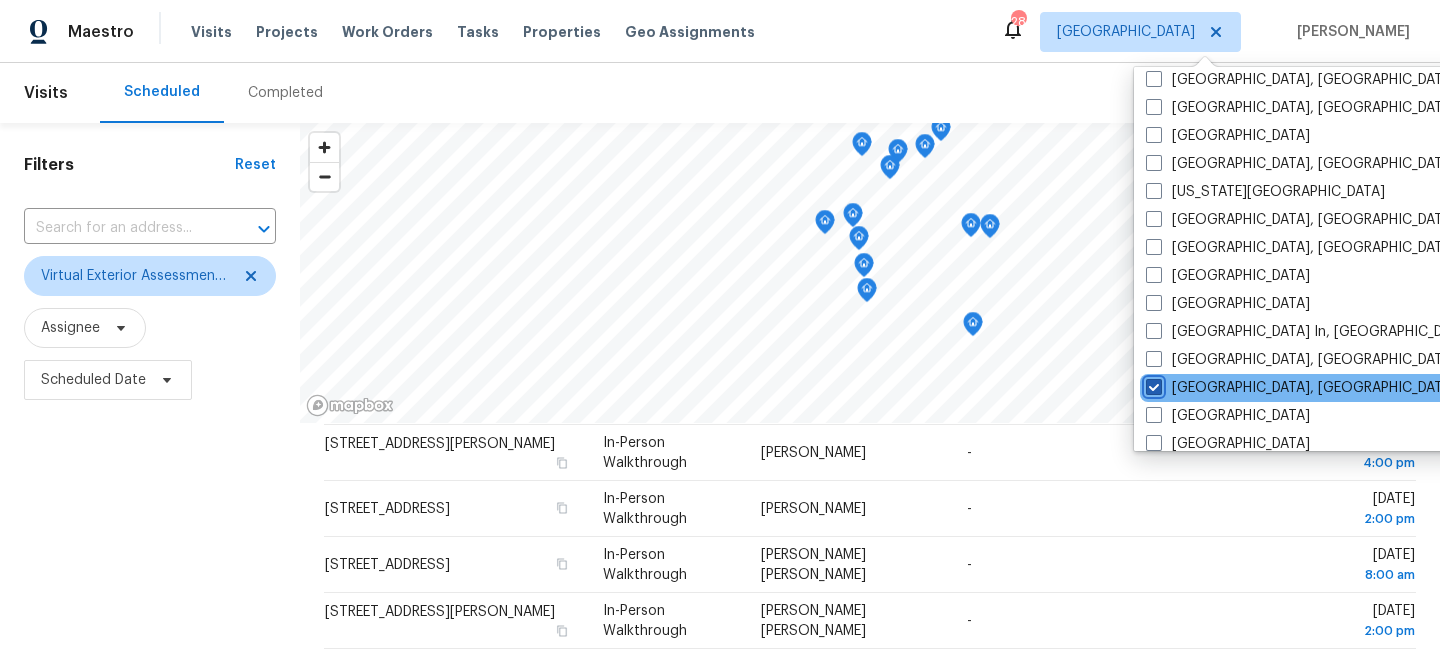 checkbox on "true" 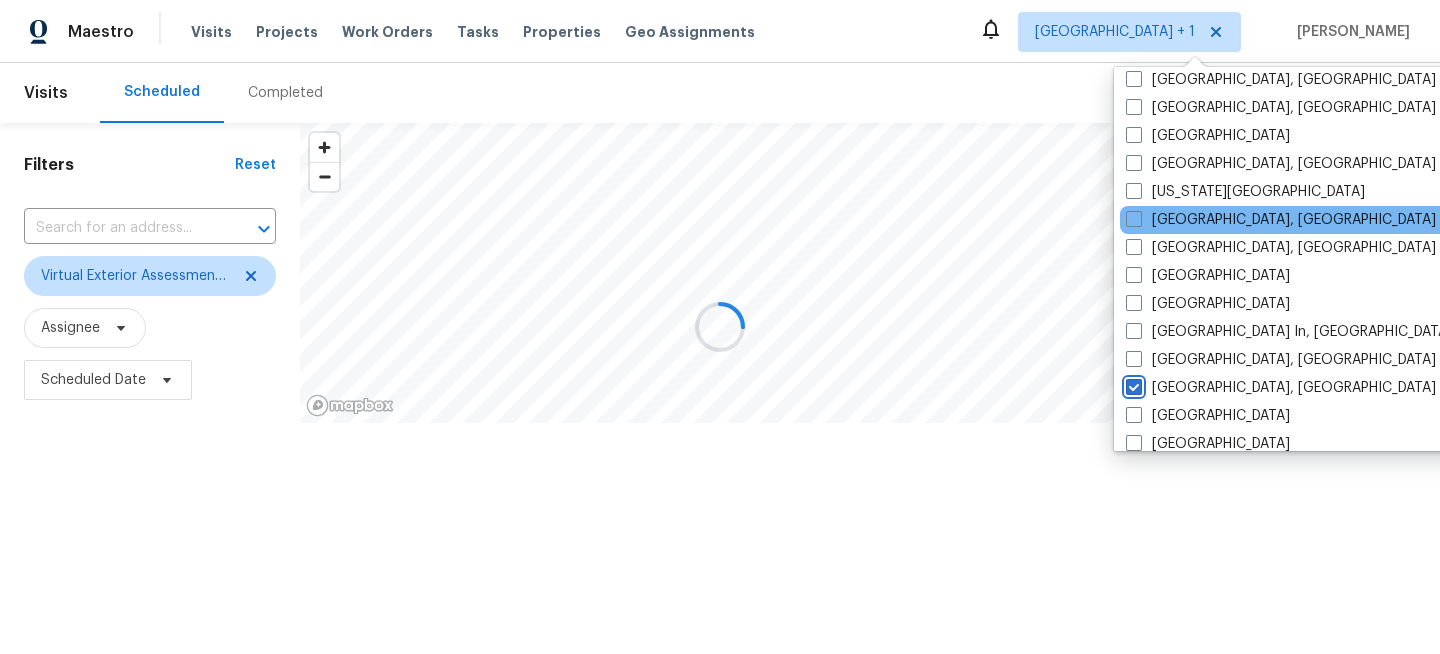 scroll, scrollTop: 0, scrollLeft: 0, axis: both 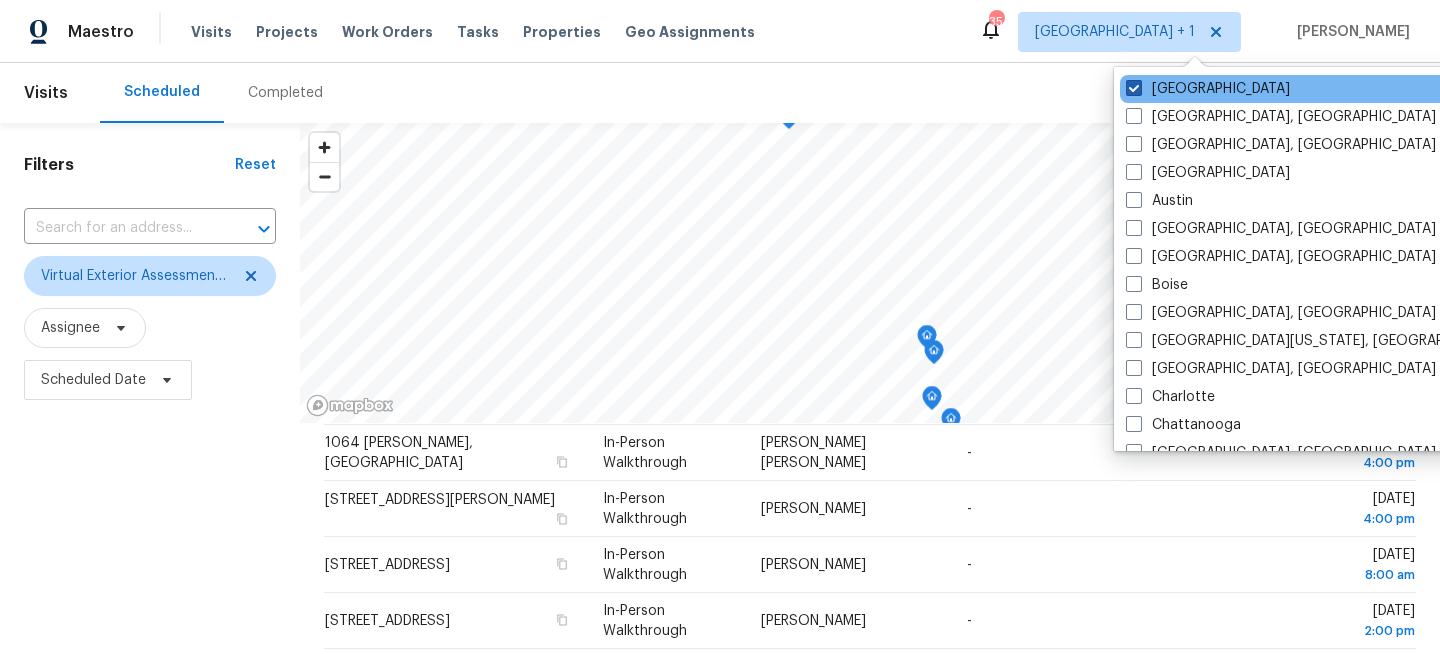 click on "[GEOGRAPHIC_DATA]" at bounding box center [1208, 89] 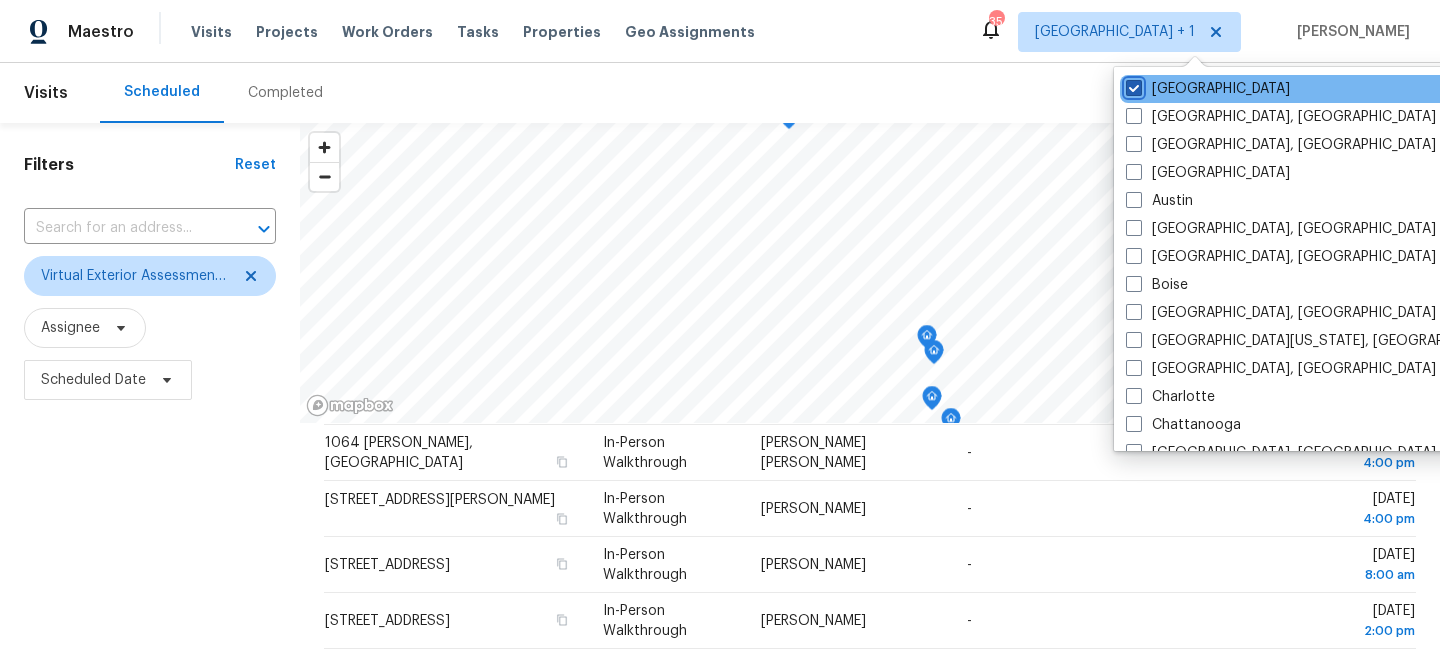 click on "[GEOGRAPHIC_DATA]" at bounding box center (1132, 85) 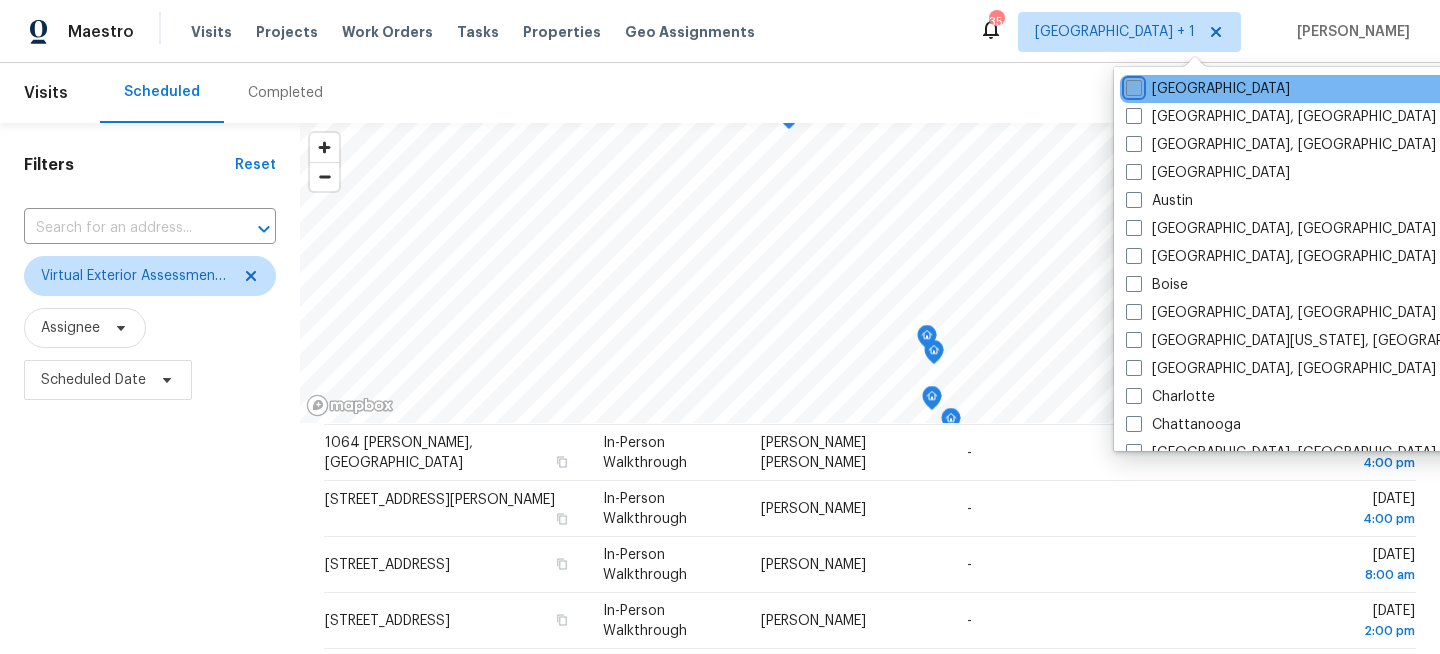 checkbox on "false" 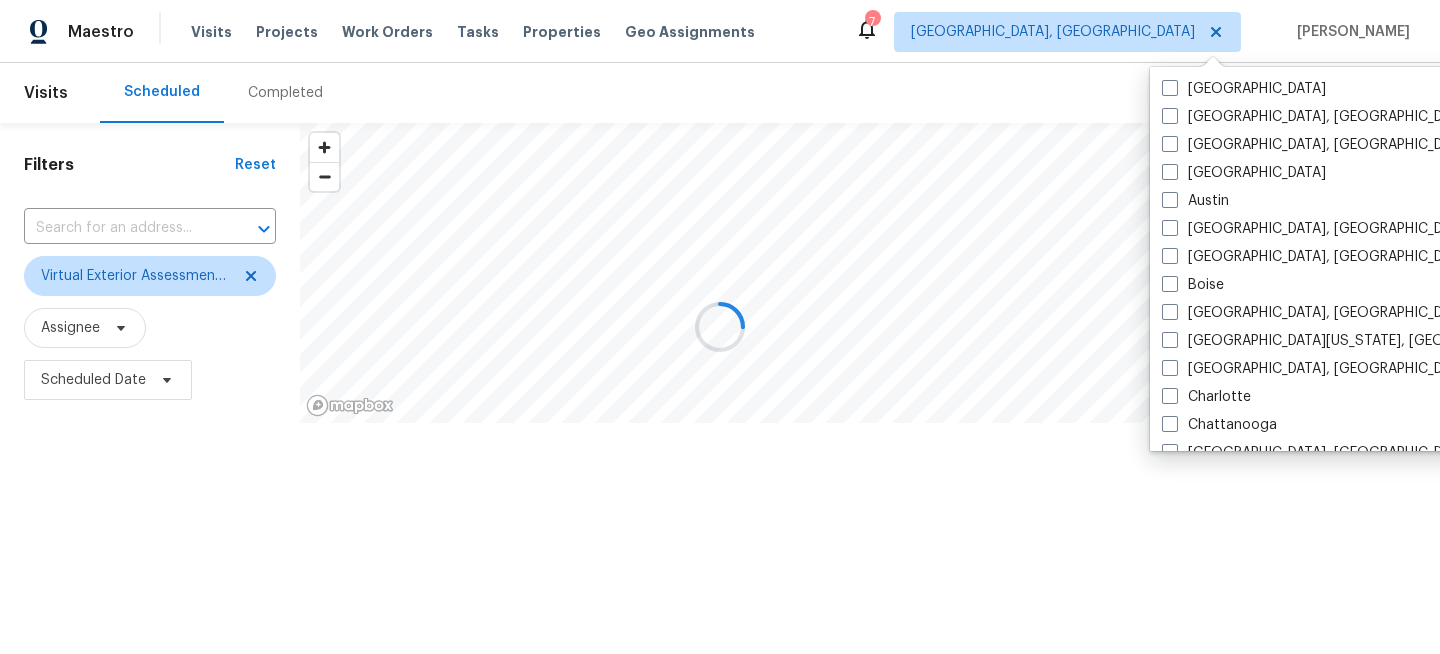 scroll, scrollTop: 0, scrollLeft: 0, axis: both 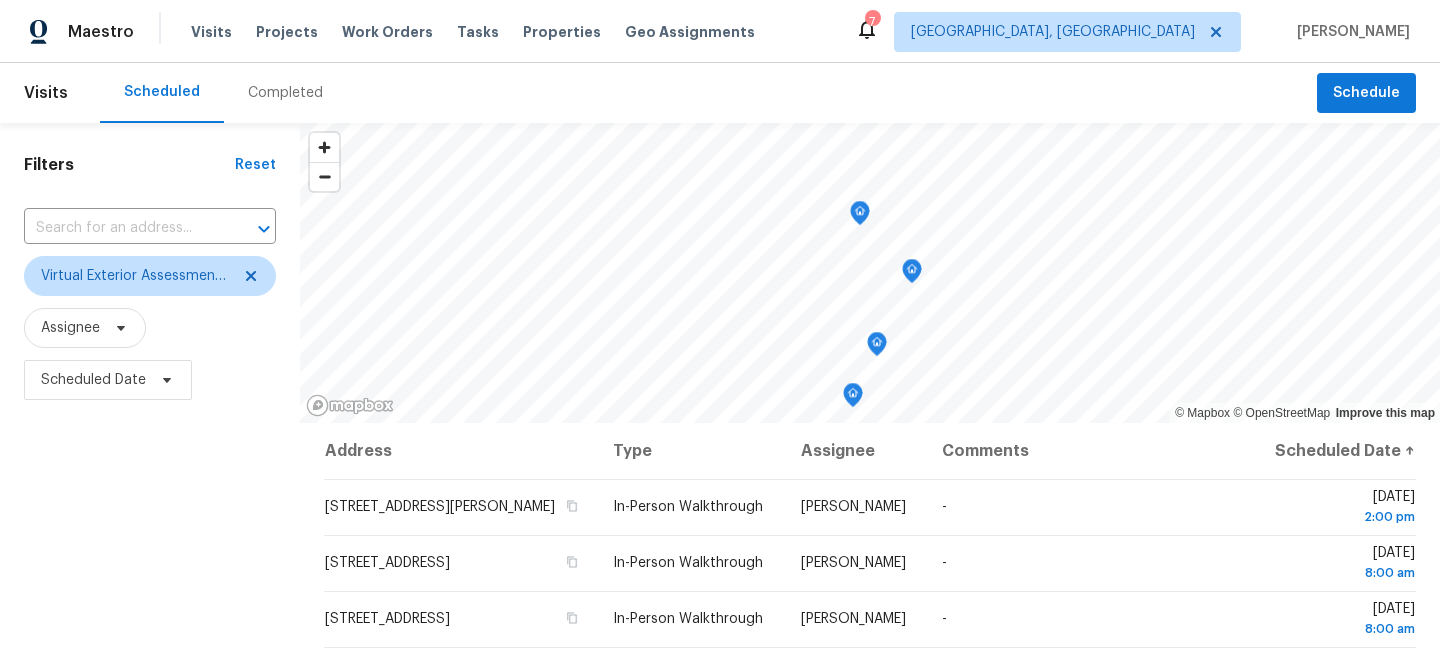 click on "Filters Reset ​ Virtual Exterior Assessment + 2 Assignee Scheduled Date" at bounding box center [150, 534] 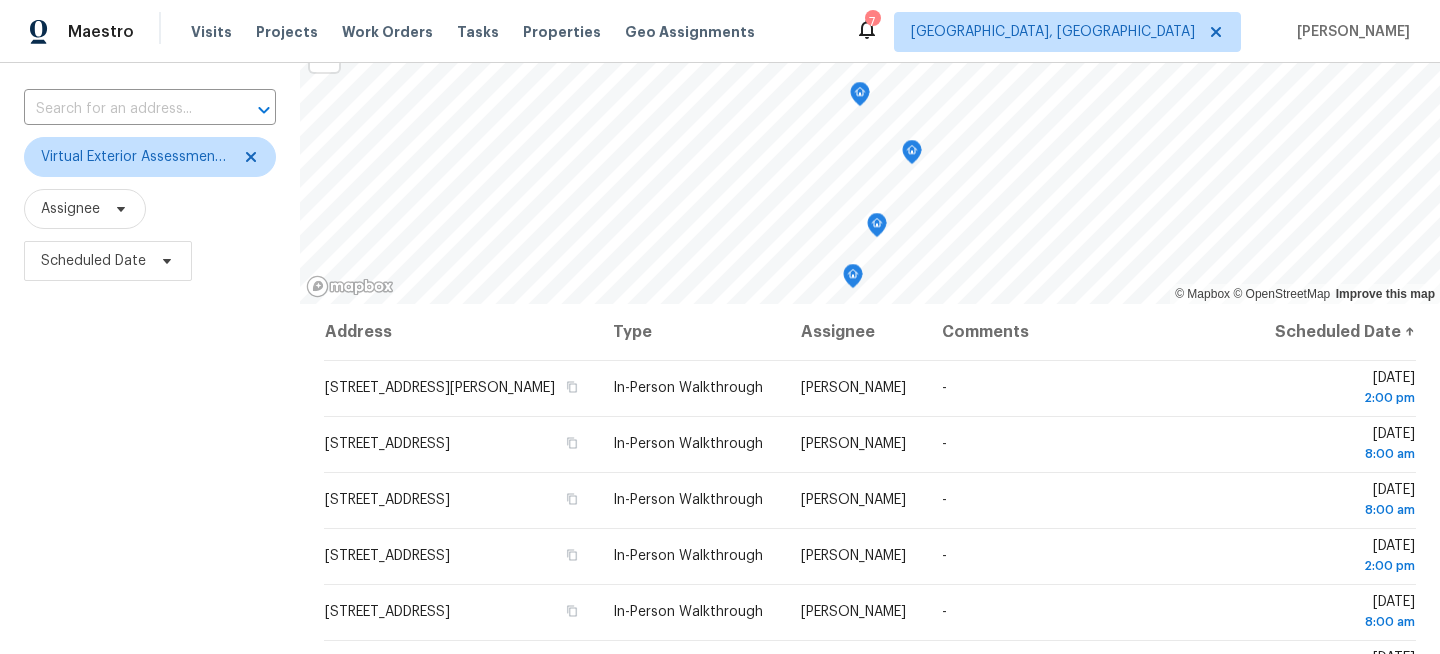 scroll, scrollTop: 292, scrollLeft: 0, axis: vertical 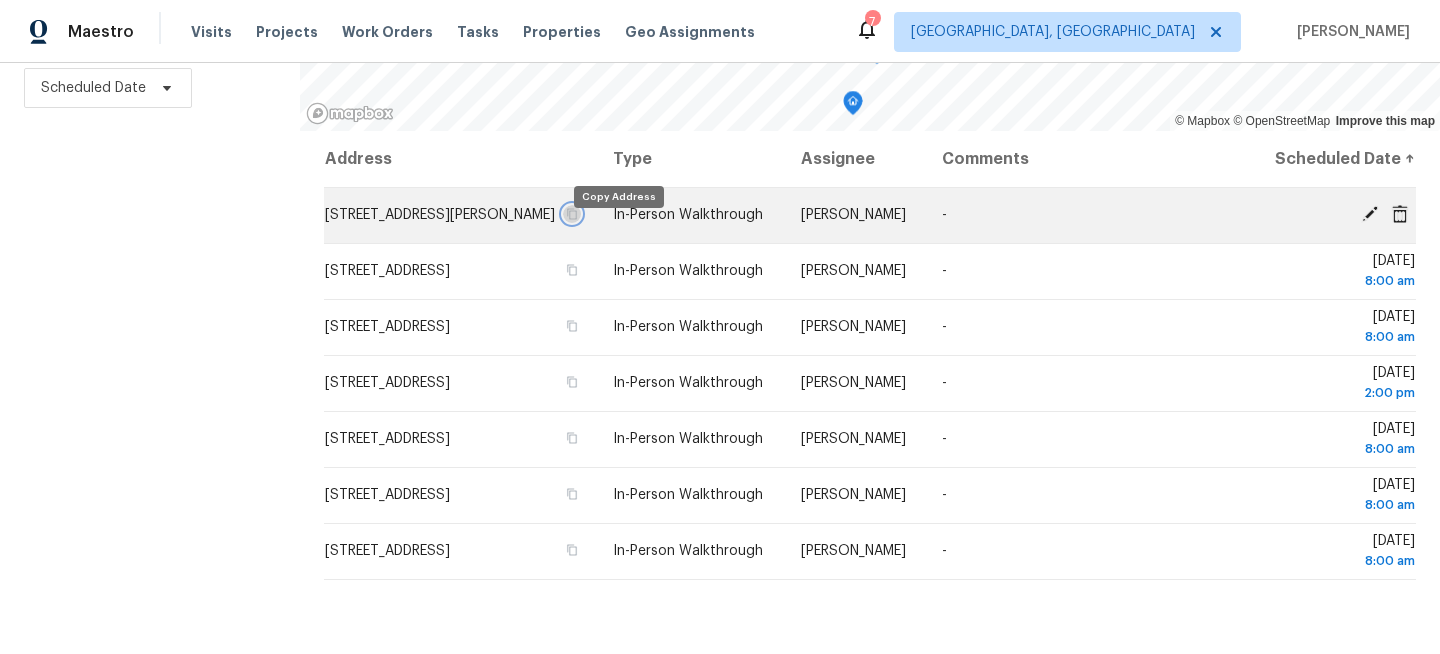 click 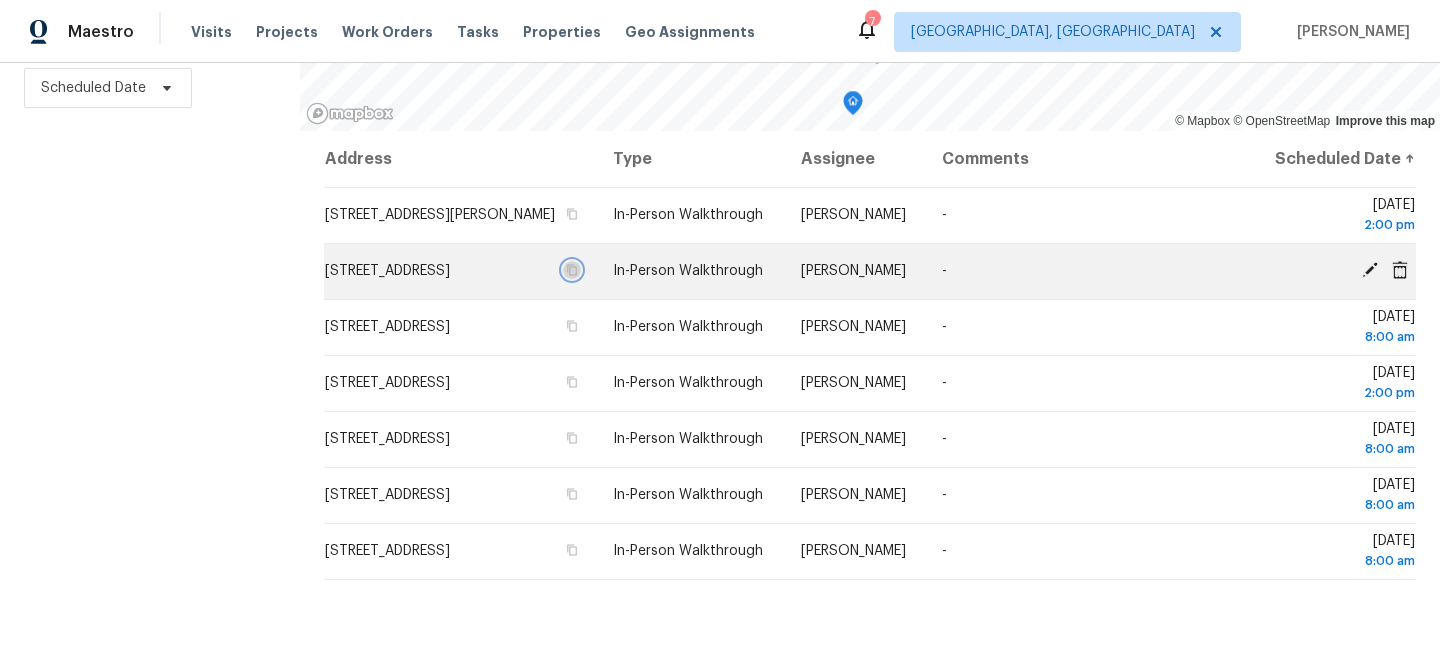 click 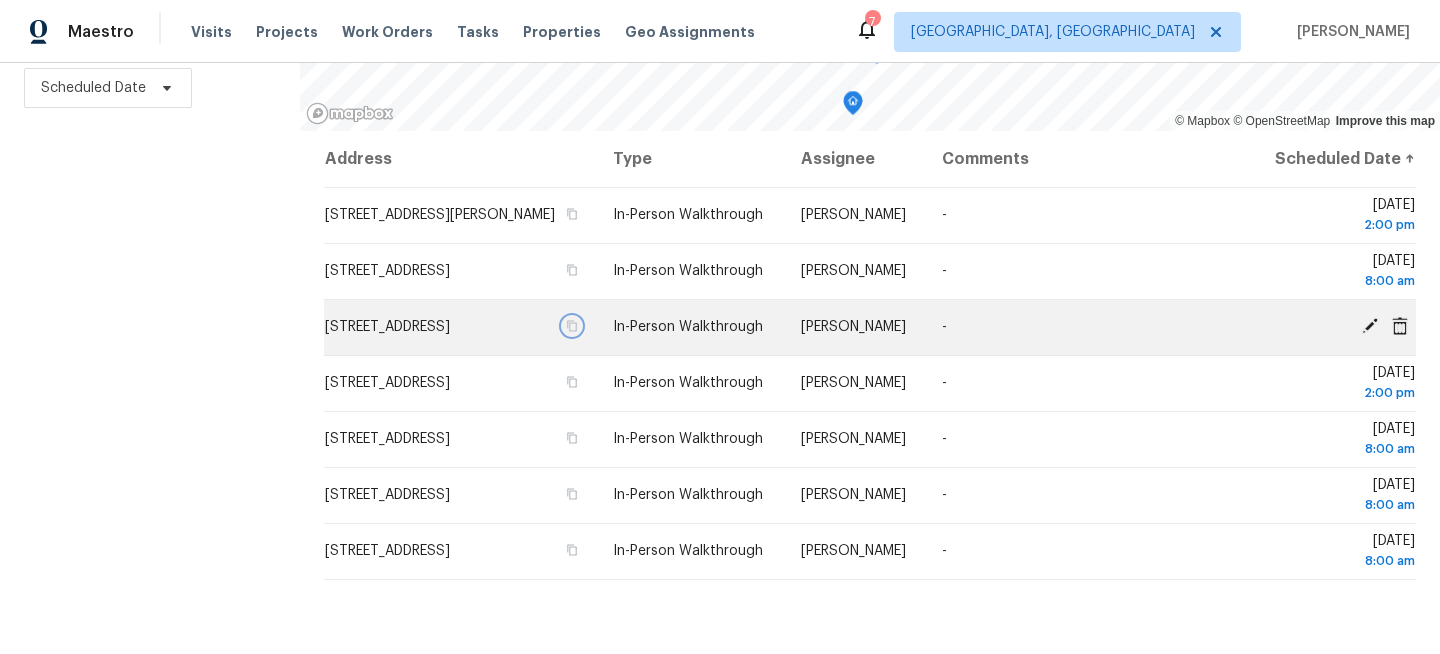 click 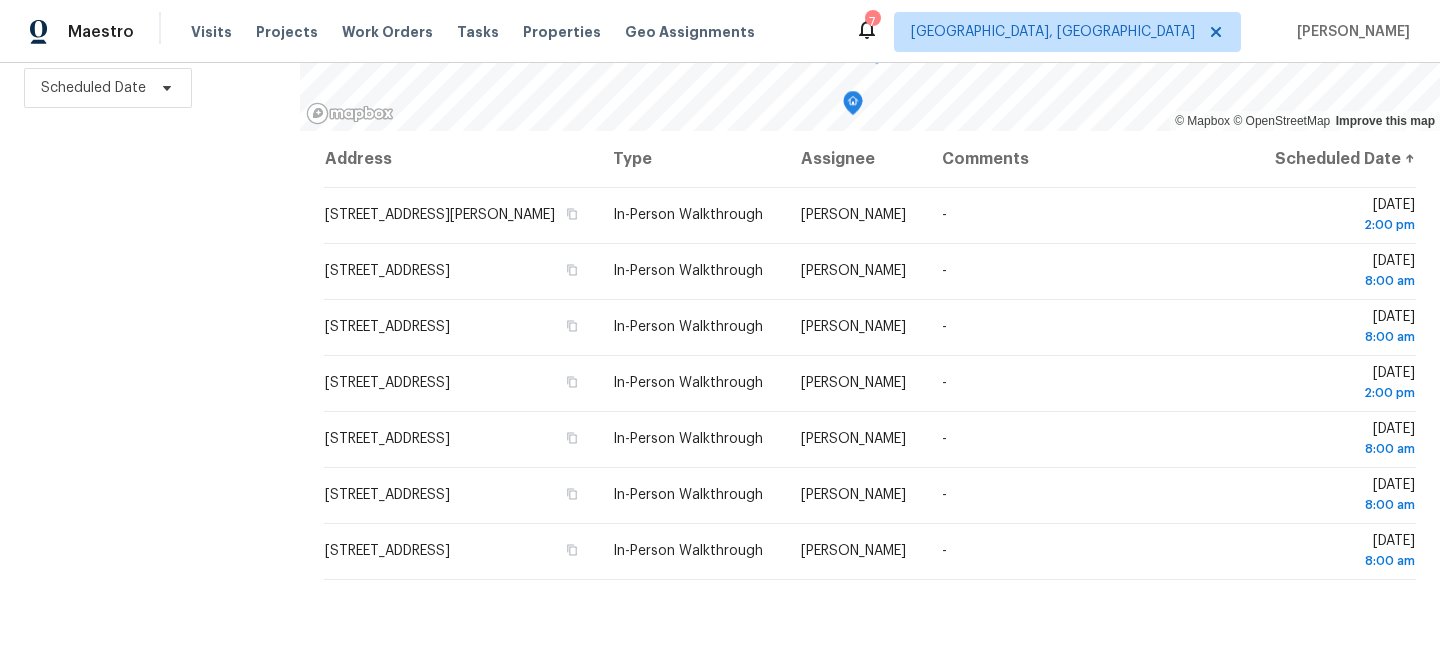 click on "Filters Reset ​ Virtual Exterior Assessment + 2 Assignee Scheduled Date" at bounding box center [150, 242] 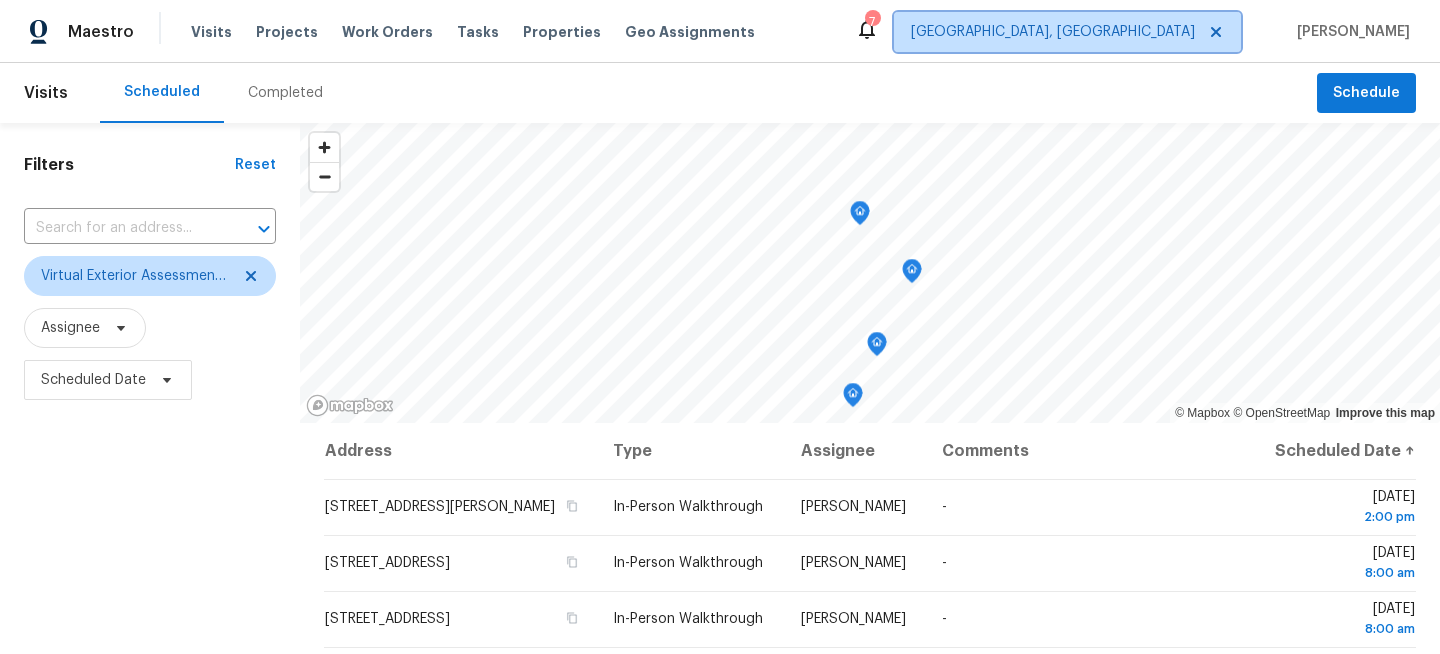click on "[GEOGRAPHIC_DATA], [GEOGRAPHIC_DATA]" at bounding box center (1053, 32) 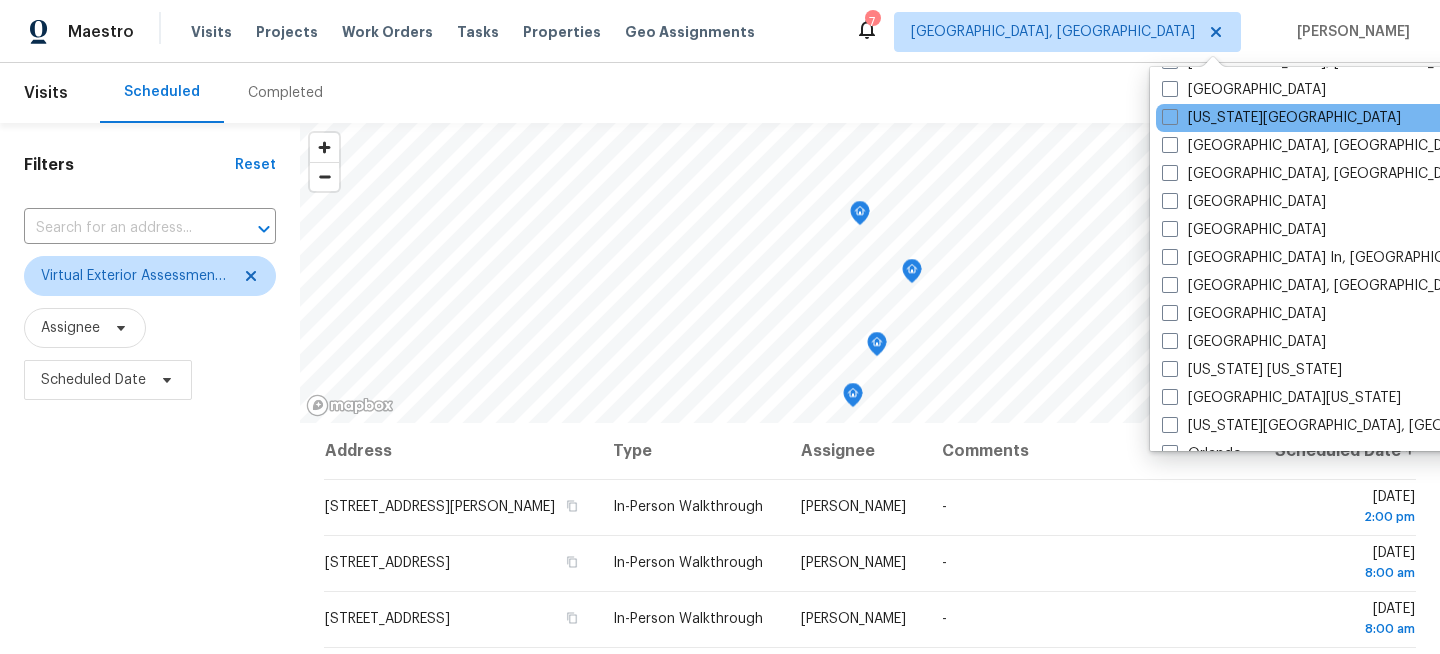 scroll, scrollTop: 779, scrollLeft: 0, axis: vertical 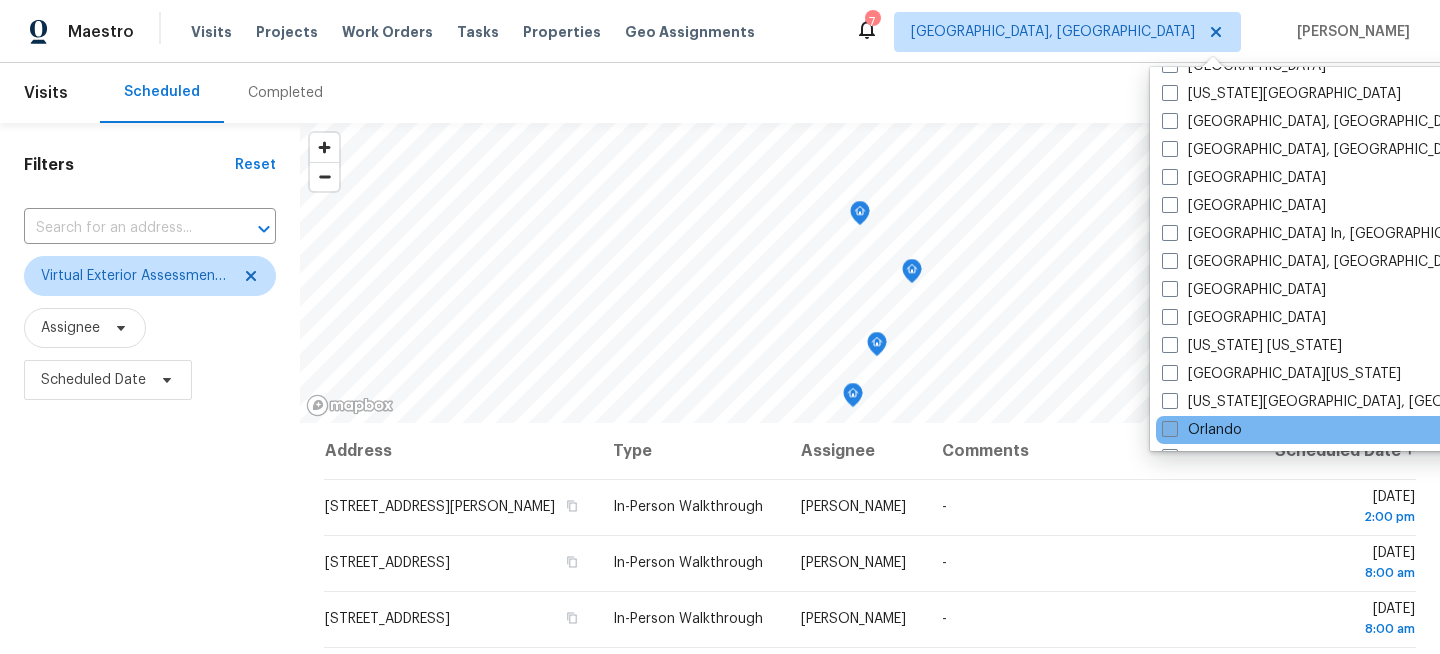click on "Orlando" at bounding box center [1202, 430] 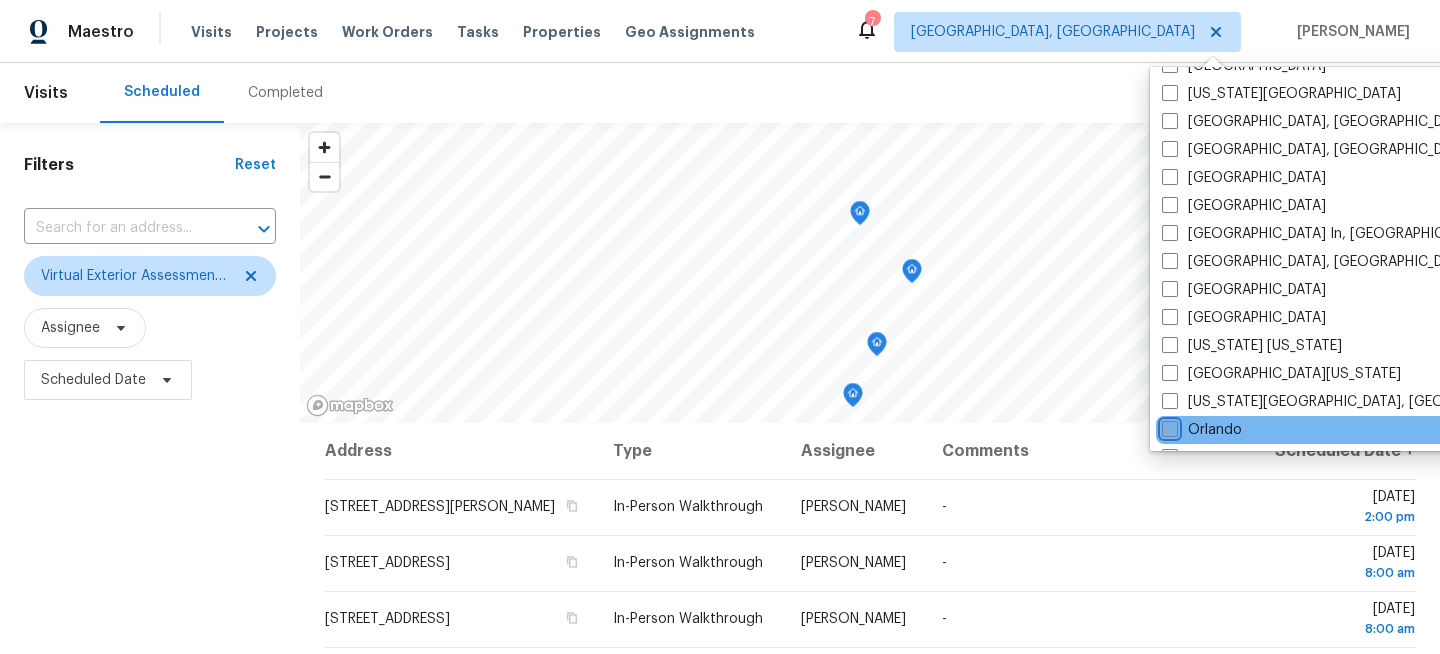 click on "Orlando" at bounding box center (1168, 426) 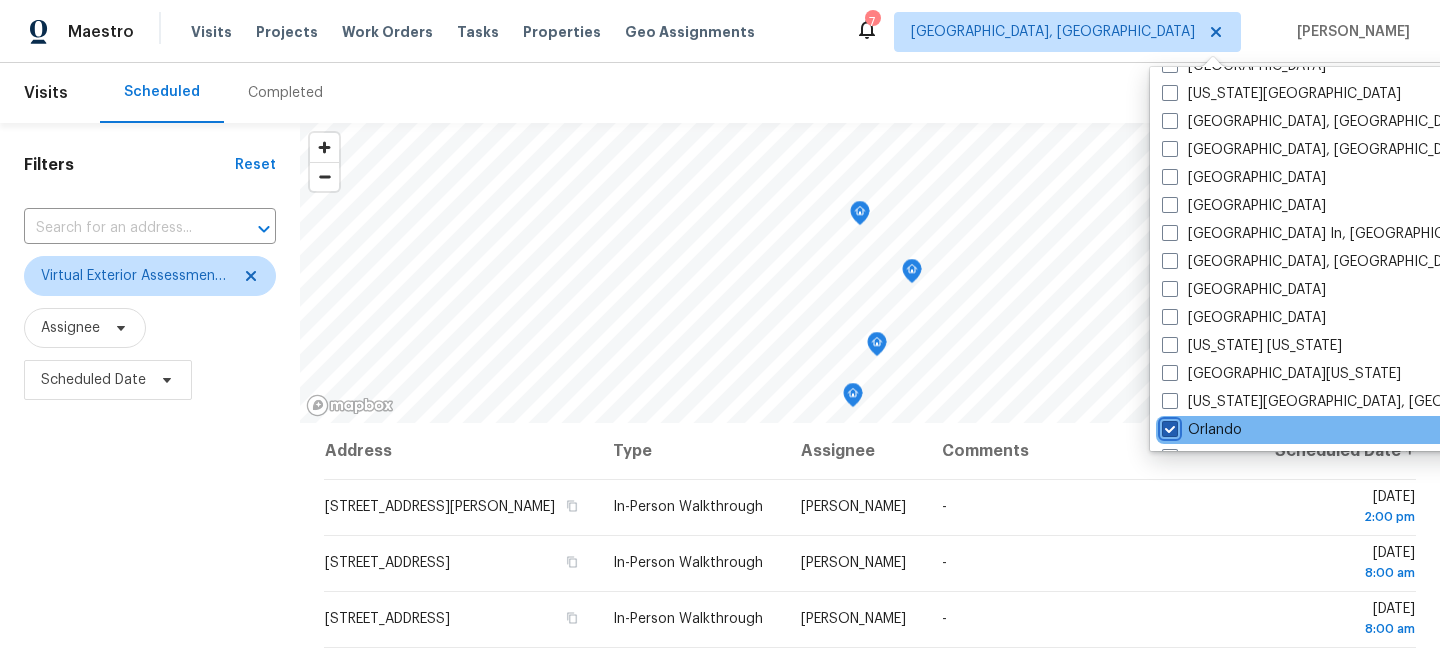 checkbox on "true" 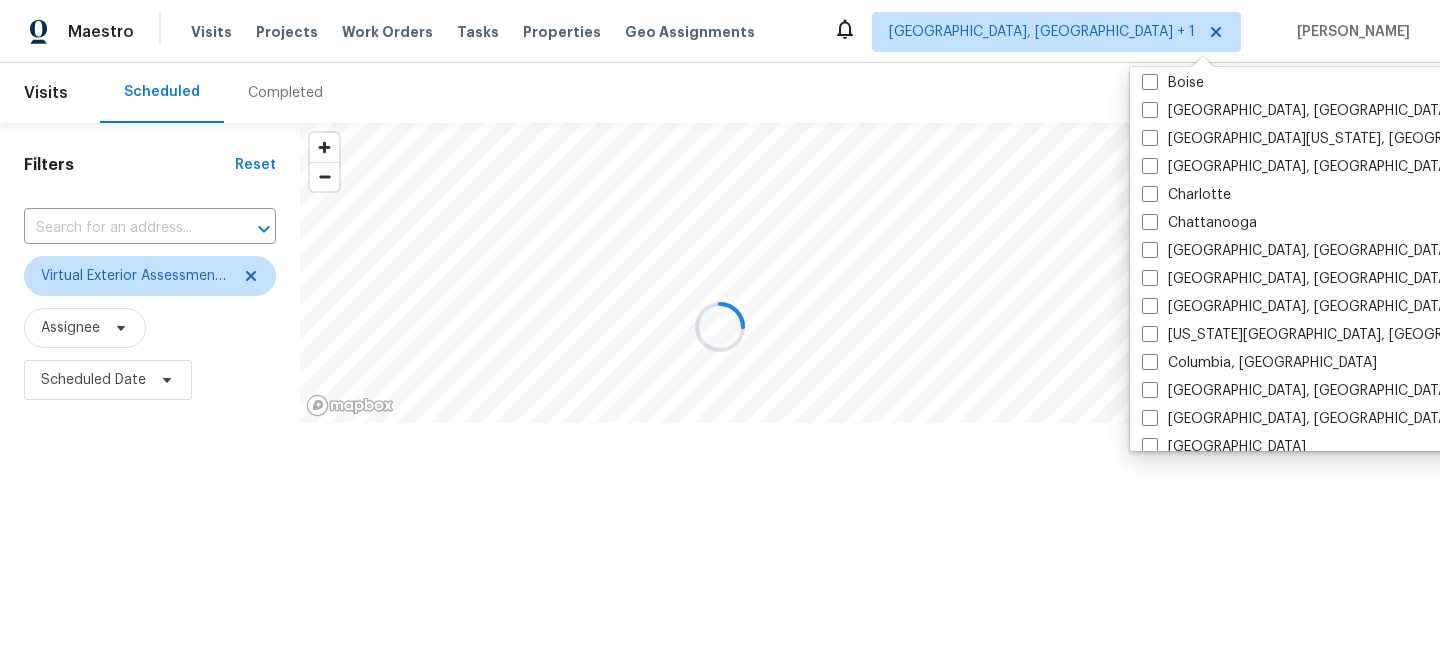 scroll, scrollTop: 0, scrollLeft: 0, axis: both 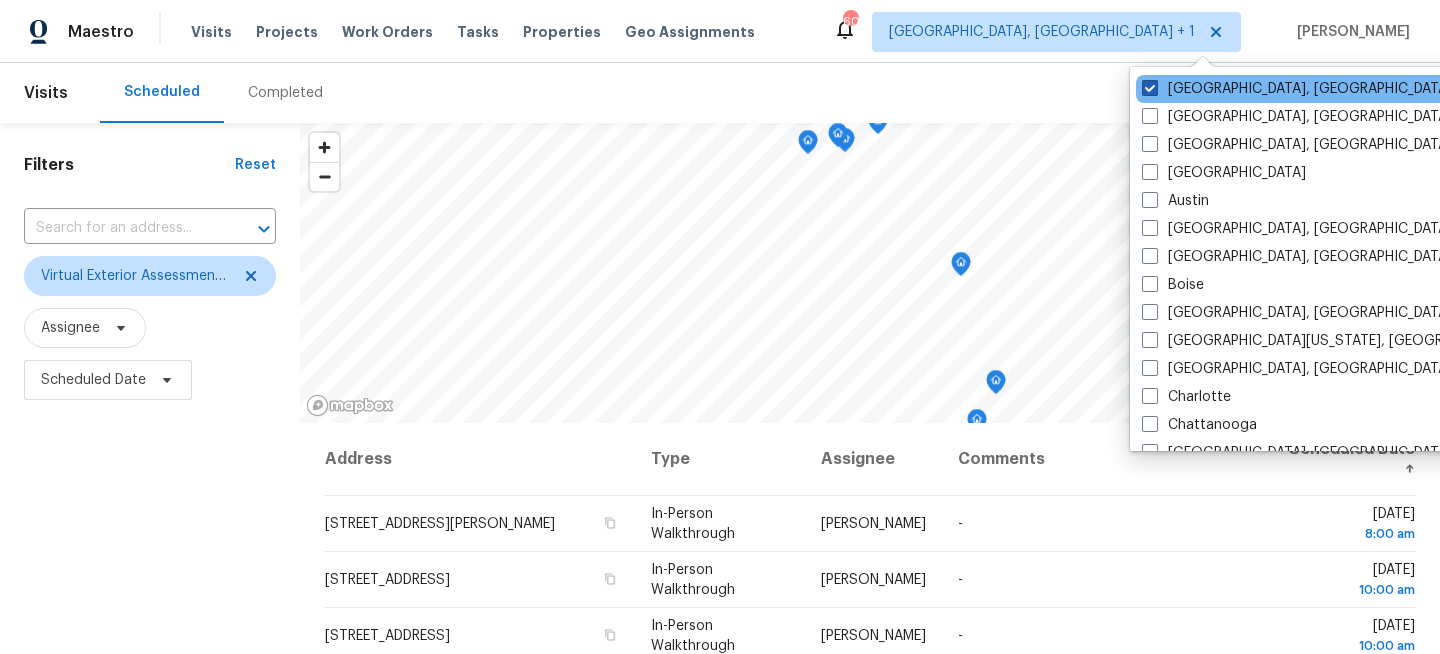 click on "Miami, FL" at bounding box center [1297, 89] 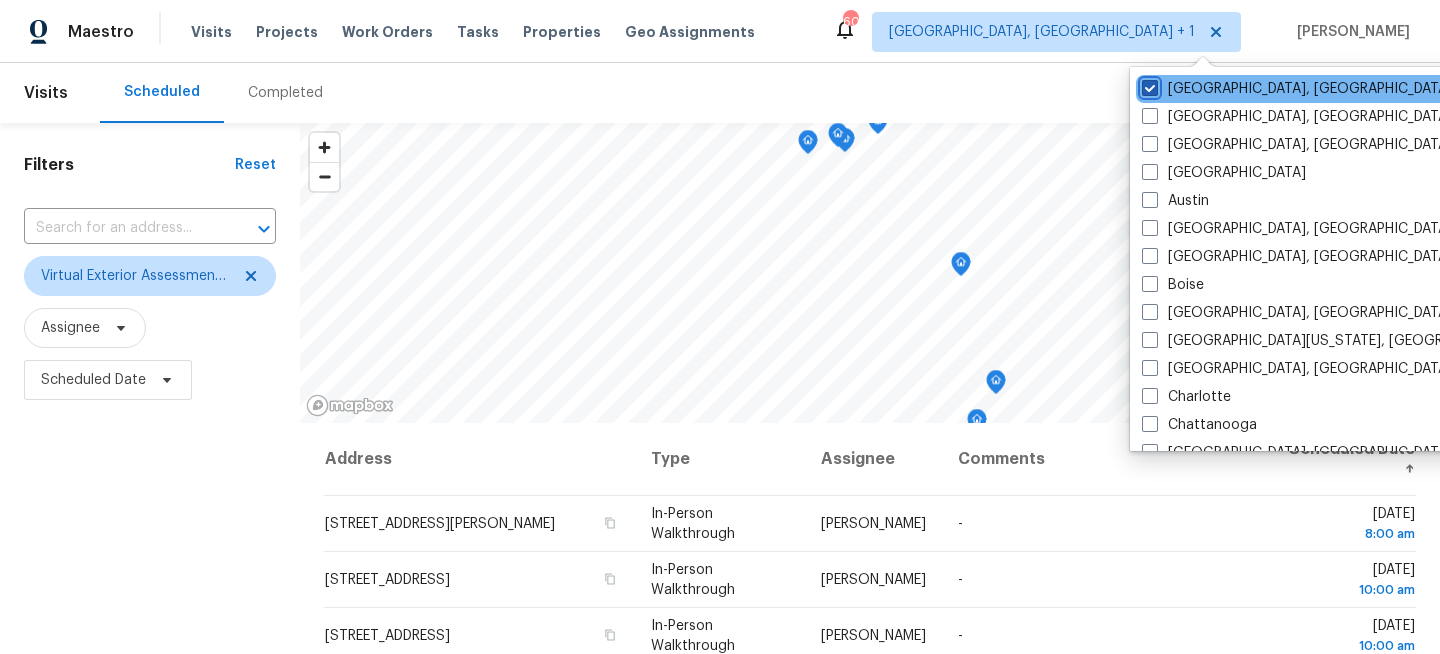 click on "Miami, FL" at bounding box center (1148, 85) 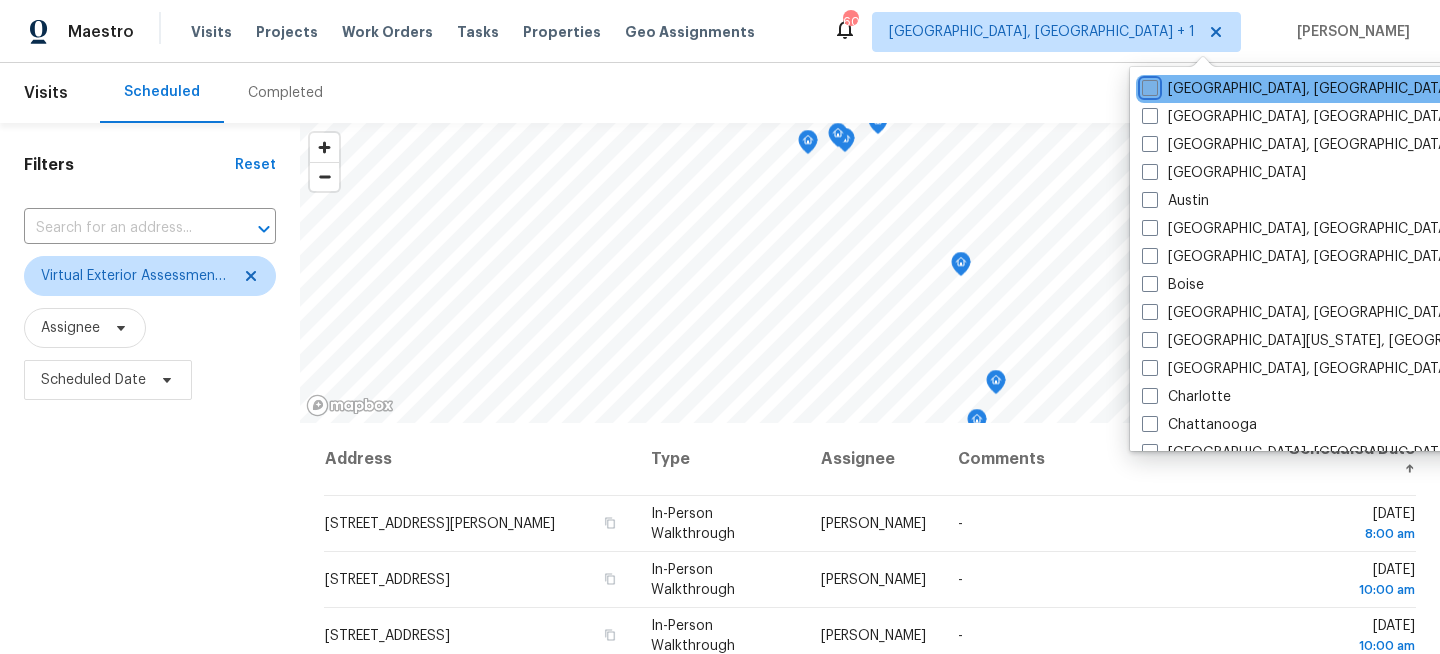 checkbox on "false" 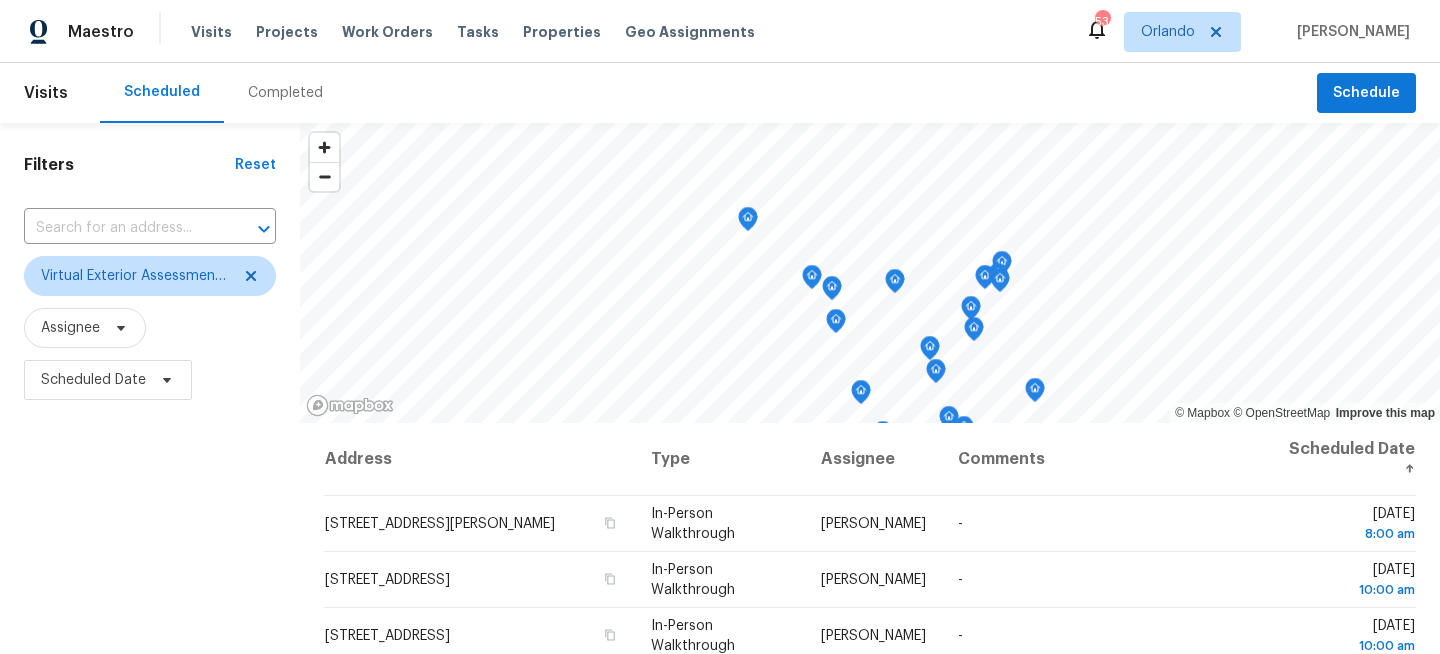 scroll, scrollTop: 0, scrollLeft: 0, axis: both 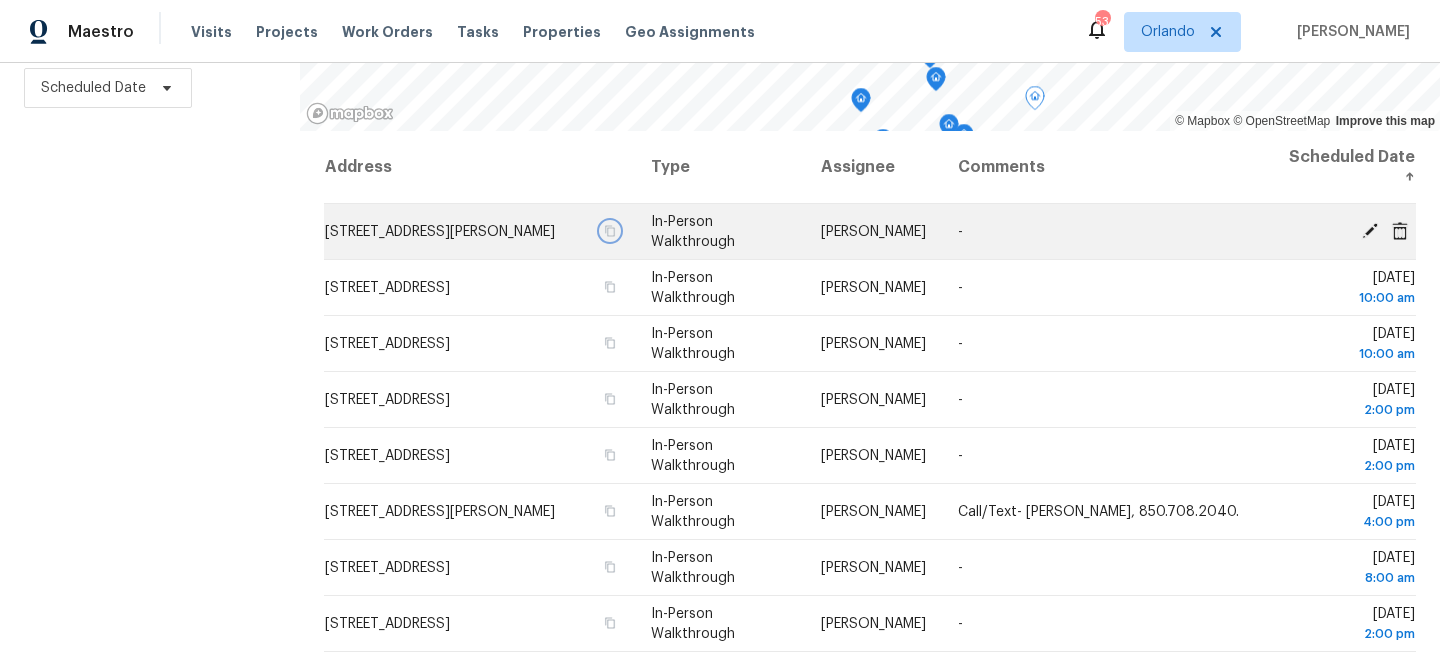click 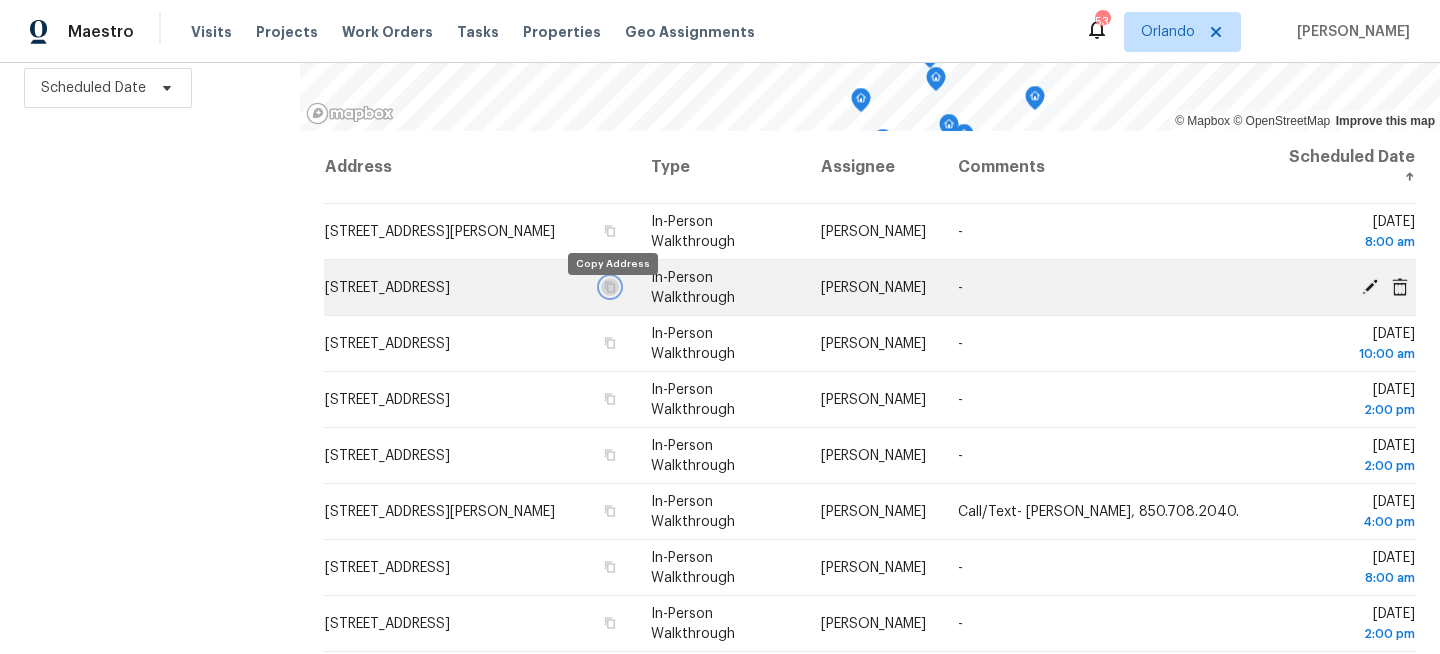 click 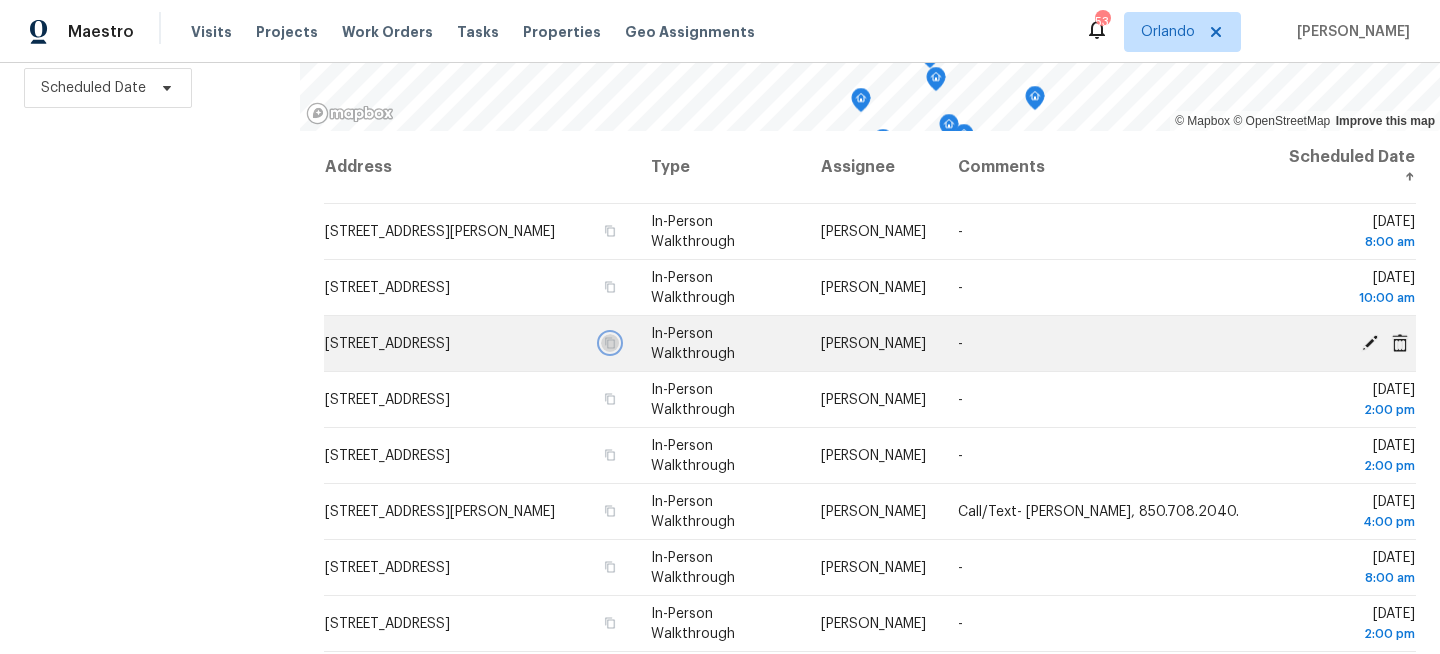 click 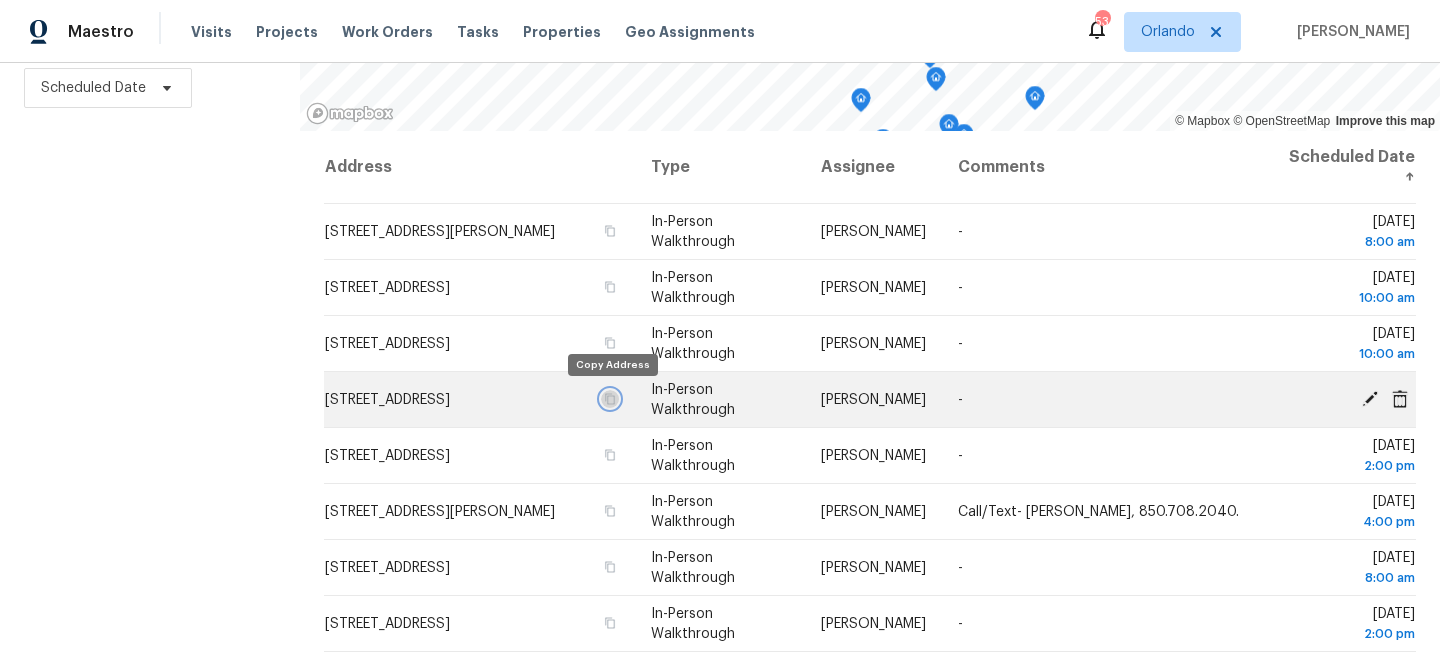 click 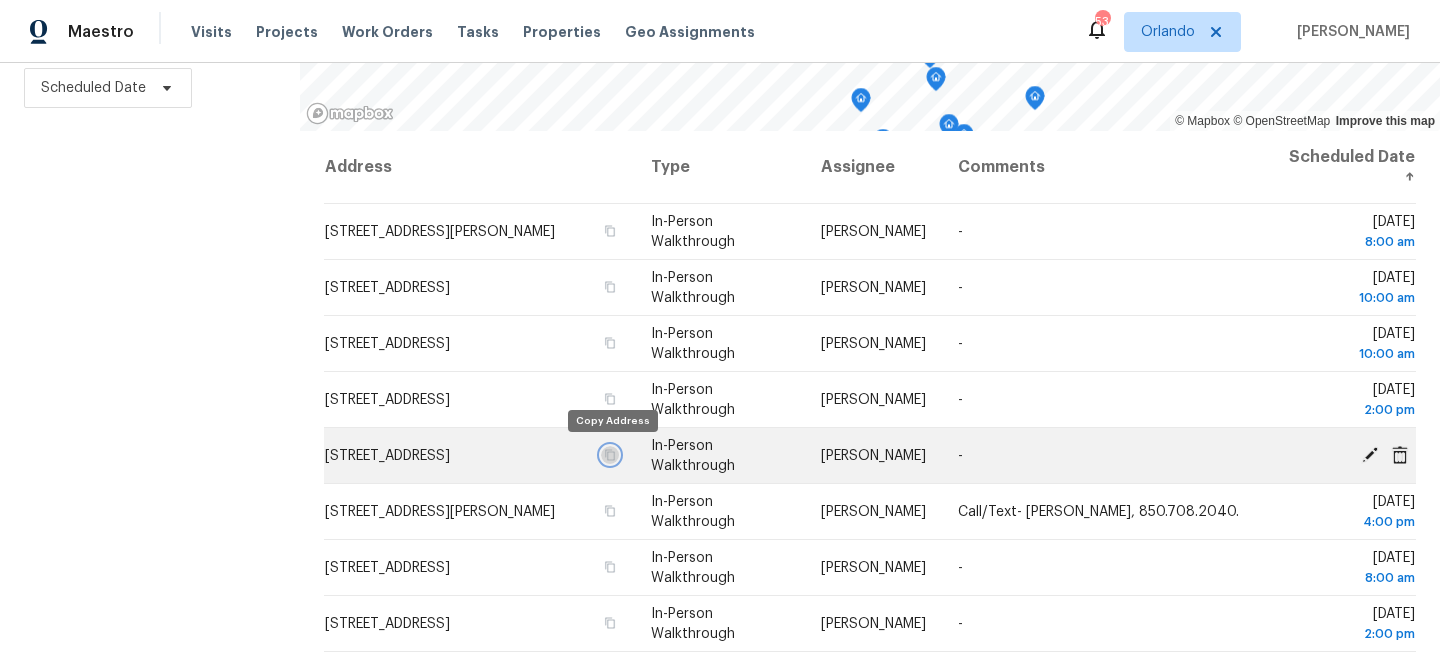click 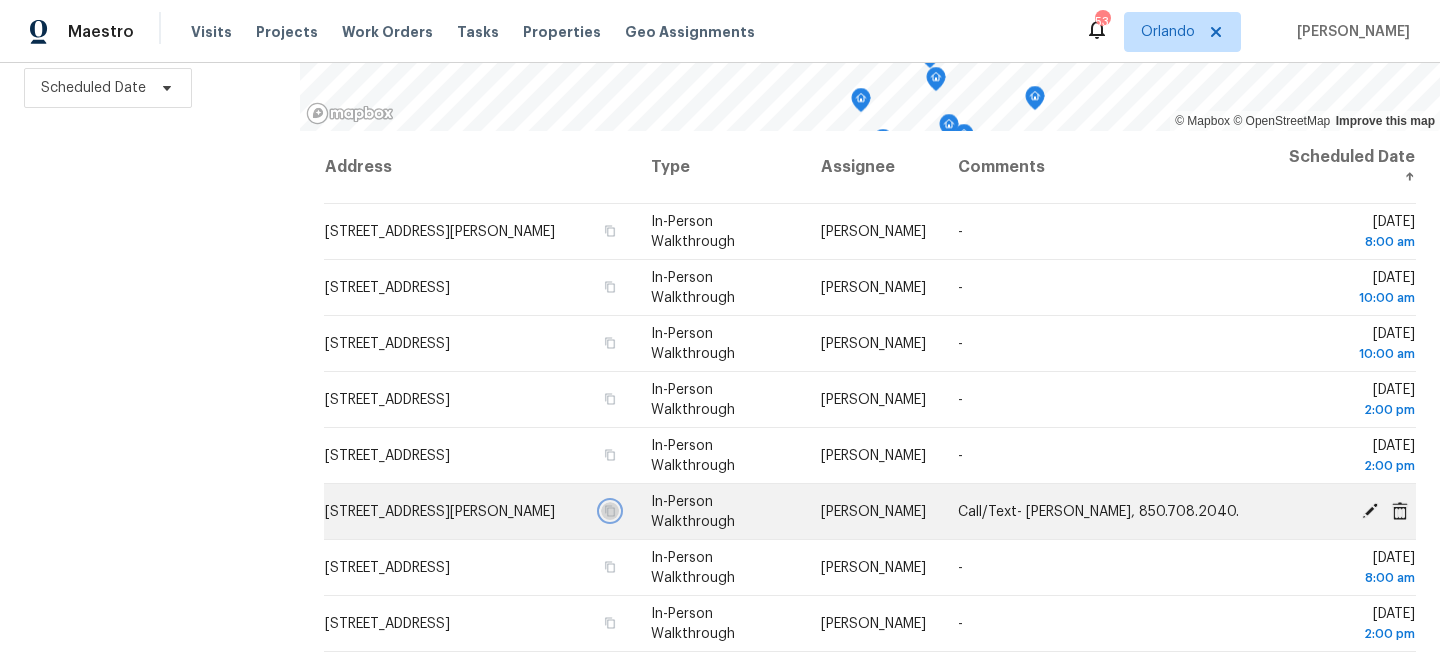 click 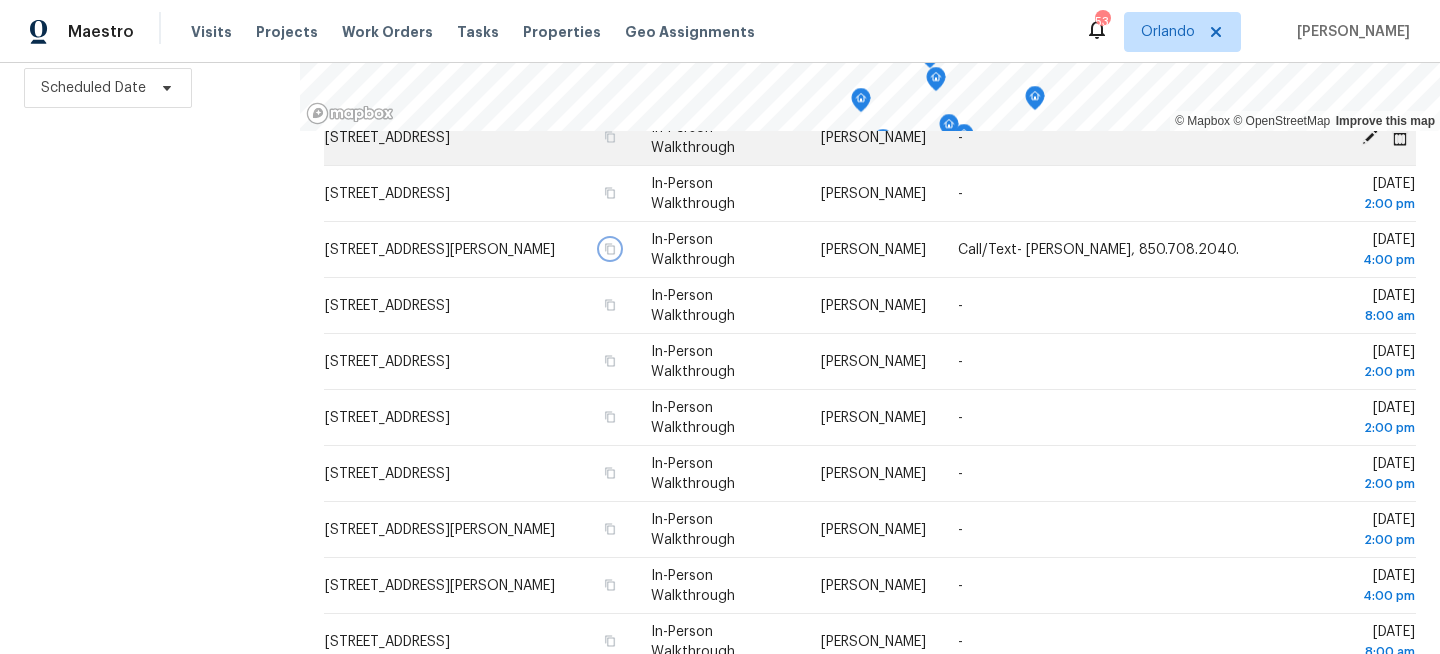scroll, scrollTop: 268, scrollLeft: 0, axis: vertical 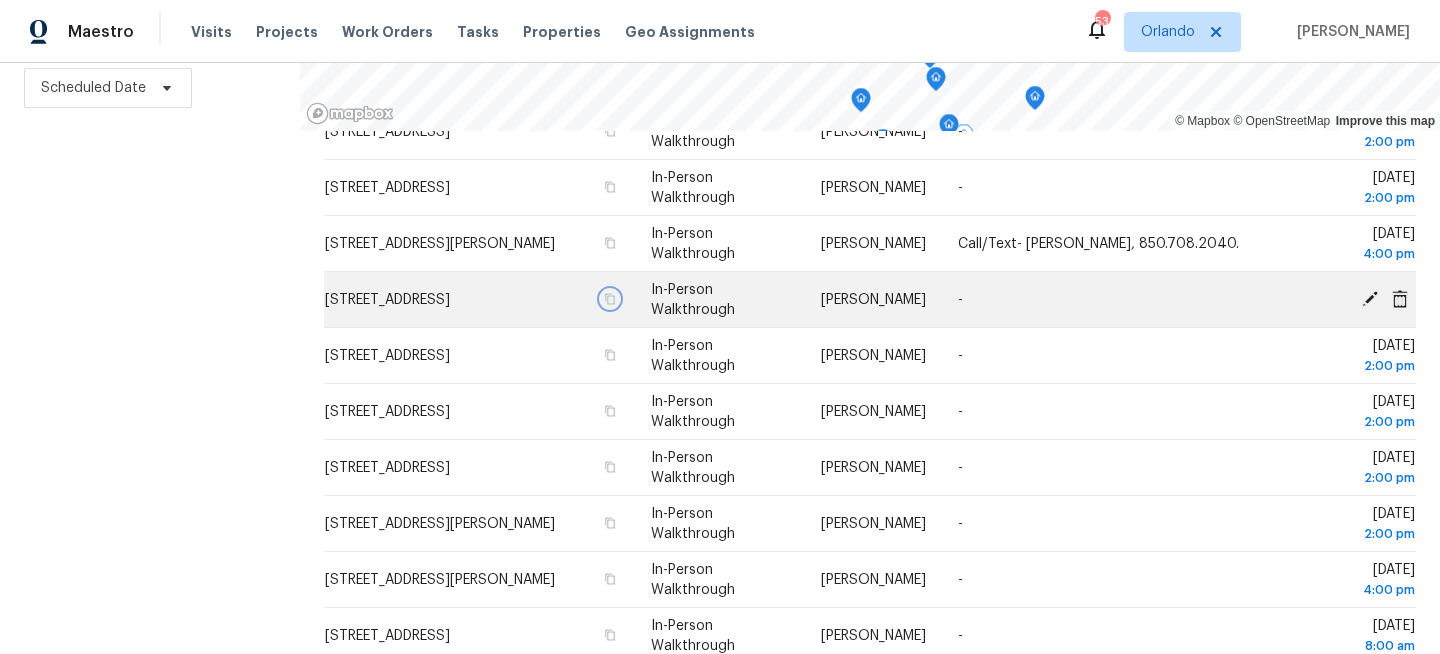 click 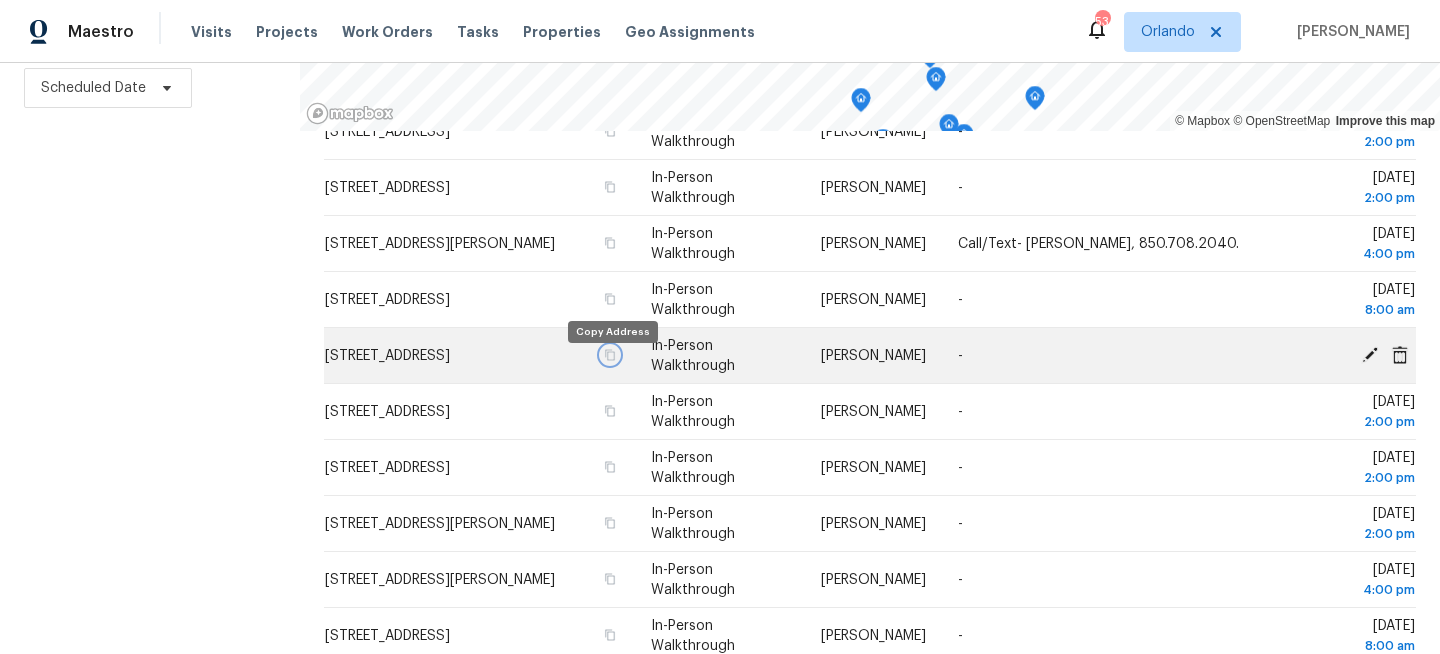 click 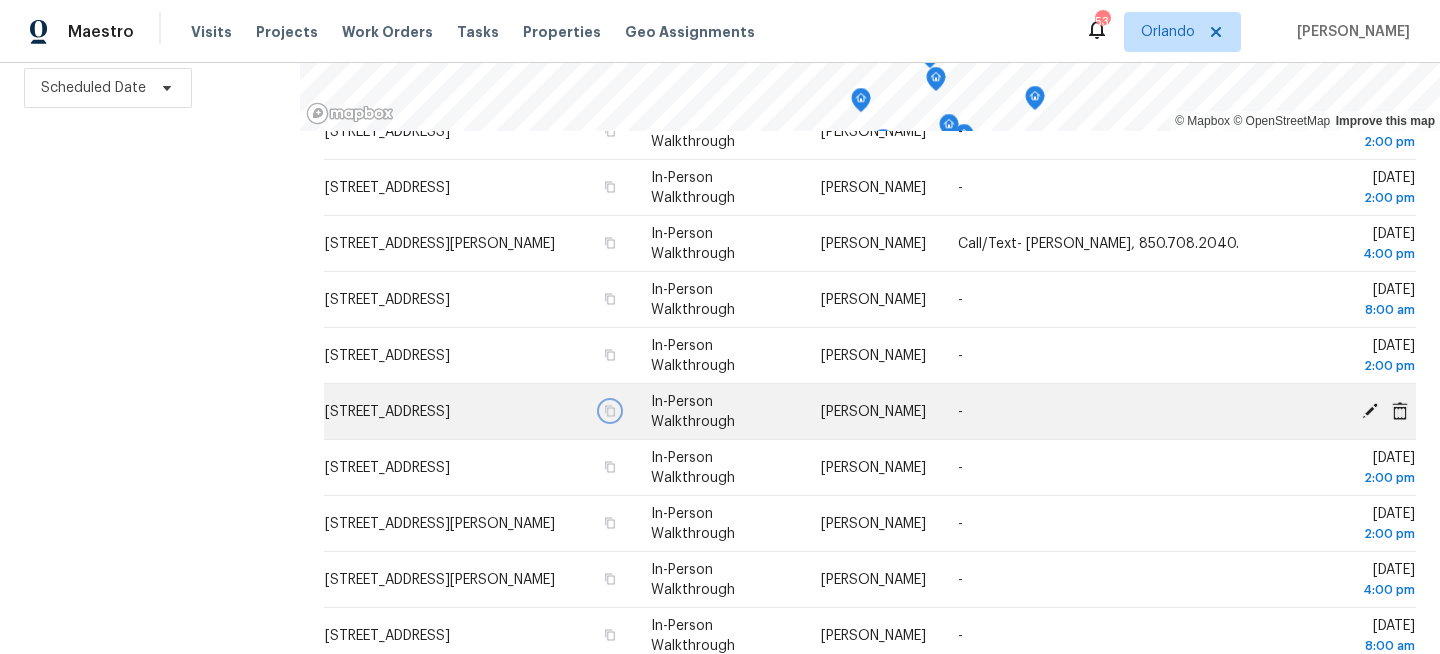 click 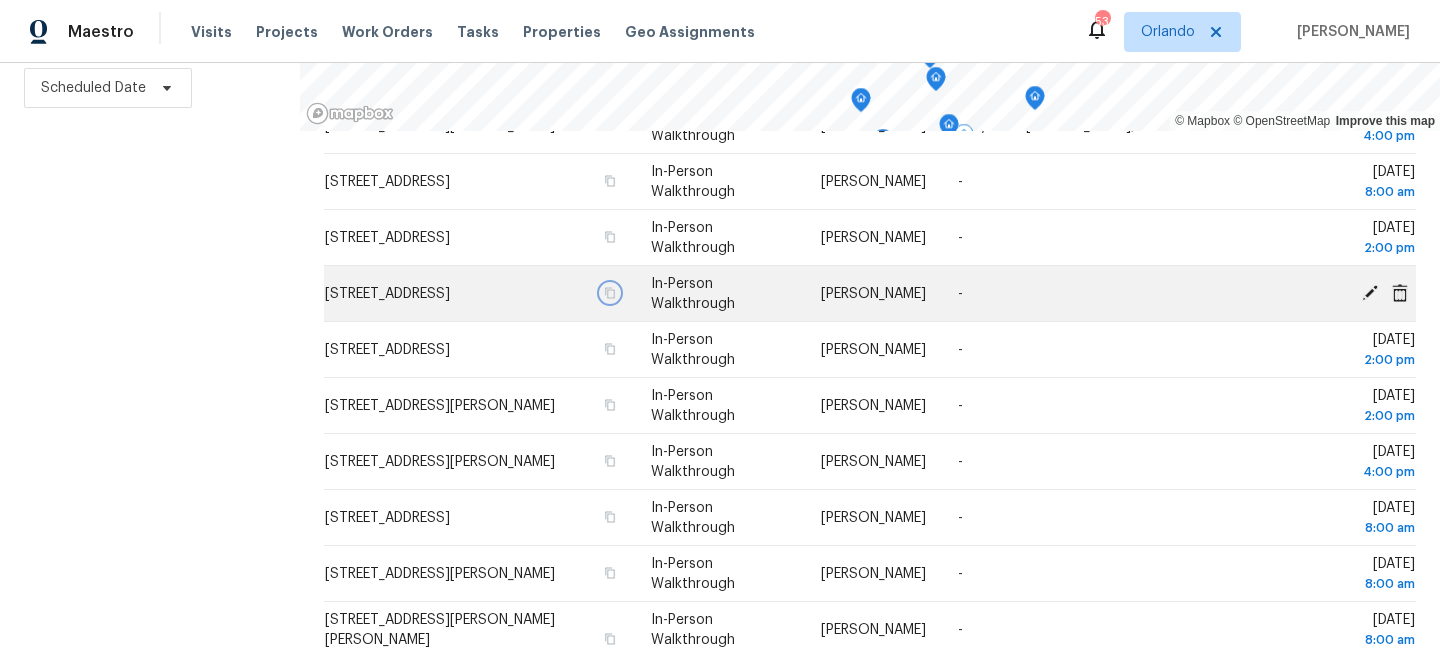 scroll, scrollTop: 396, scrollLeft: 0, axis: vertical 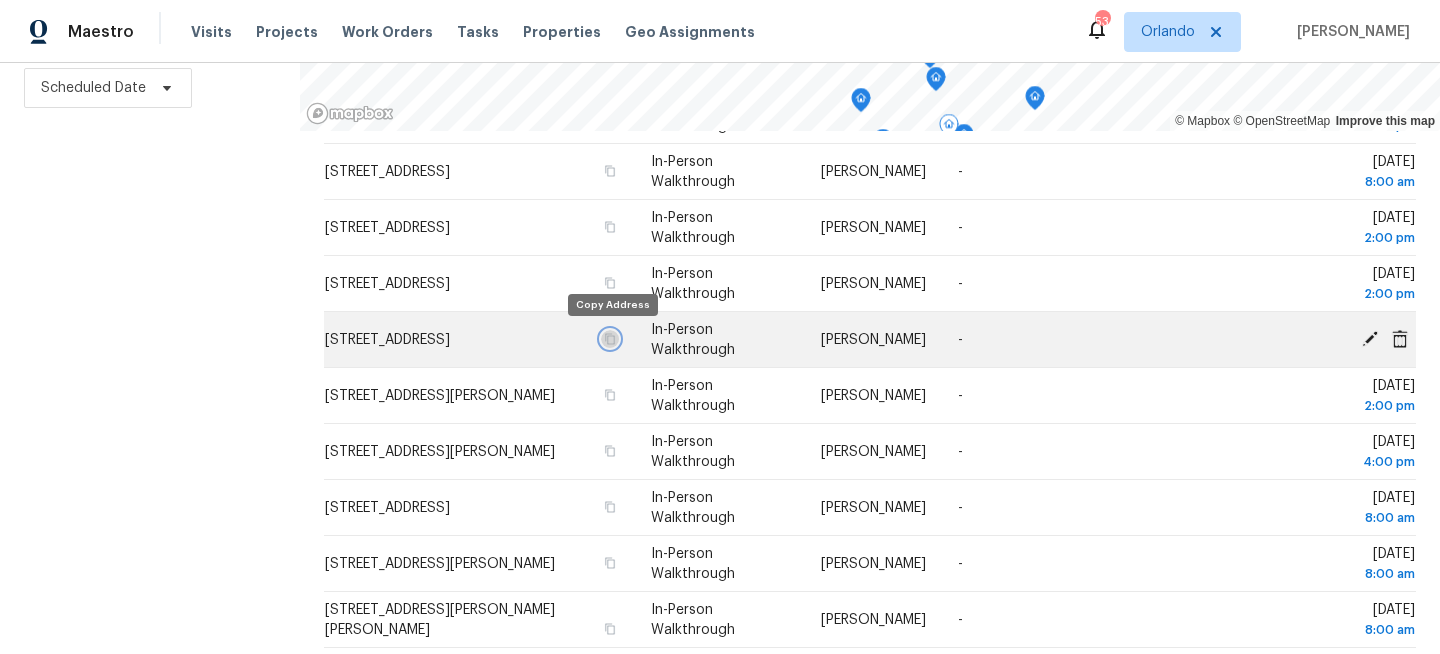 click 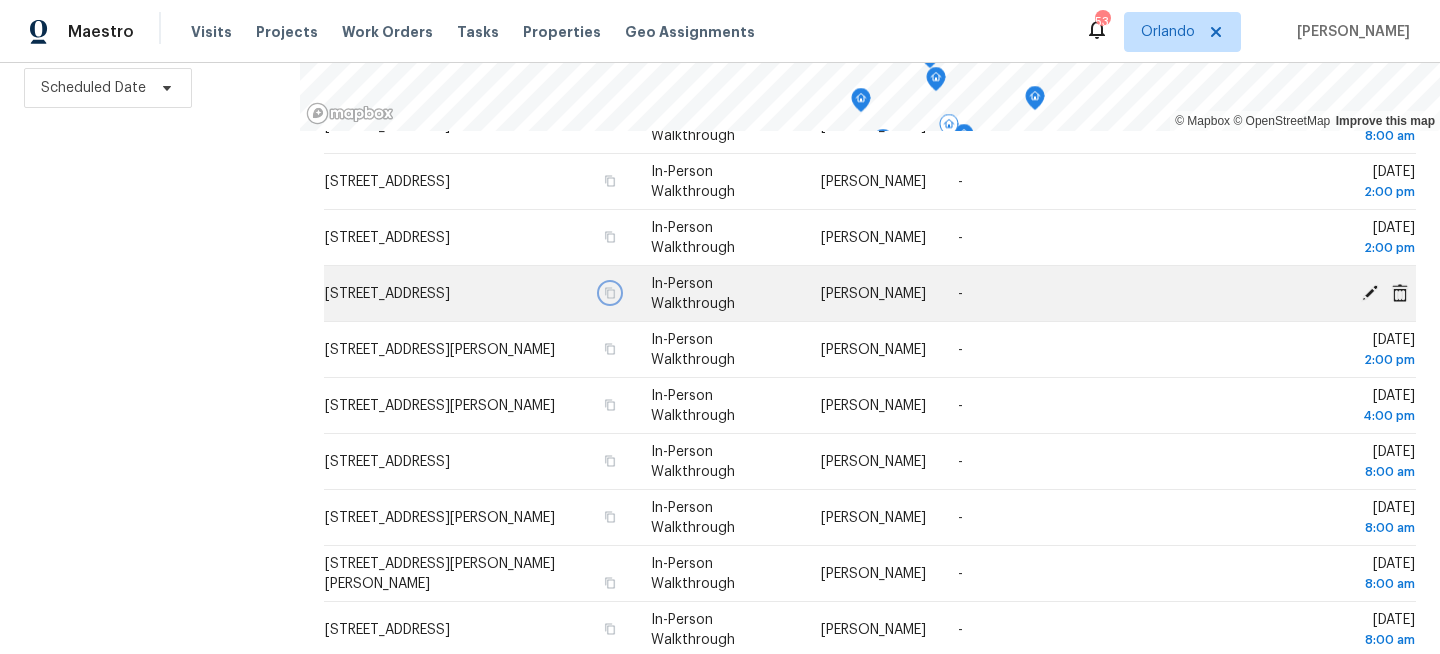 scroll, scrollTop: 464, scrollLeft: 0, axis: vertical 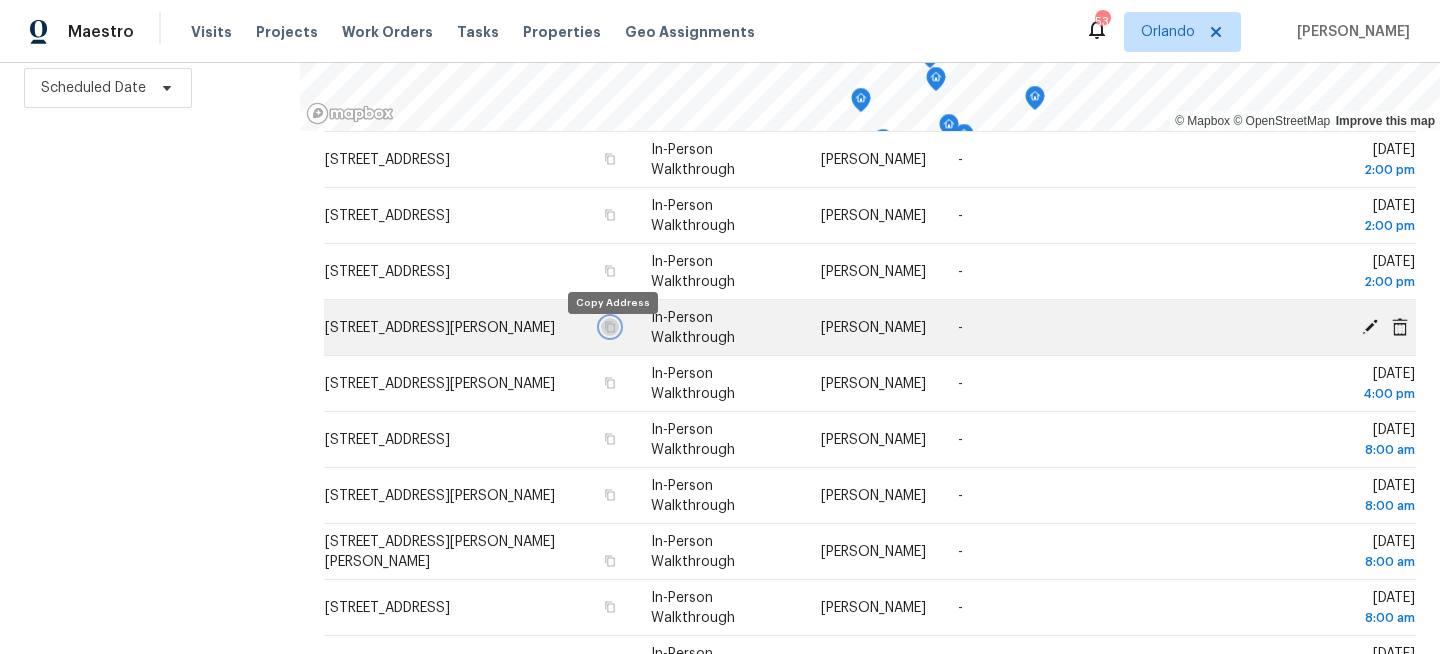 click 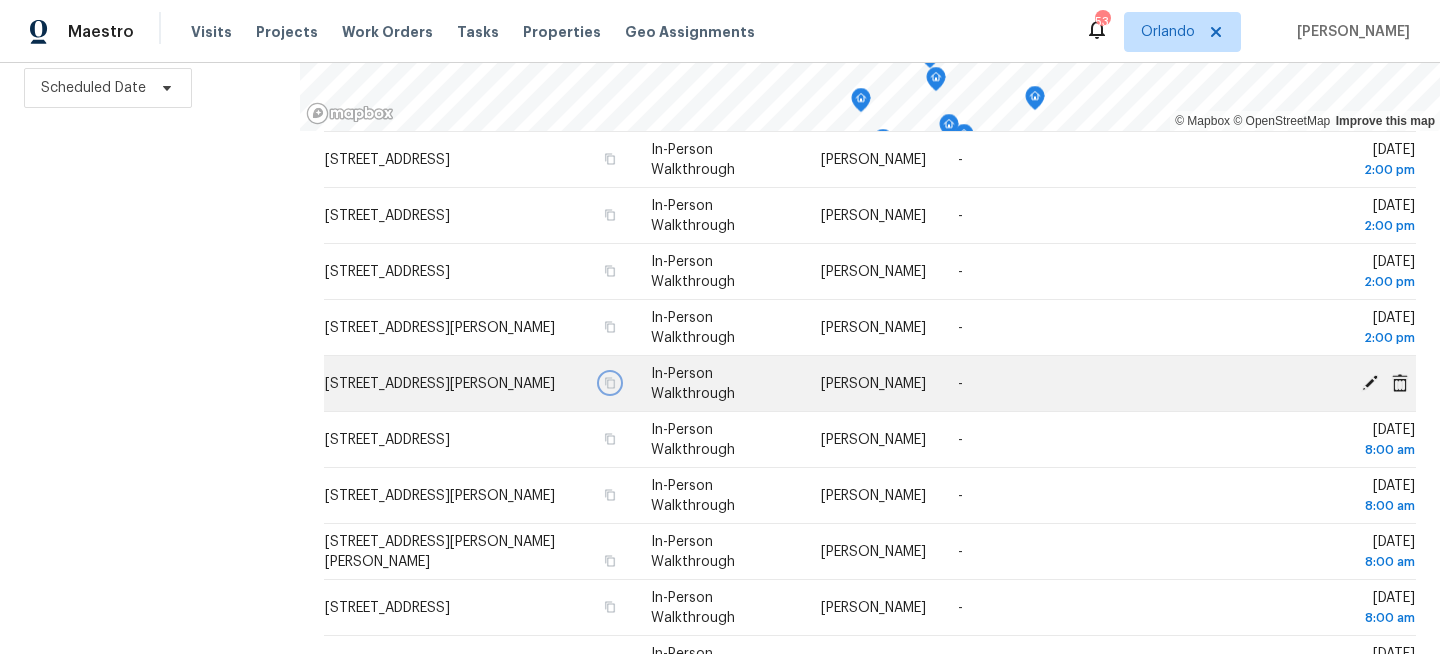 click 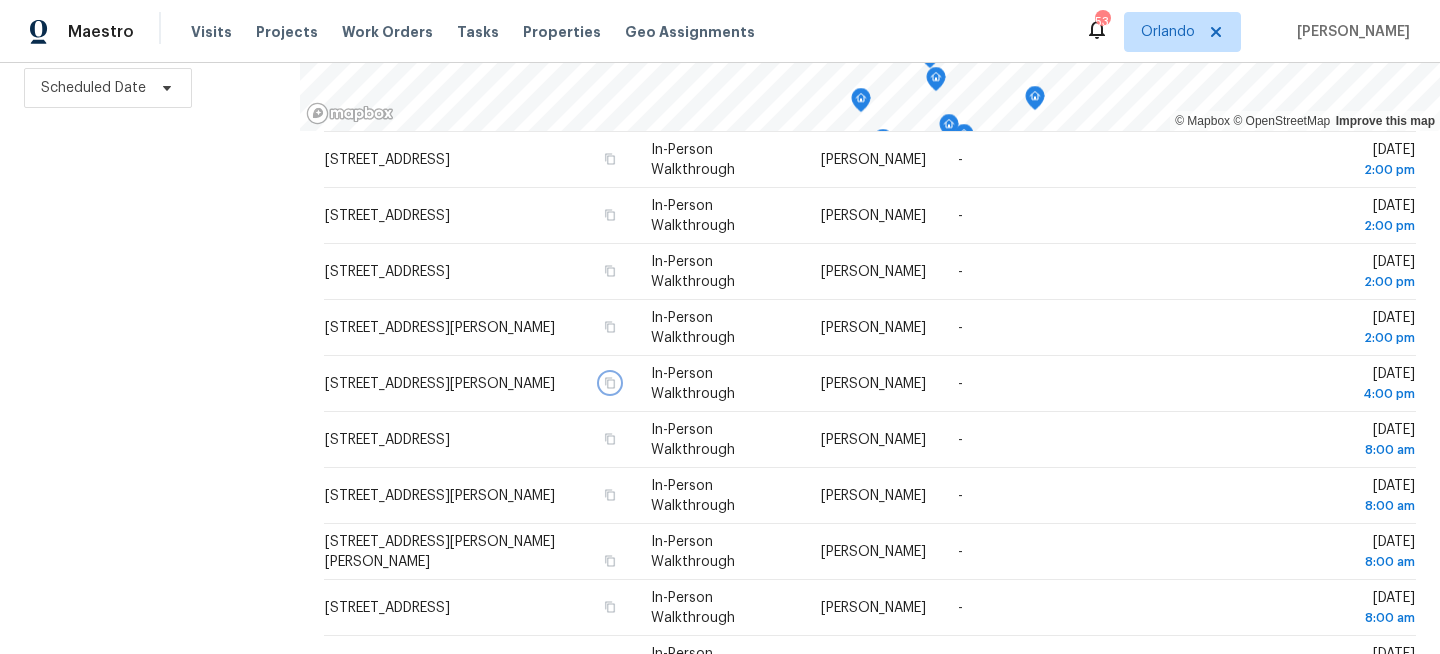 scroll, scrollTop: 0, scrollLeft: 0, axis: both 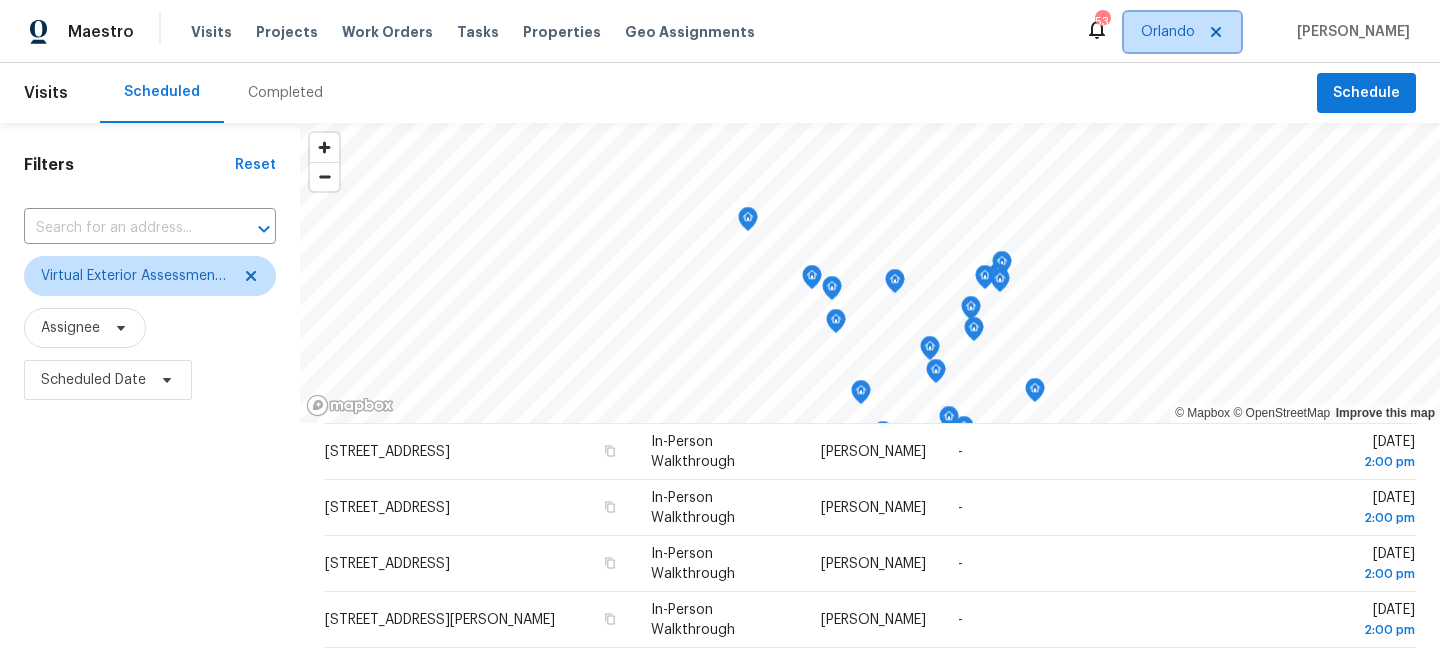 click on "Orlando" at bounding box center [1168, 32] 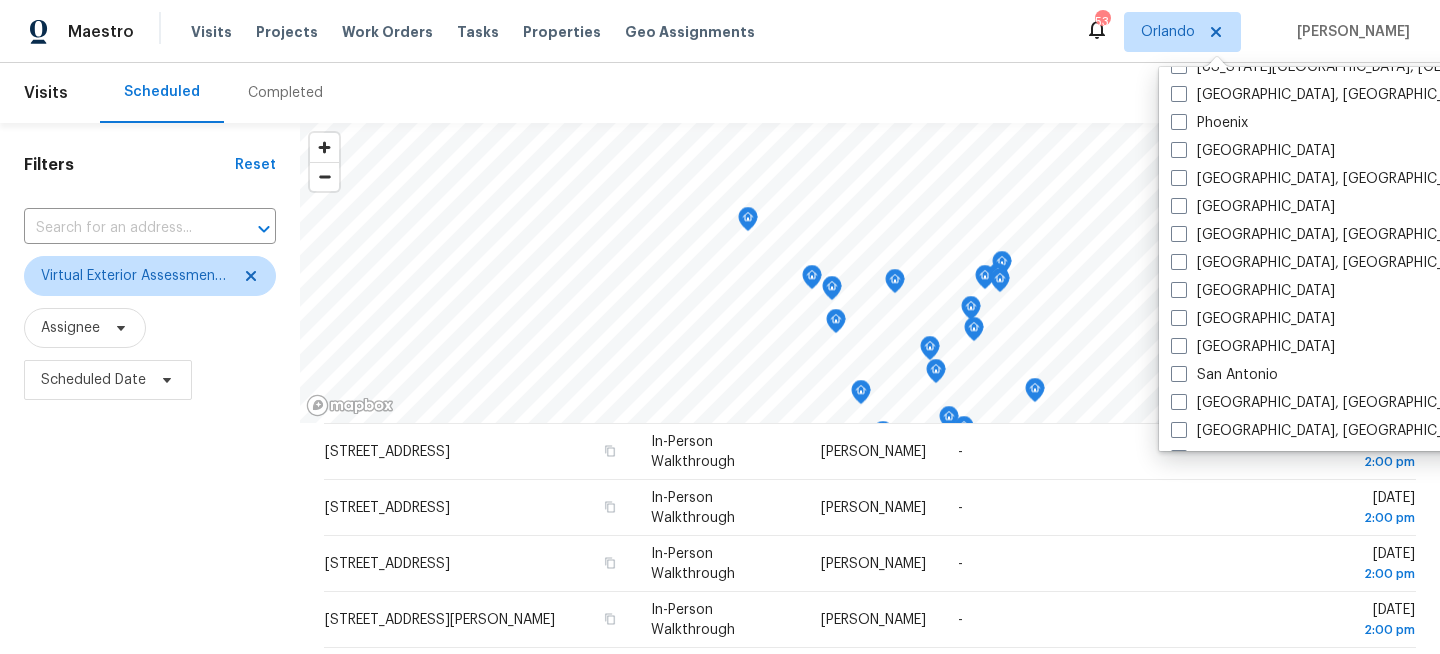 scroll, scrollTop: 1340, scrollLeft: 0, axis: vertical 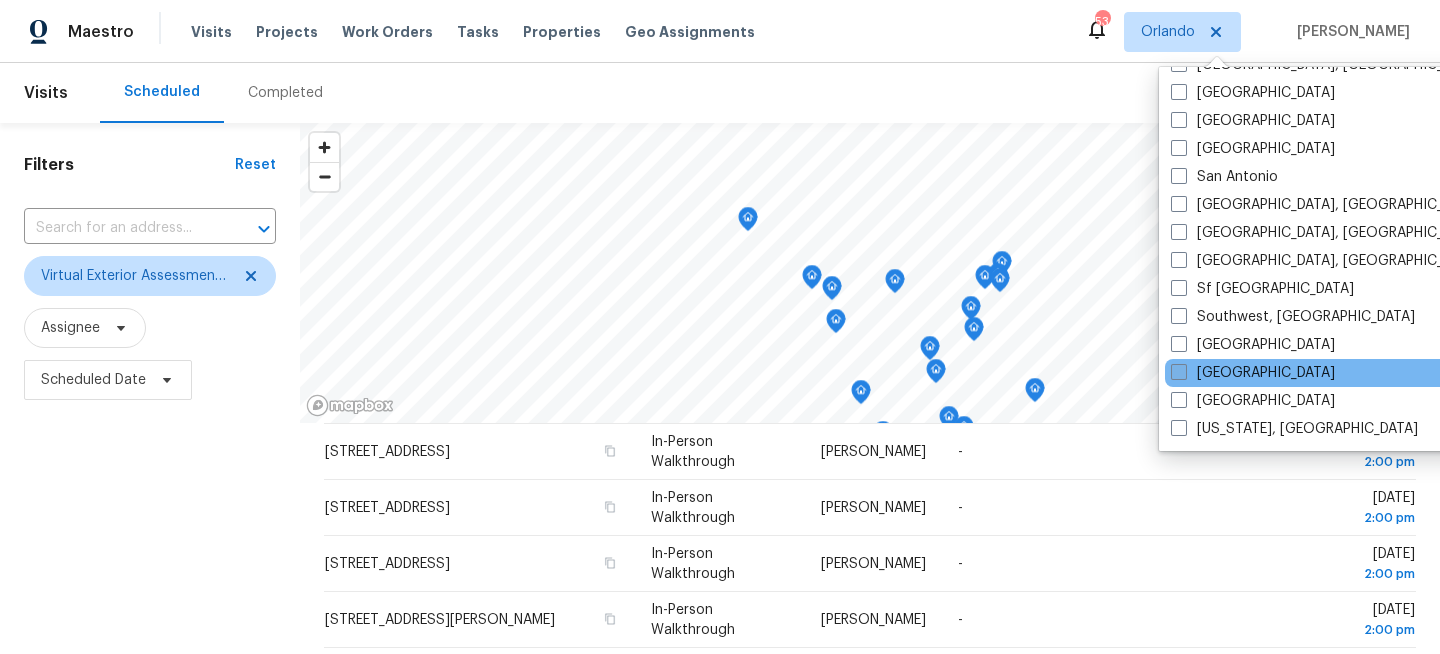 click on "[GEOGRAPHIC_DATA]" at bounding box center (1253, 373) 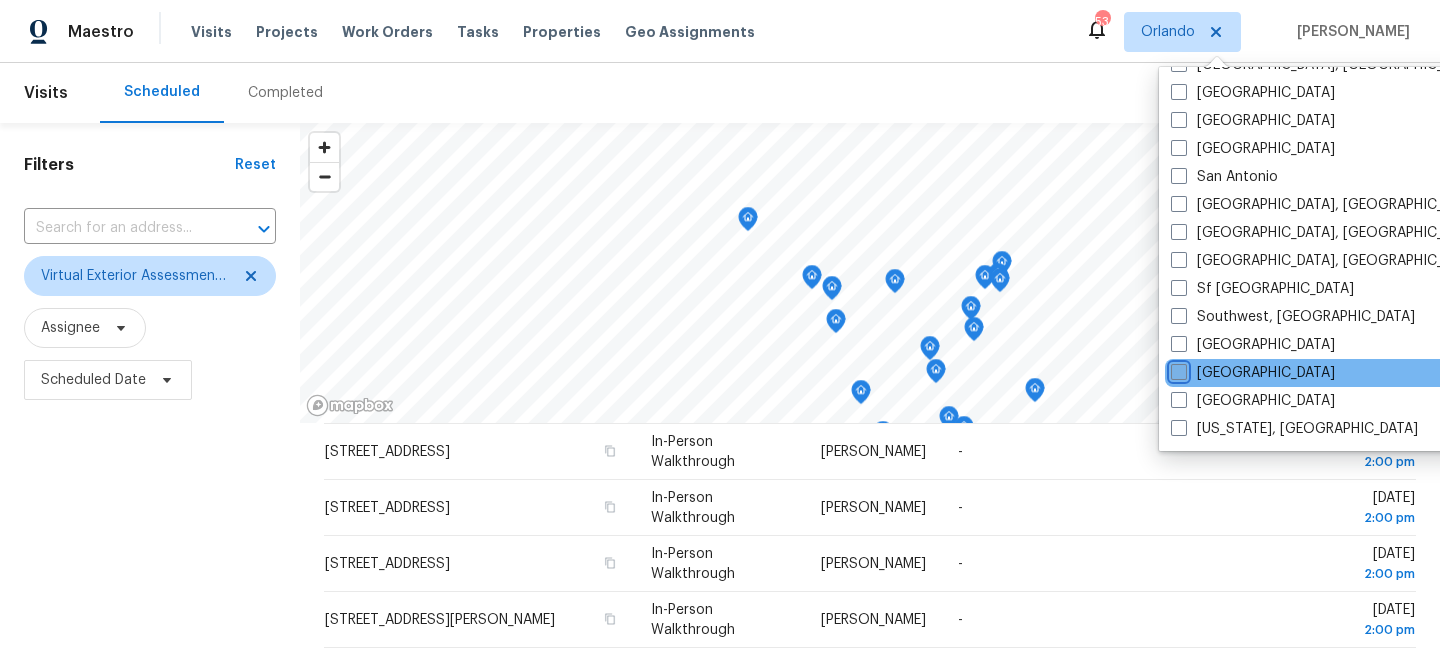 click on "[GEOGRAPHIC_DATA]" at bounding box center (1177, 369) 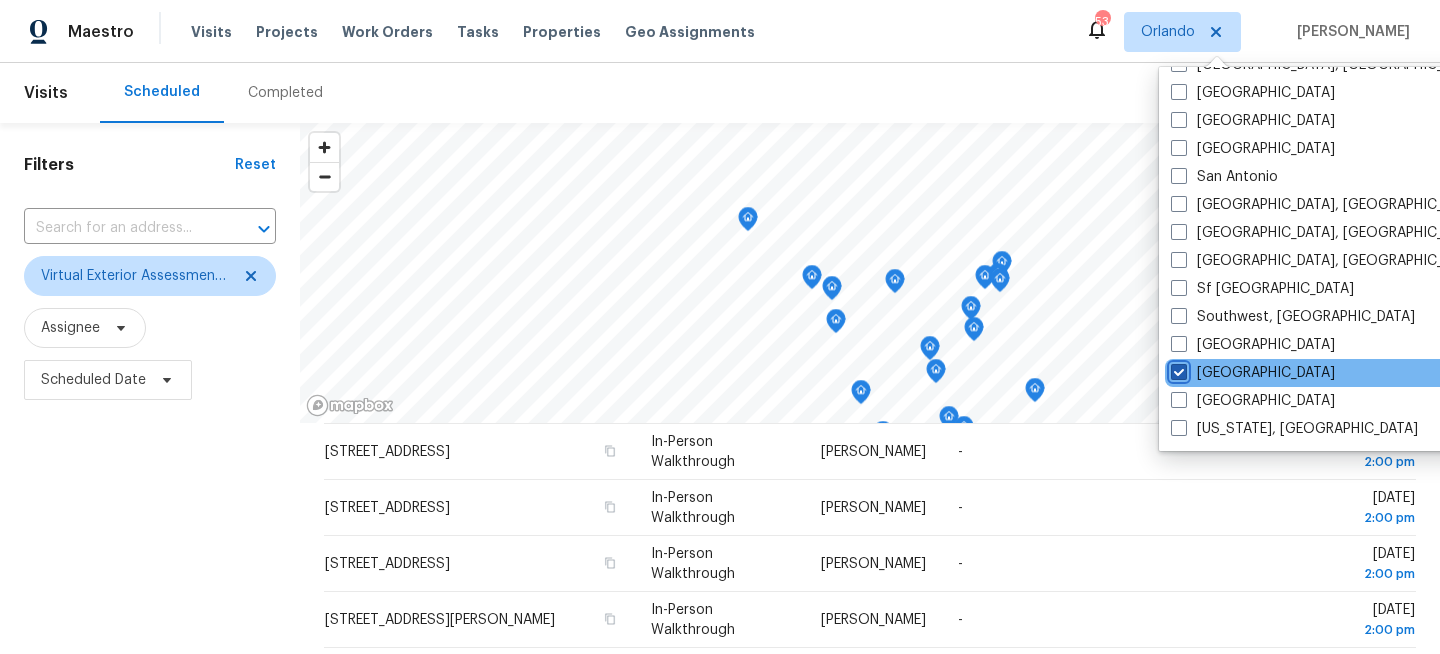 checkbox on "true" 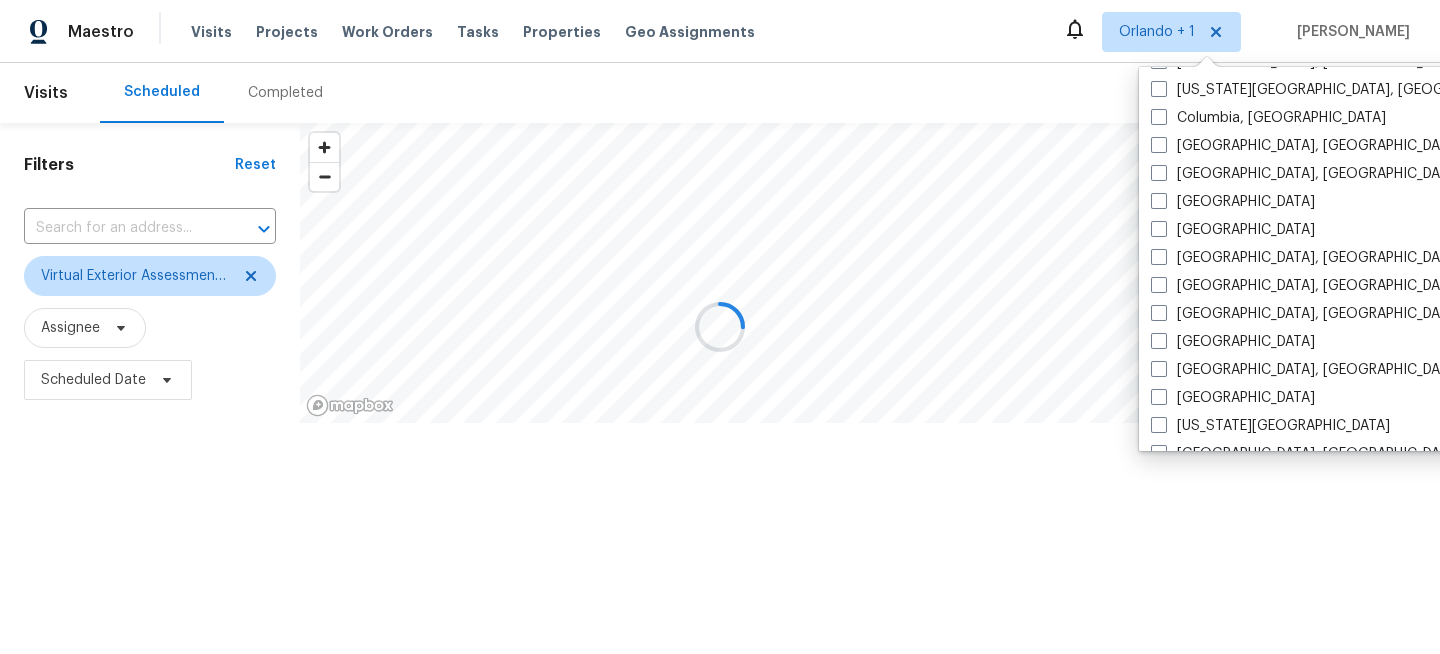 scroll, scrollTop: 0, scrollLeft: 0, axis: both 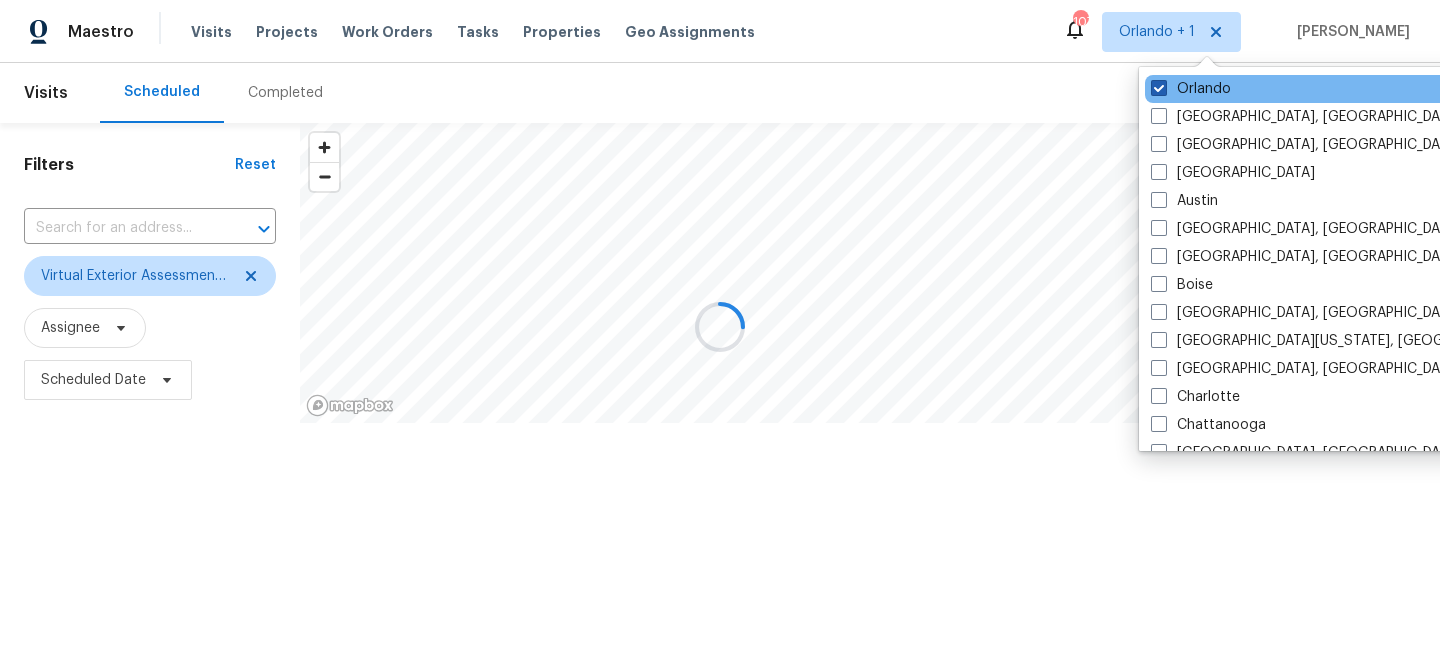 click on "Orlando" at bounding box center (1191, 89) 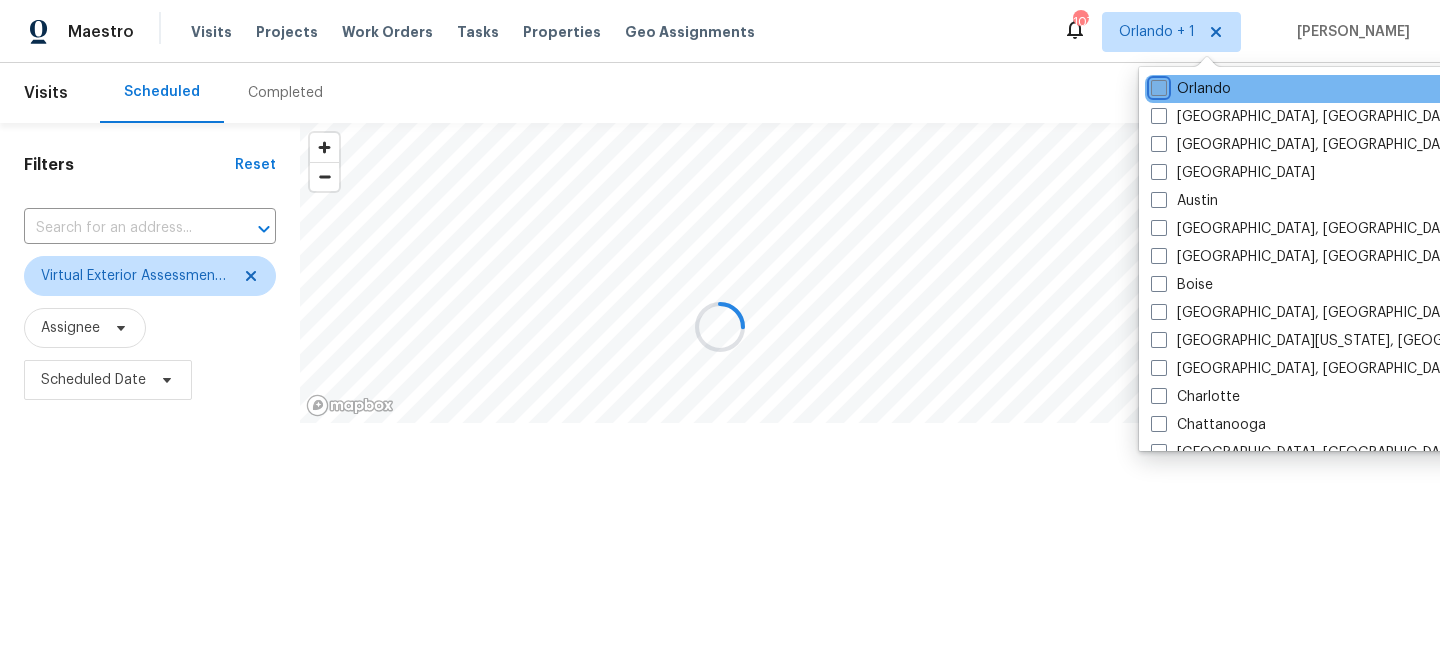 checkbox on "false" 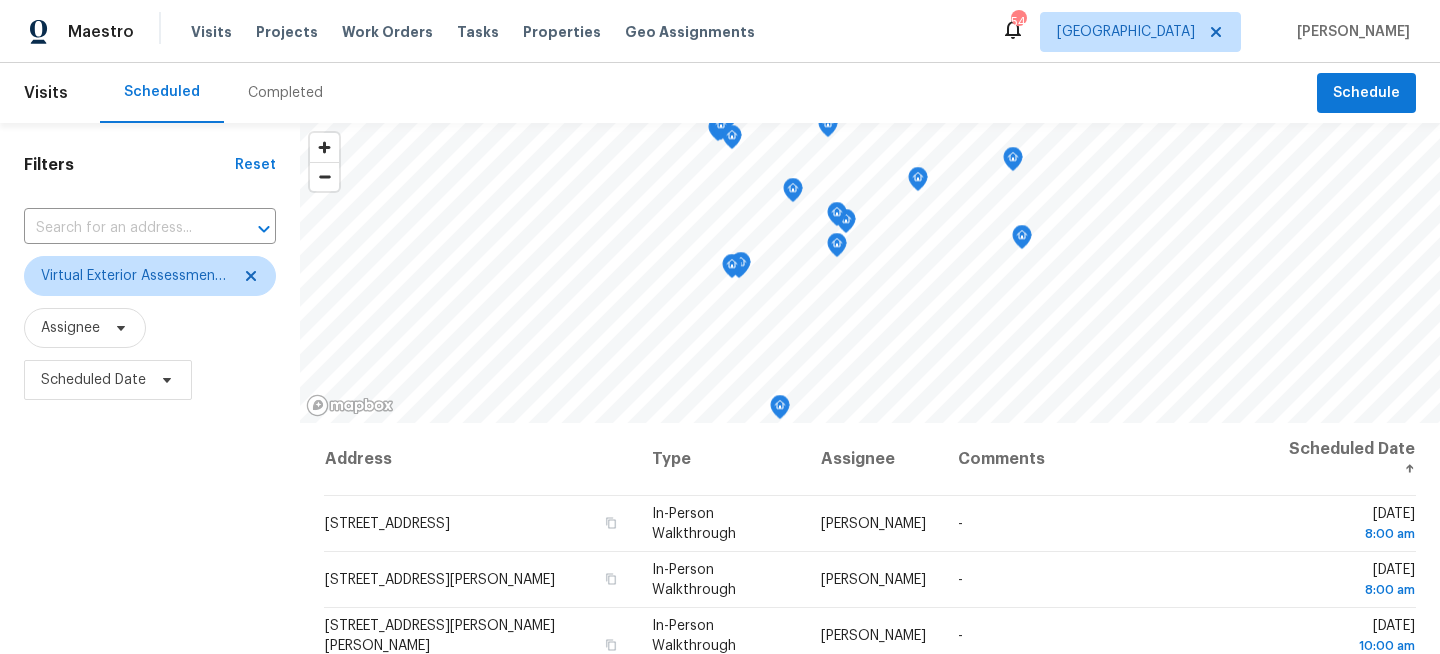 scroll, scrollTop: 0, scrollLeft: 0, axis: both 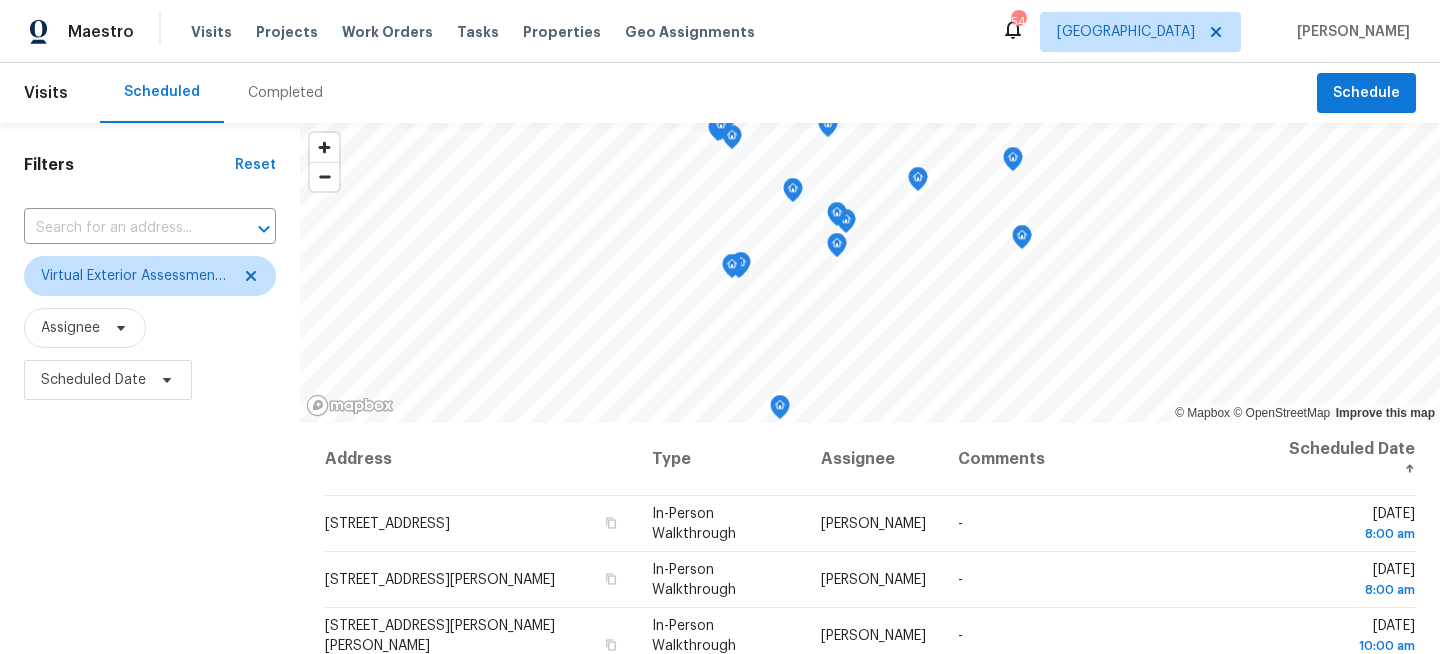 click on "Filters Reset ​ Virtual Exterior Assessment + 2 Assignee Scheduled Date" at bounding box center [150, 534] 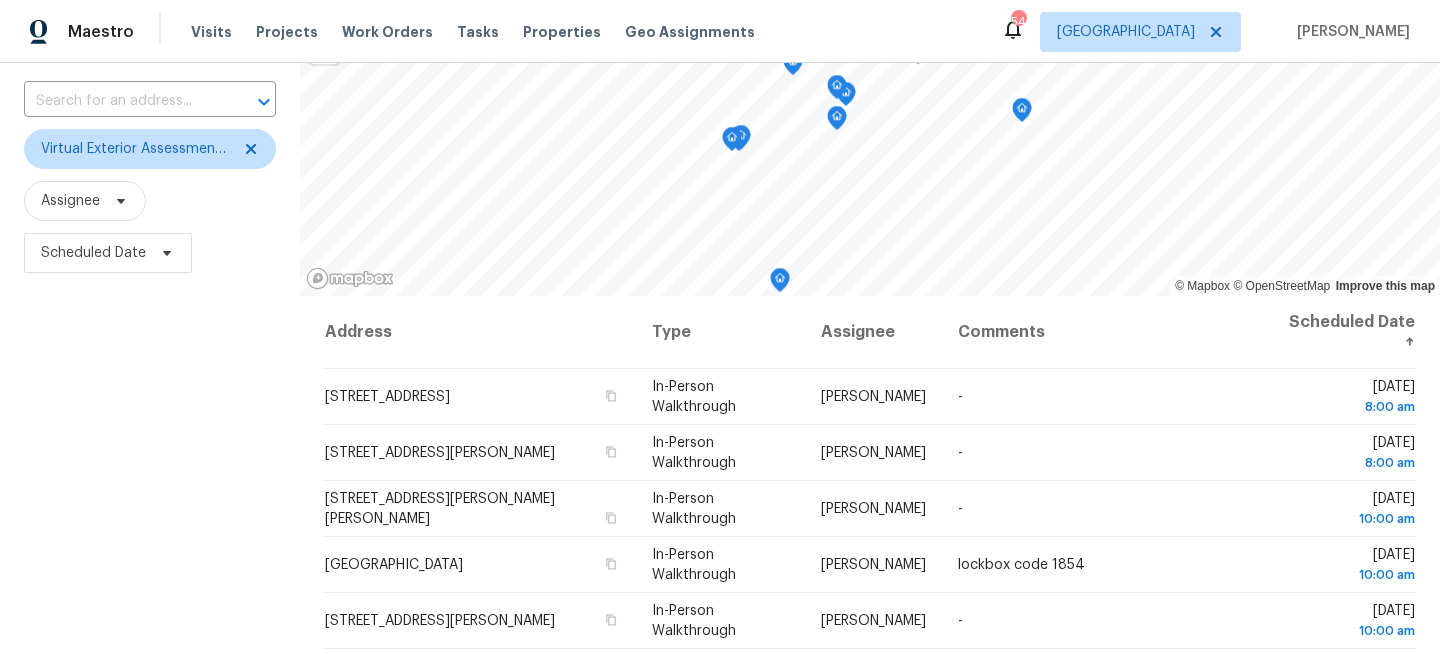 scroll, scrollTop: 292, scrollLeft: 0, axis: vertical 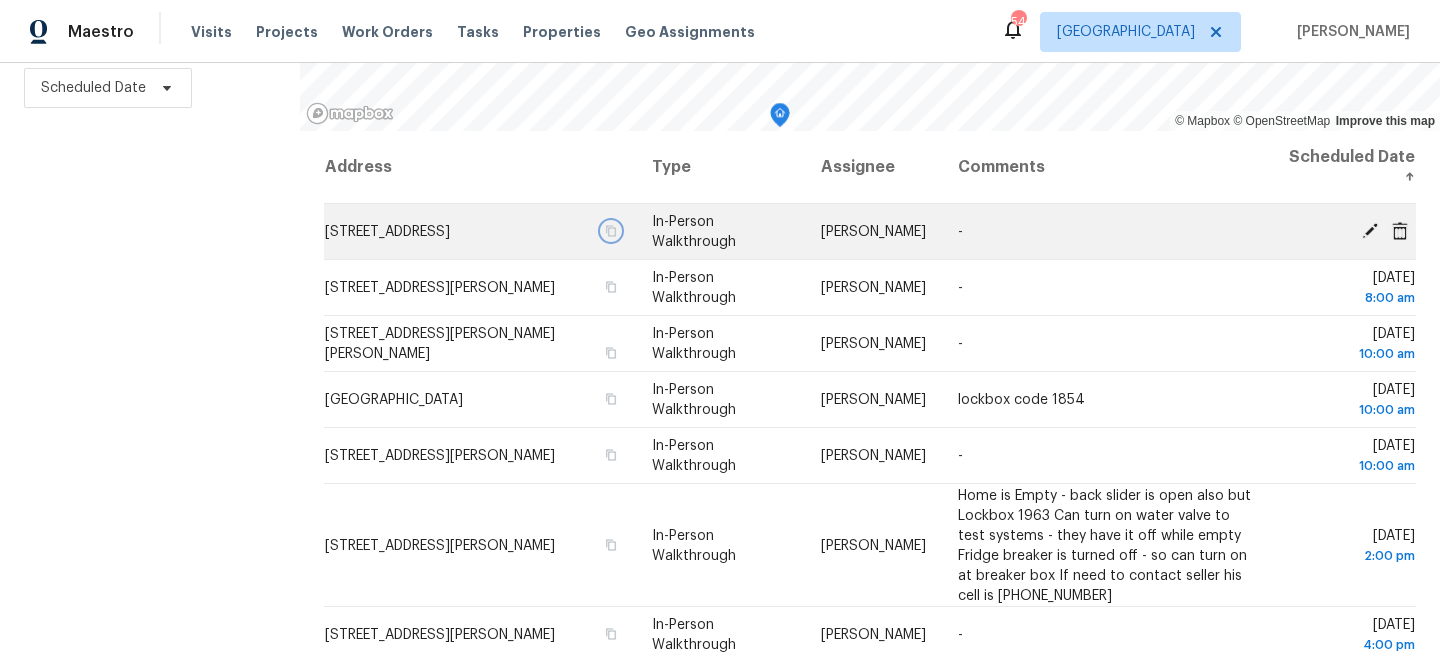 click at bounding box center (611, 231) 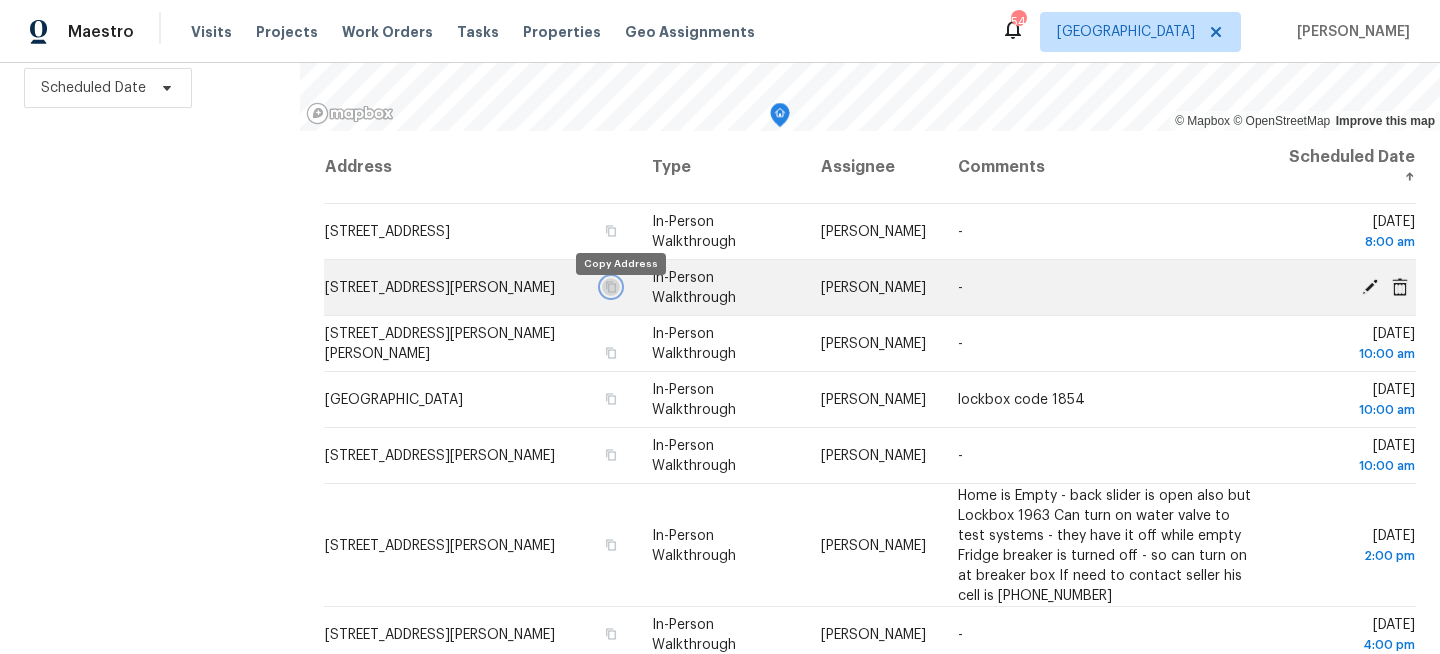 click 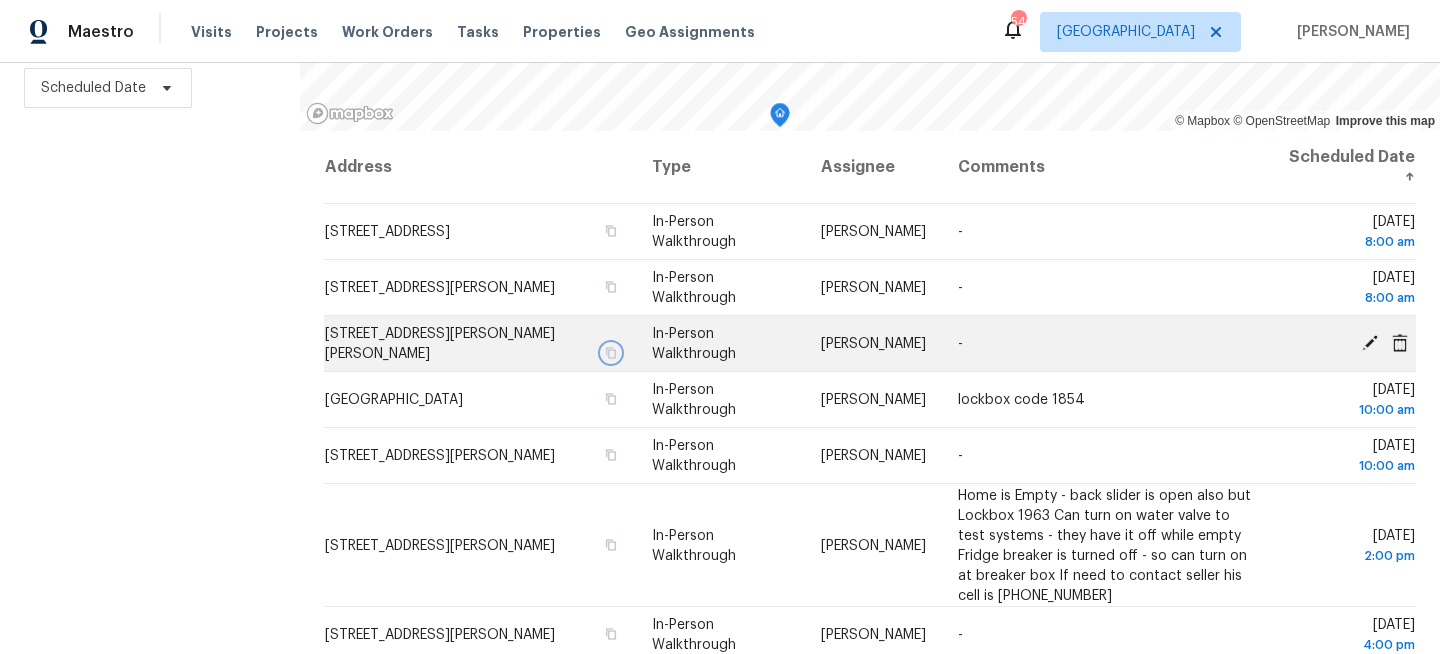 click at bounding box center (611, 353) 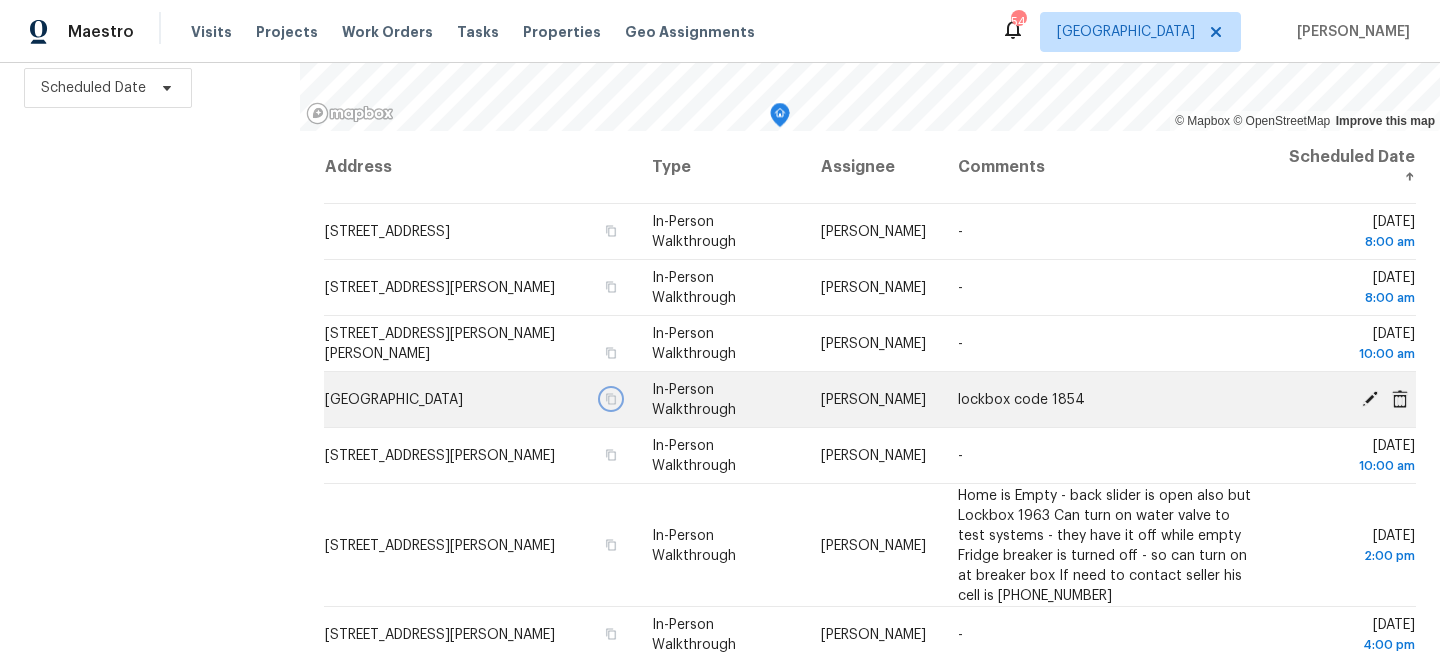 click at bounding box center (611, 399) 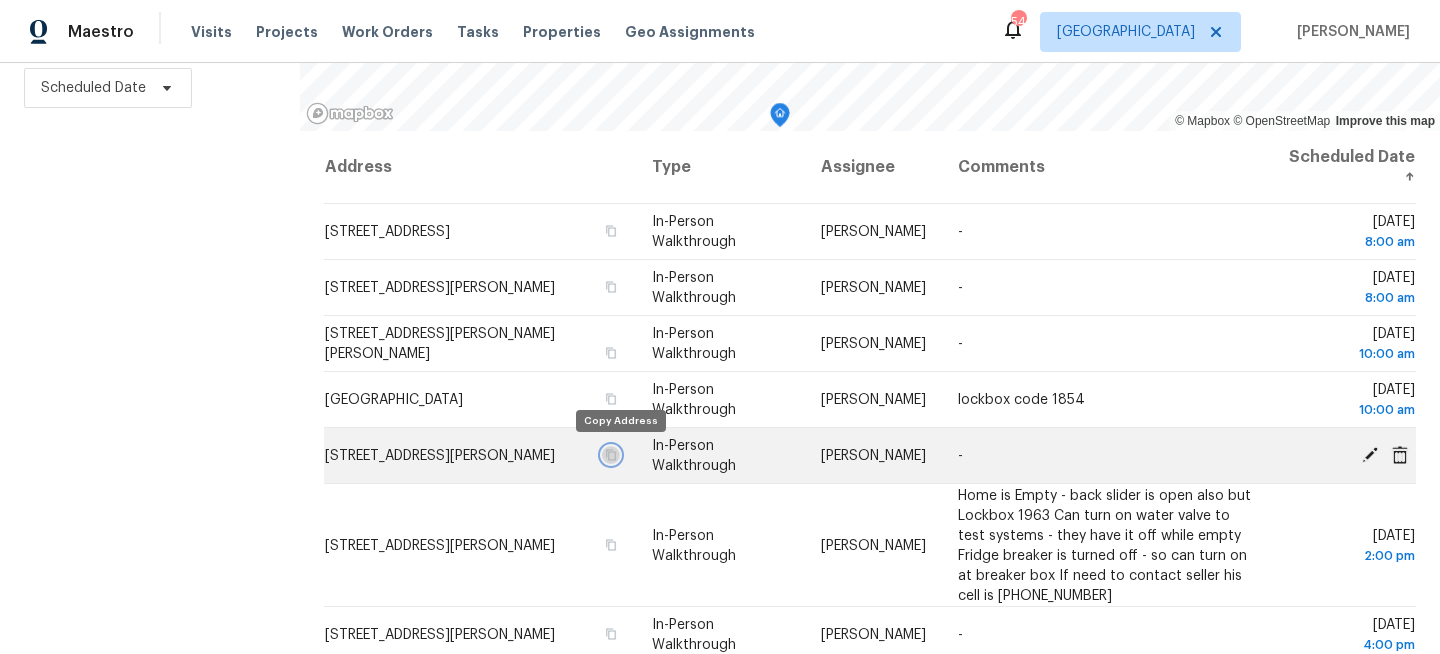 click 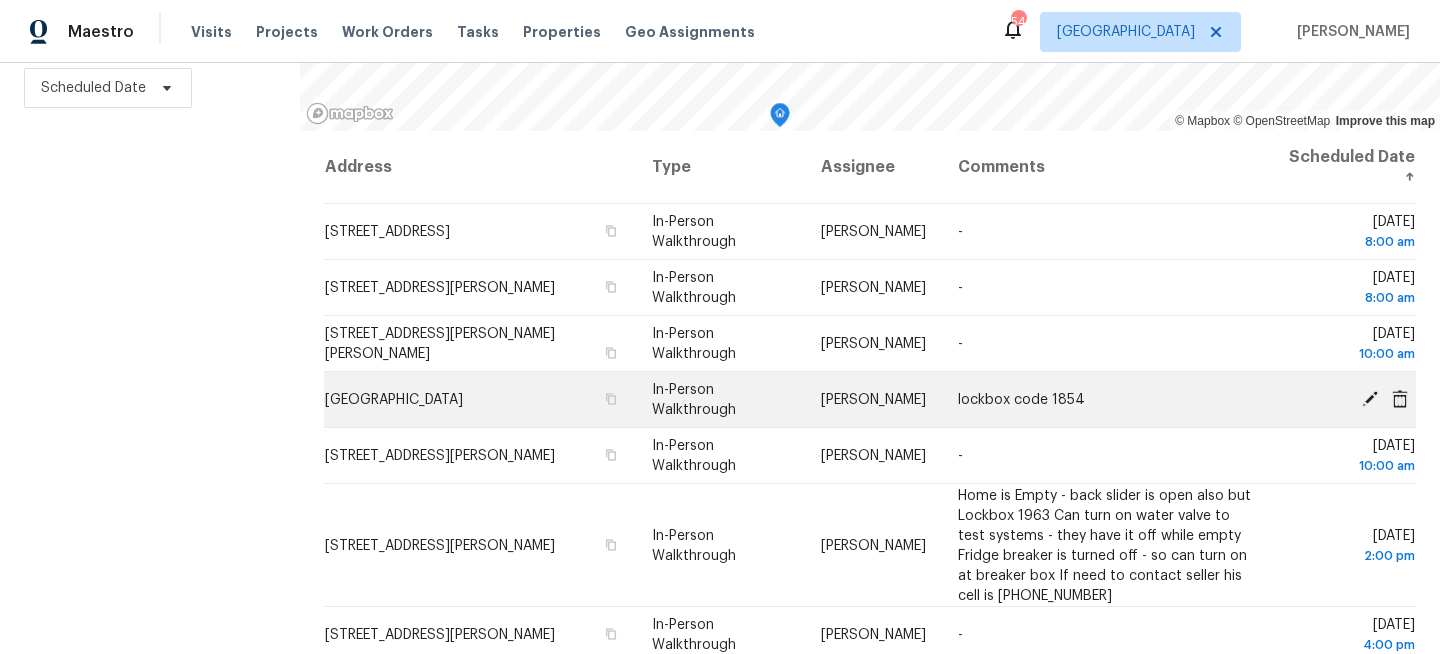 click on "[GEOGRAPHIC_DATA]" at bounding box center (480, 400) 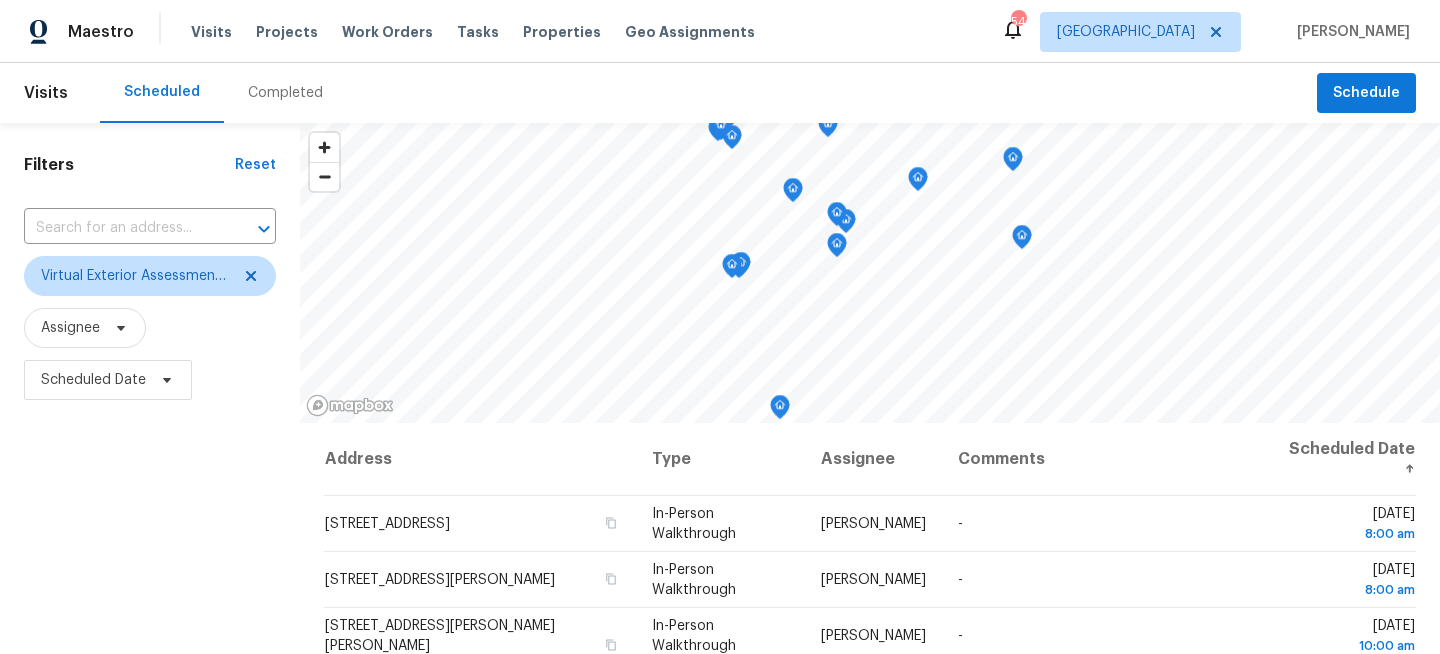 scroll, scrollTop: 0, scrollLeft: 0, axis: both 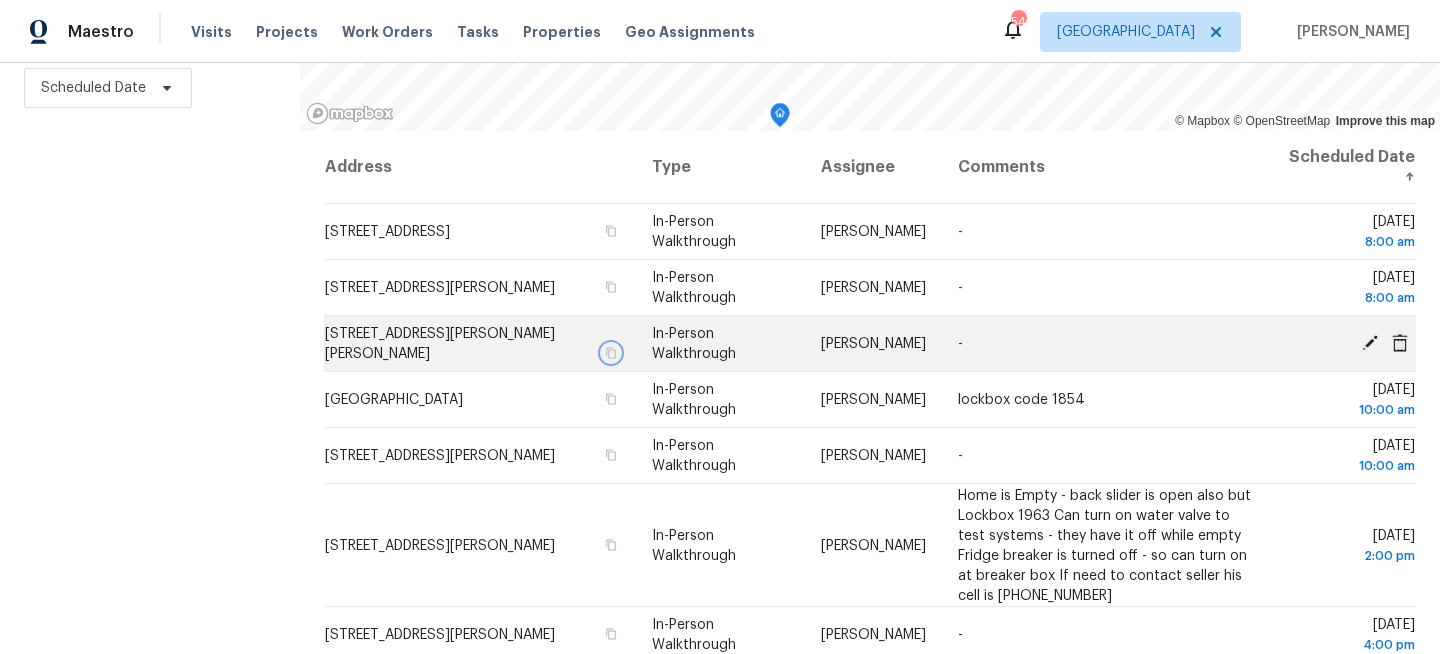 click 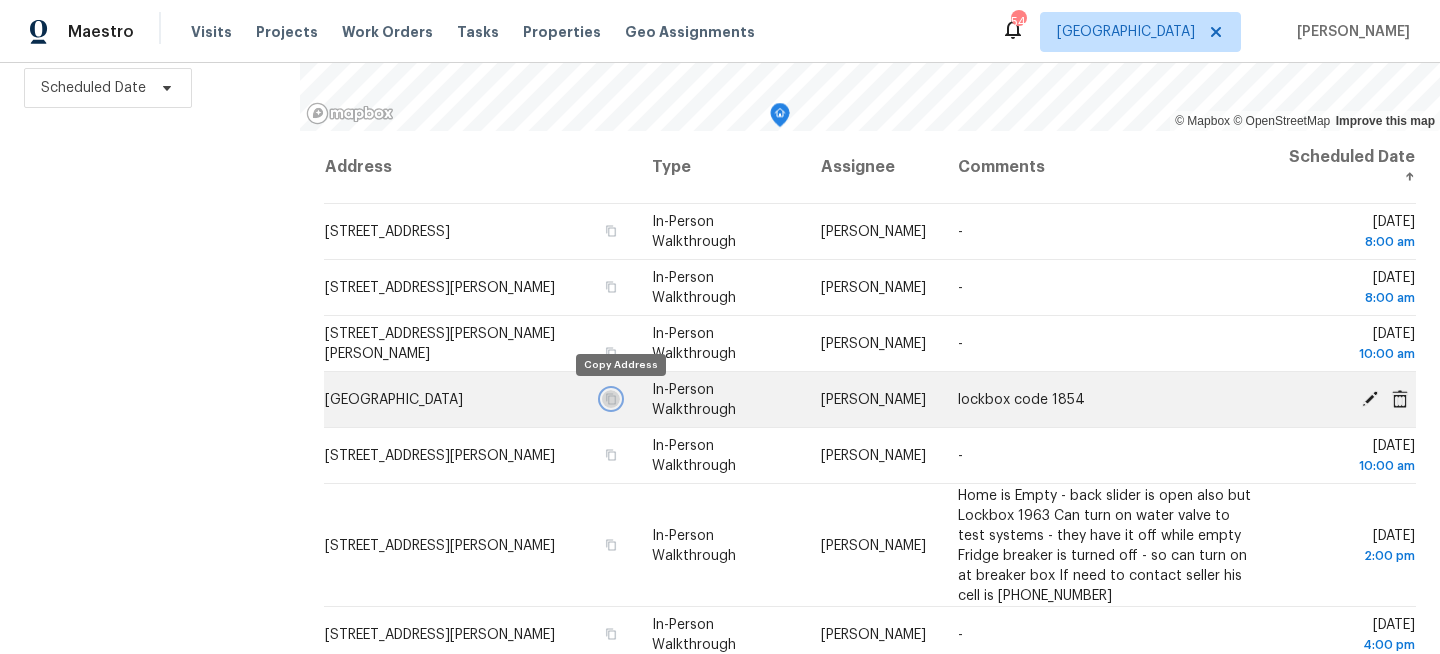 click 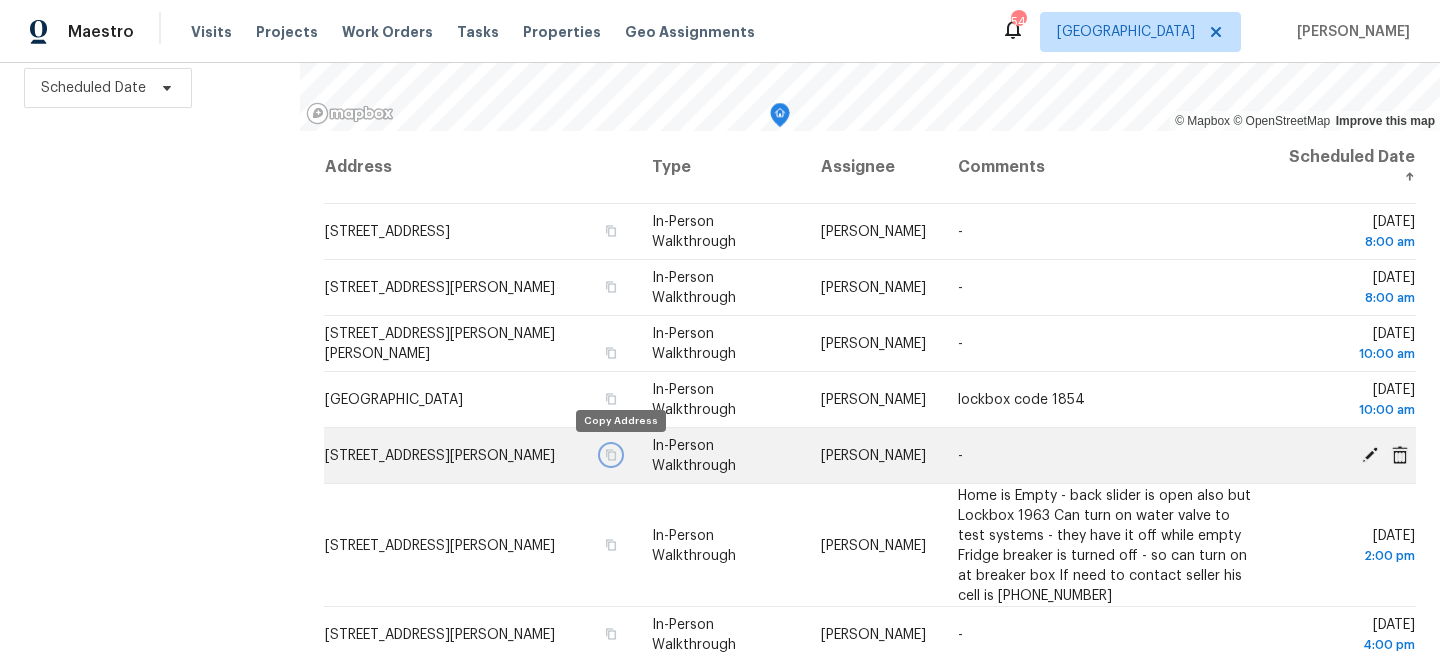 click 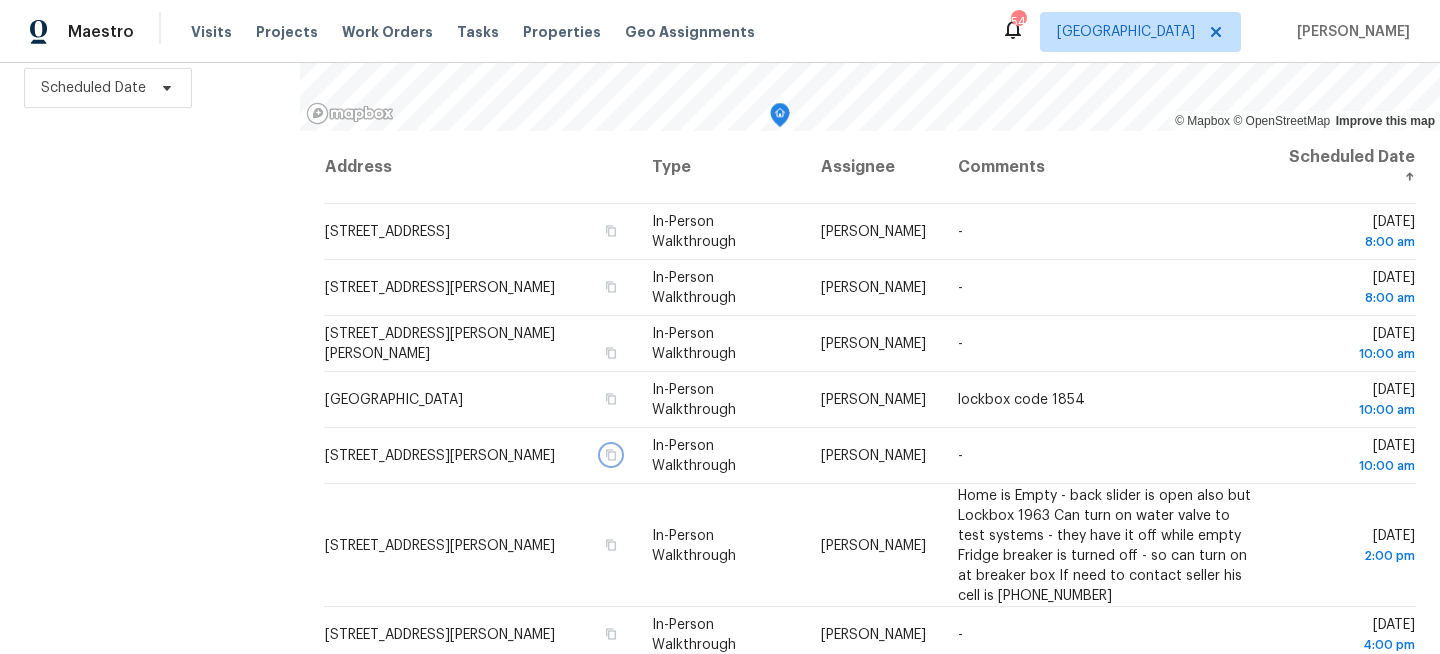 type 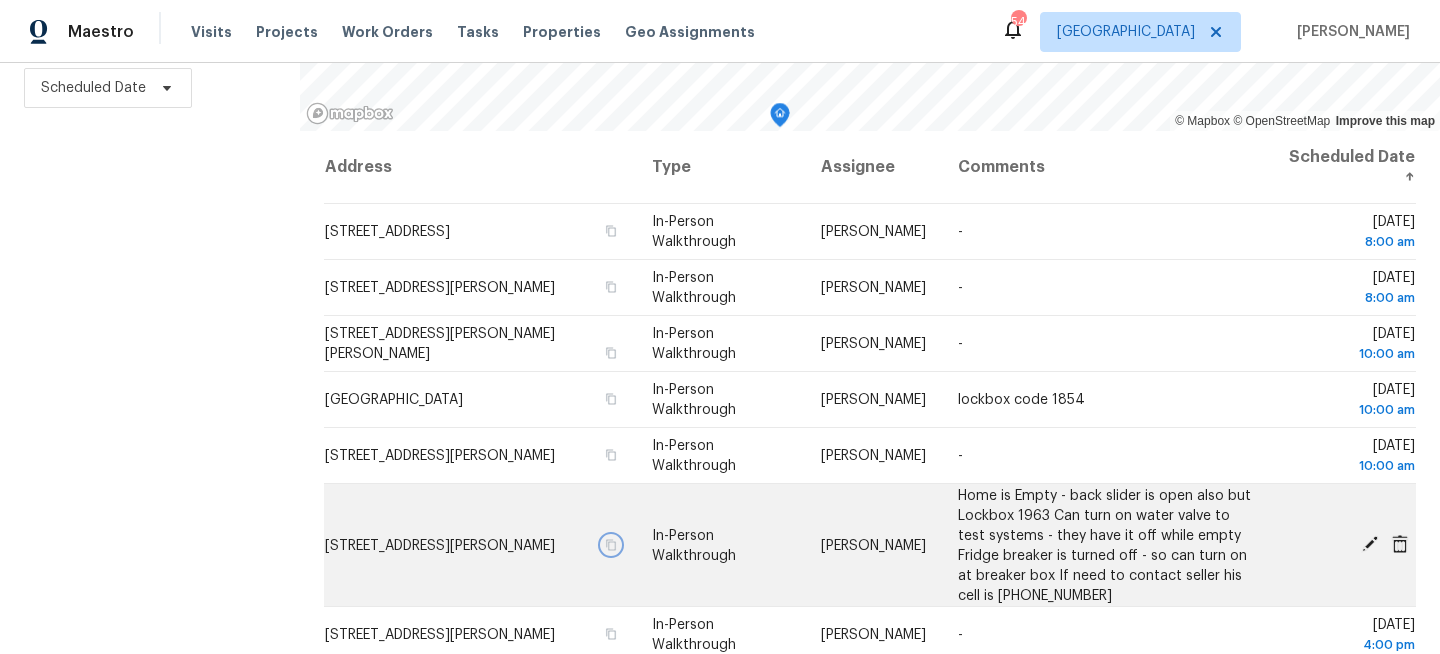 click 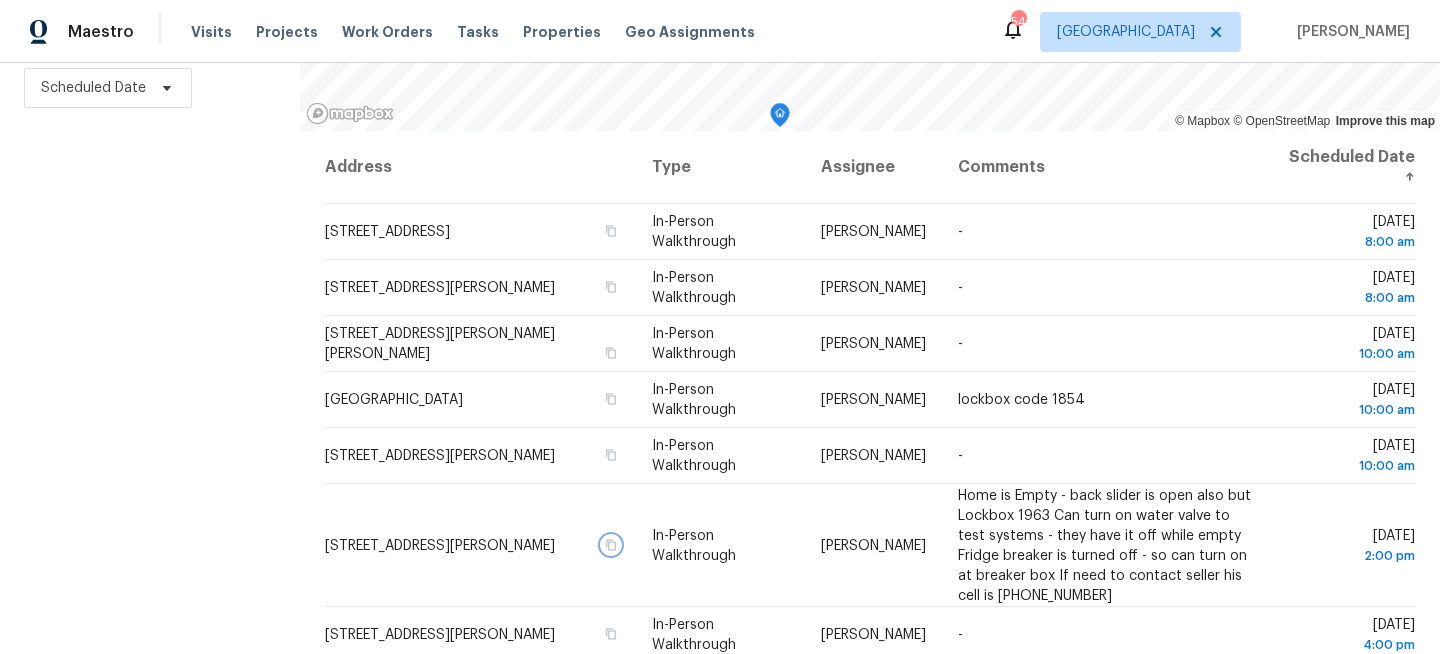 type 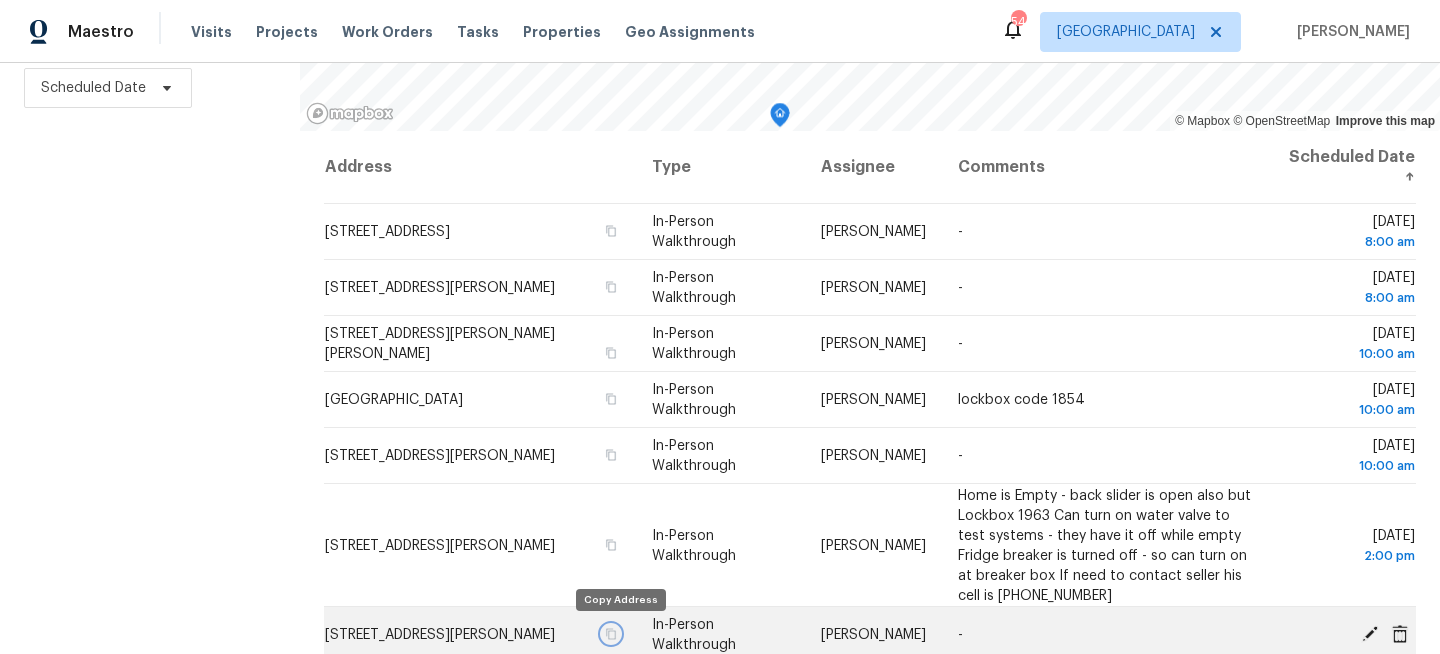 click 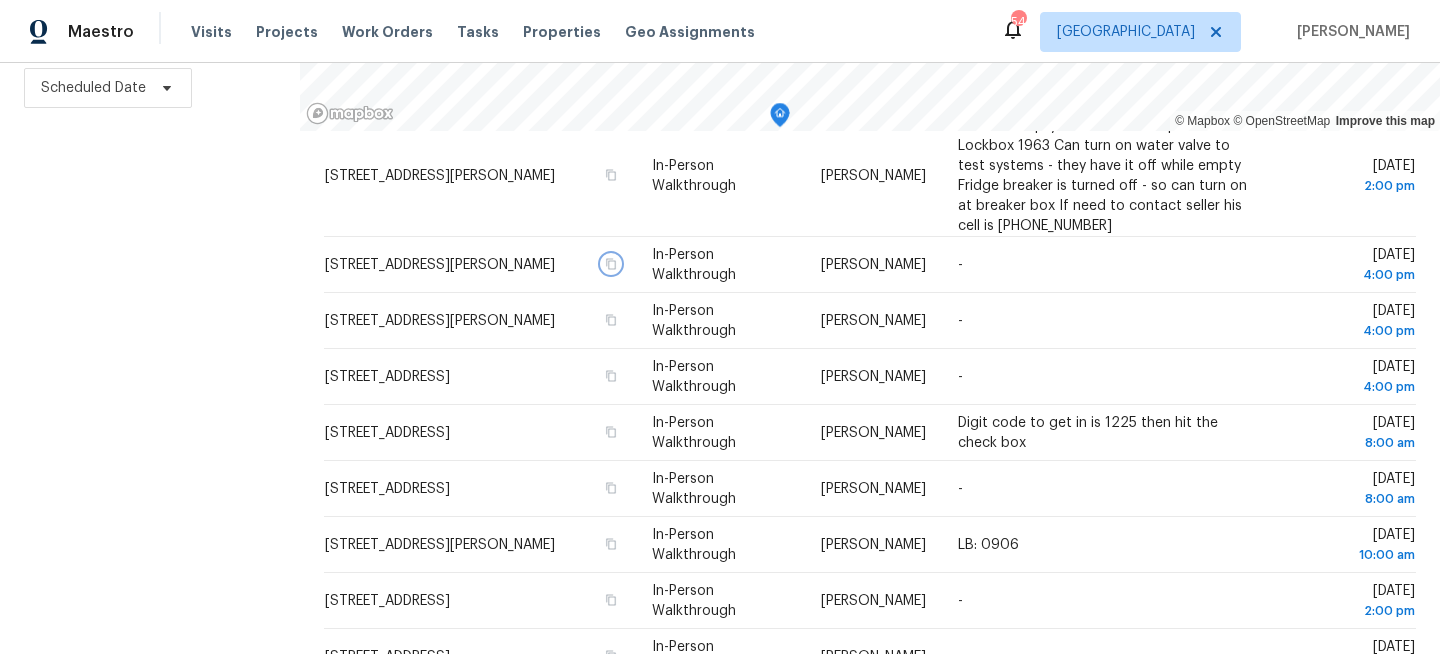 scroll, scrollTop: 376, scrollLeft: 0, axis: vertical 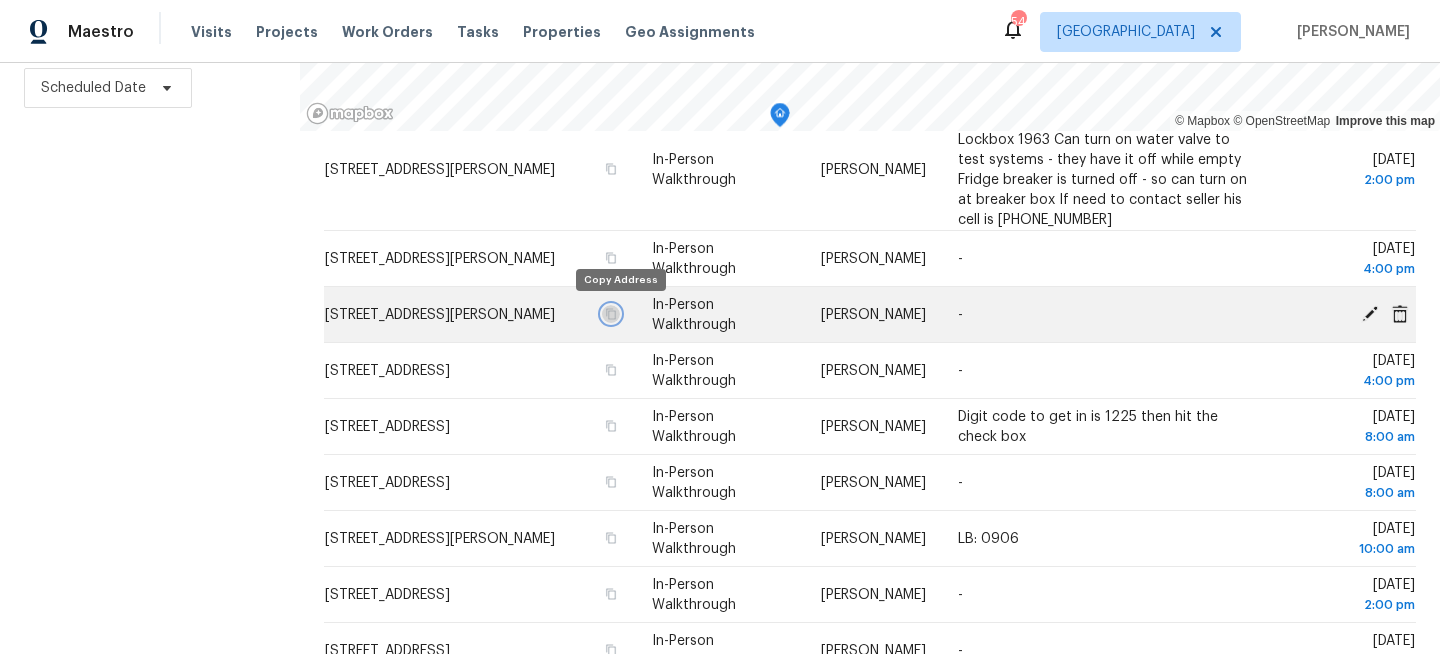 click 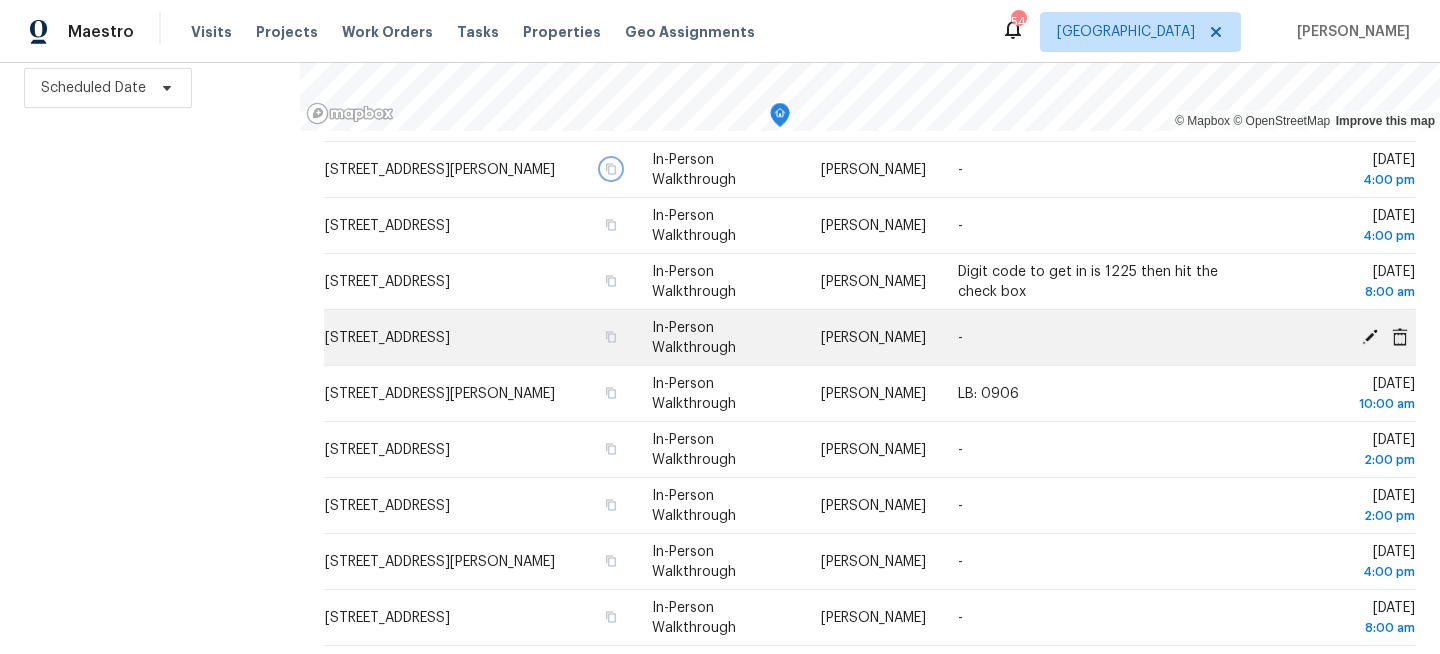 scroll, scrollTop: 560, scrollLeft: 0, axis: vertical 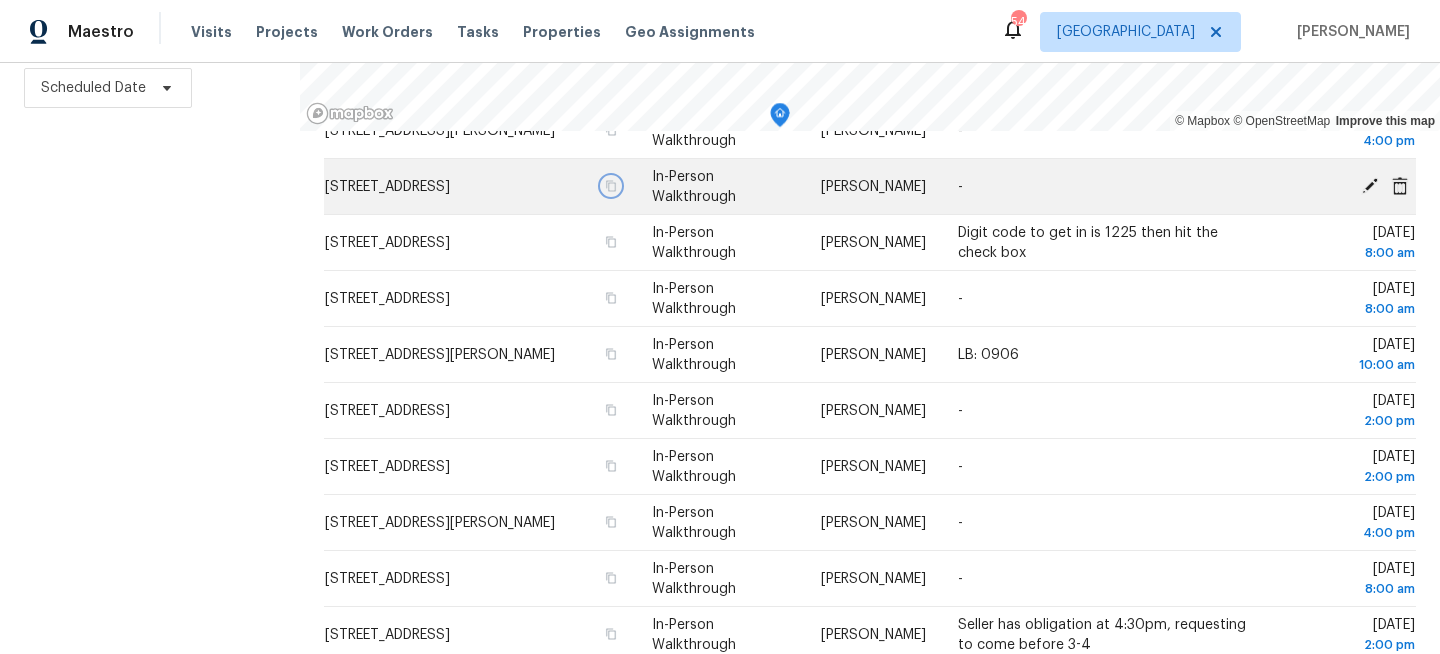 click 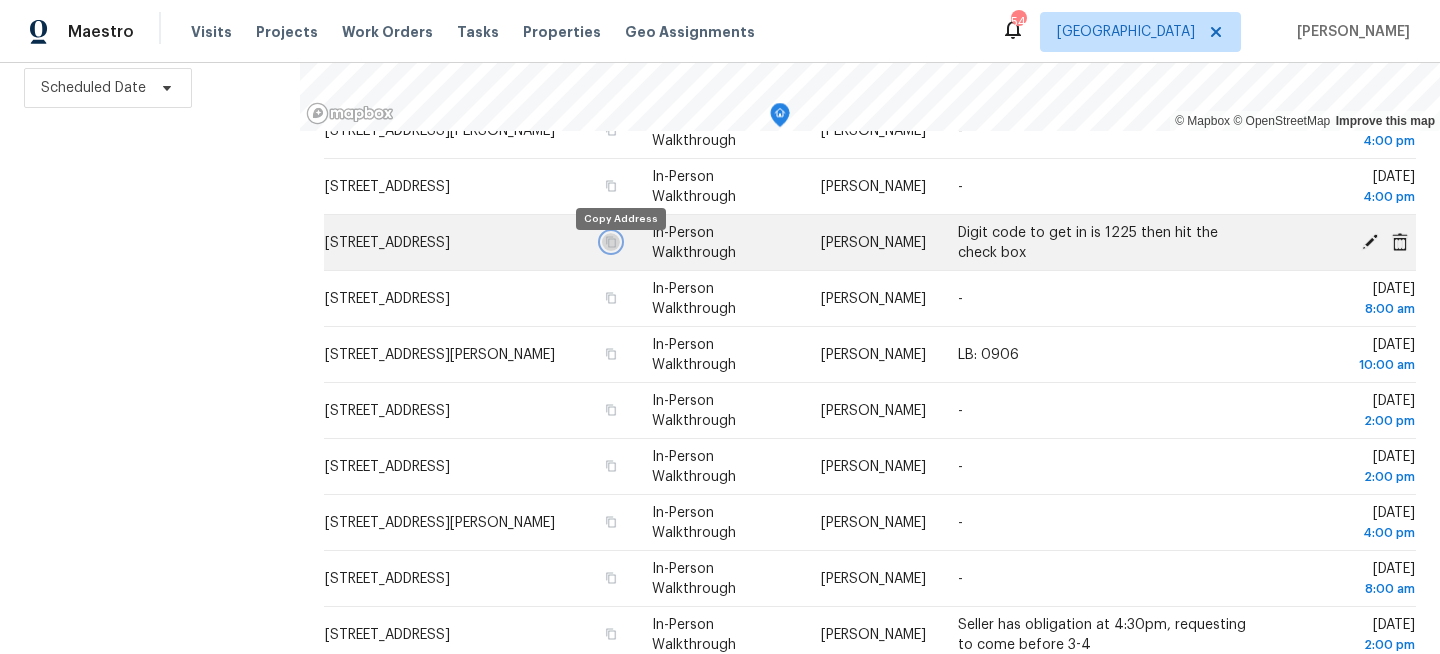 click 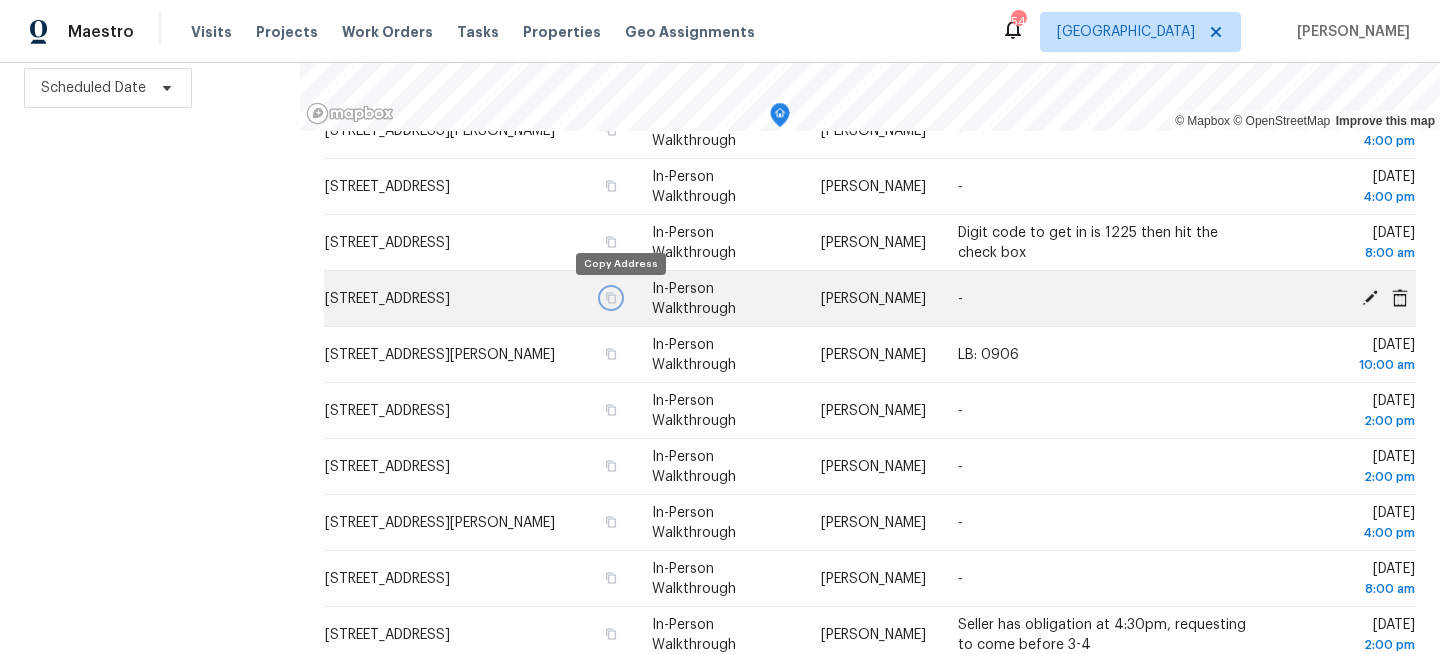 click 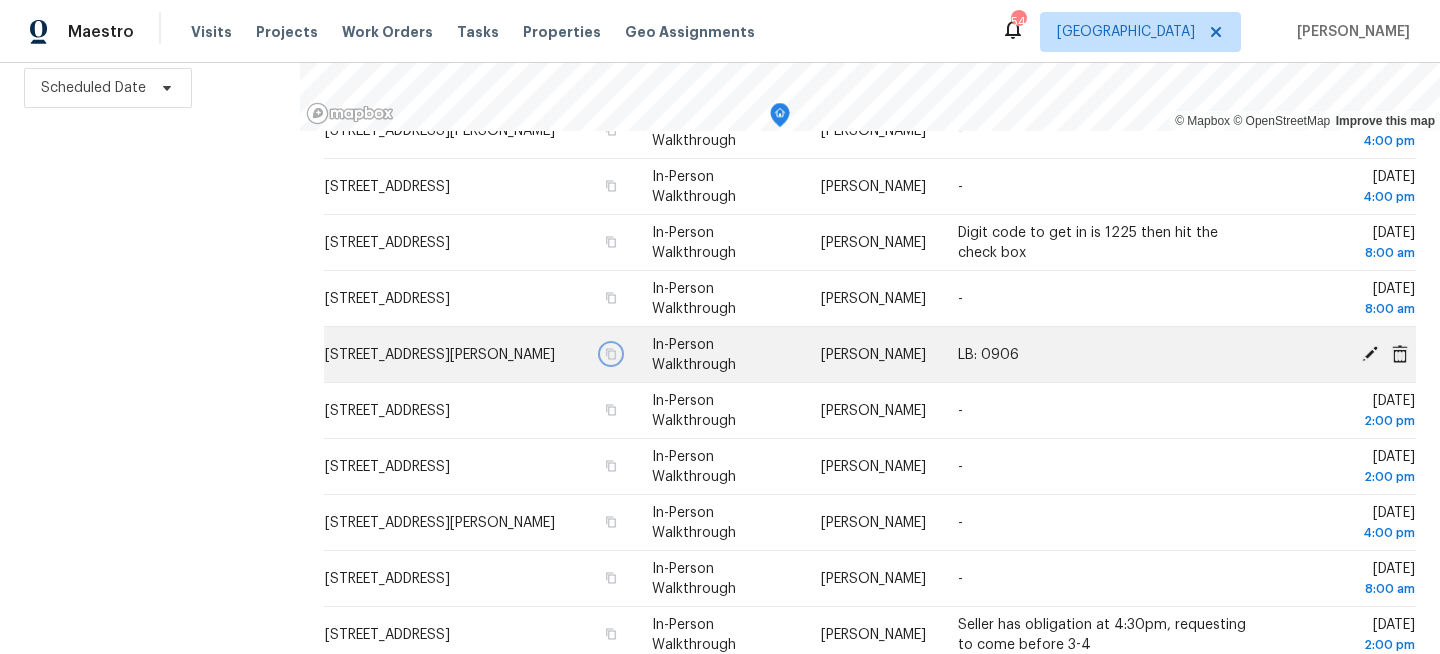 click 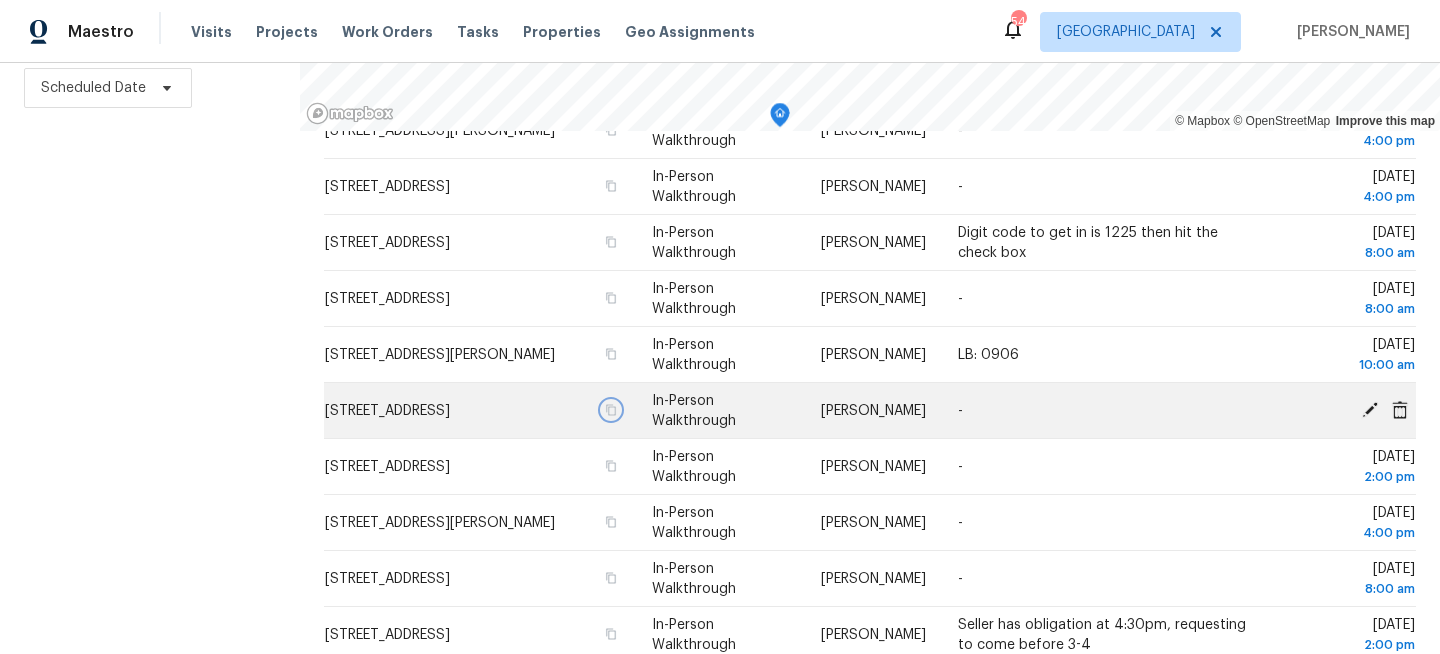 click 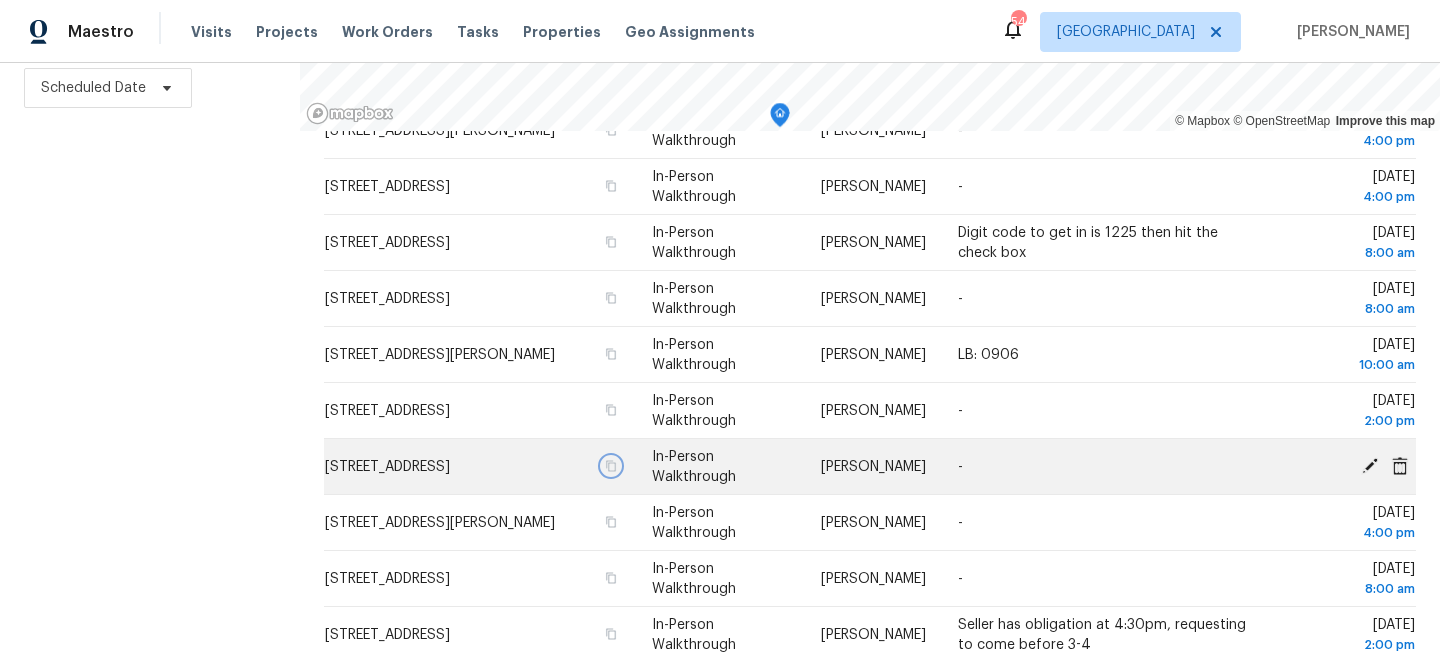 click 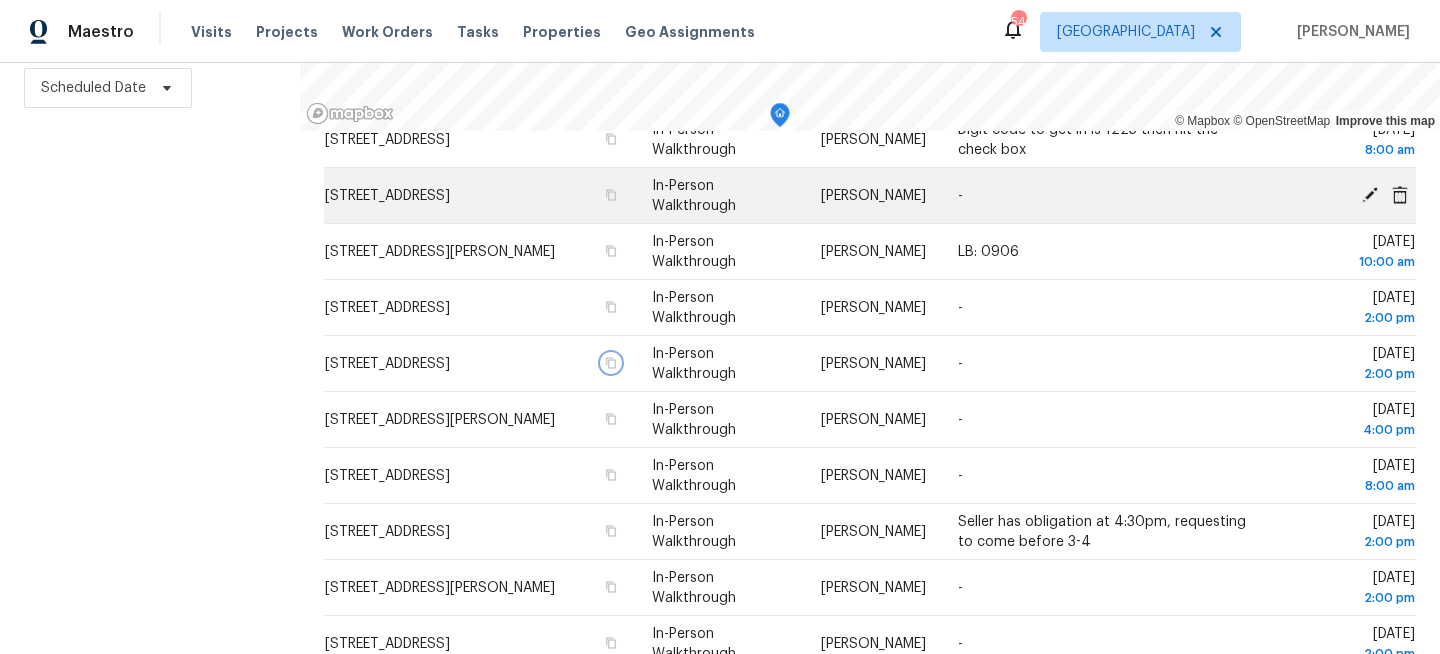 scroll, scrollTop: 697, scrollLeft: 0, axis: vertical 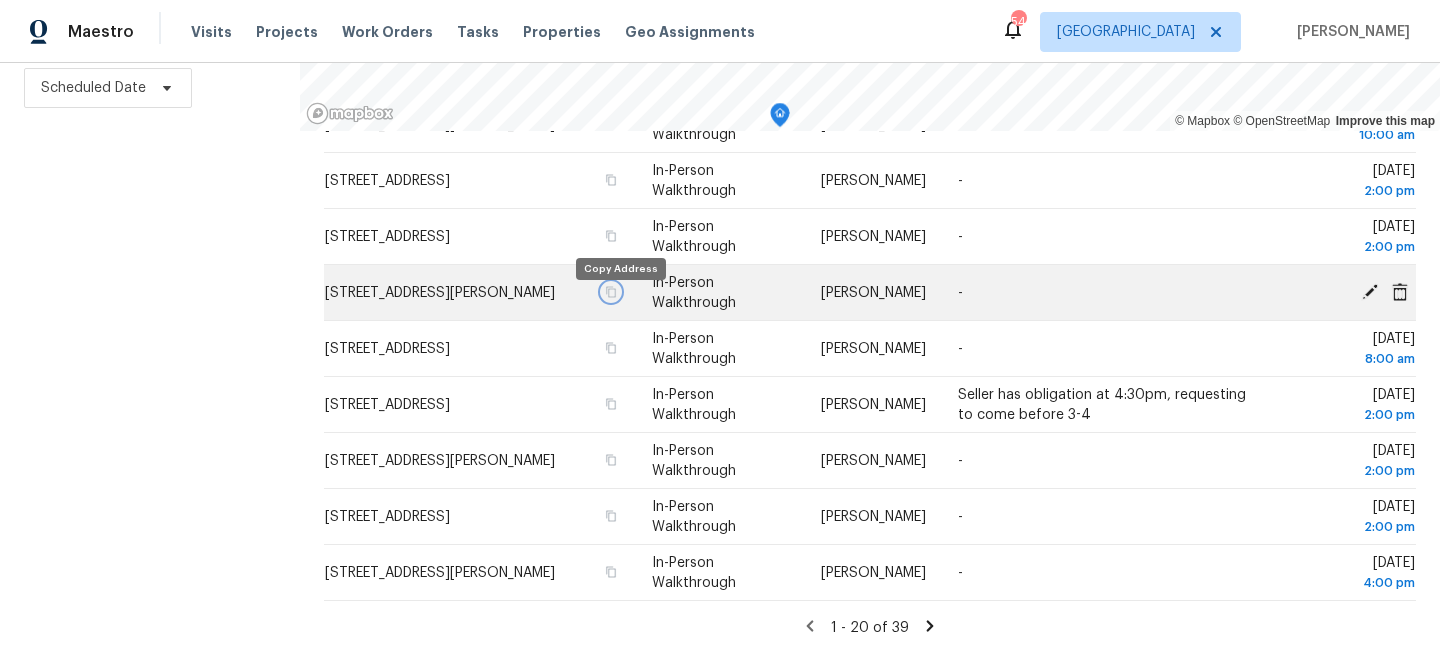 click 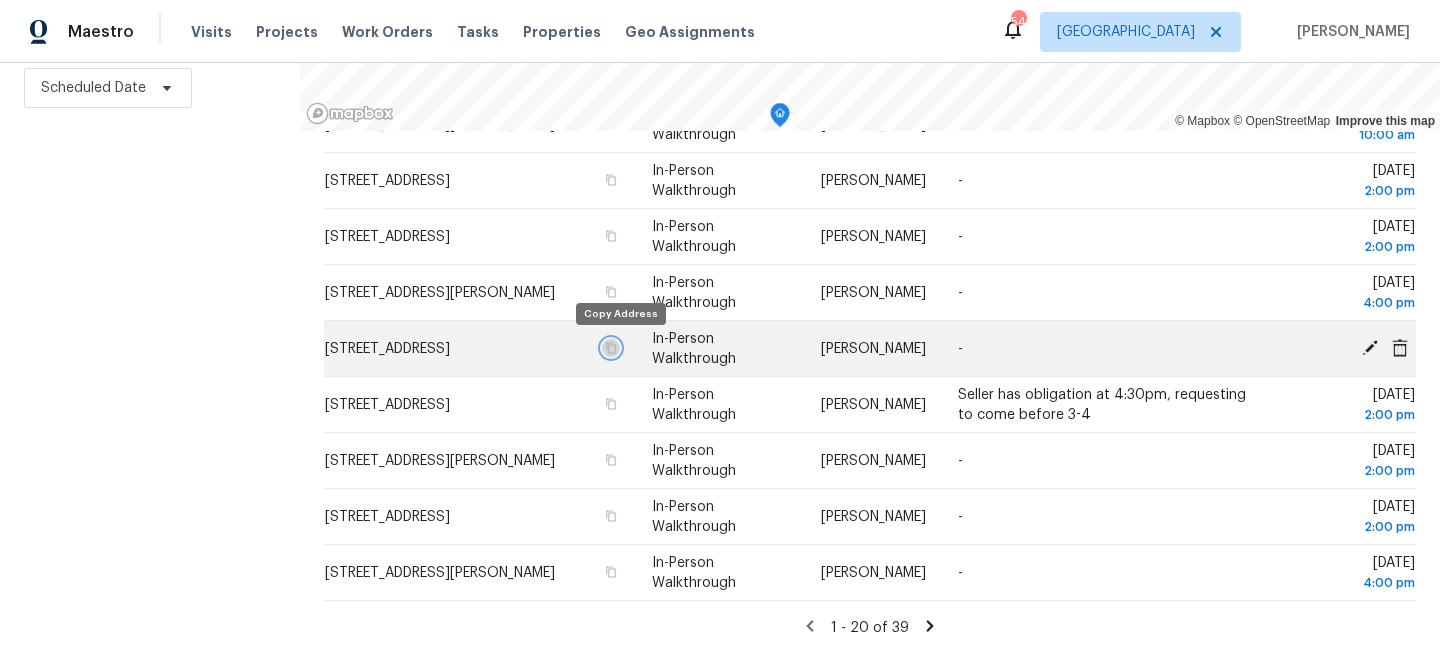 click 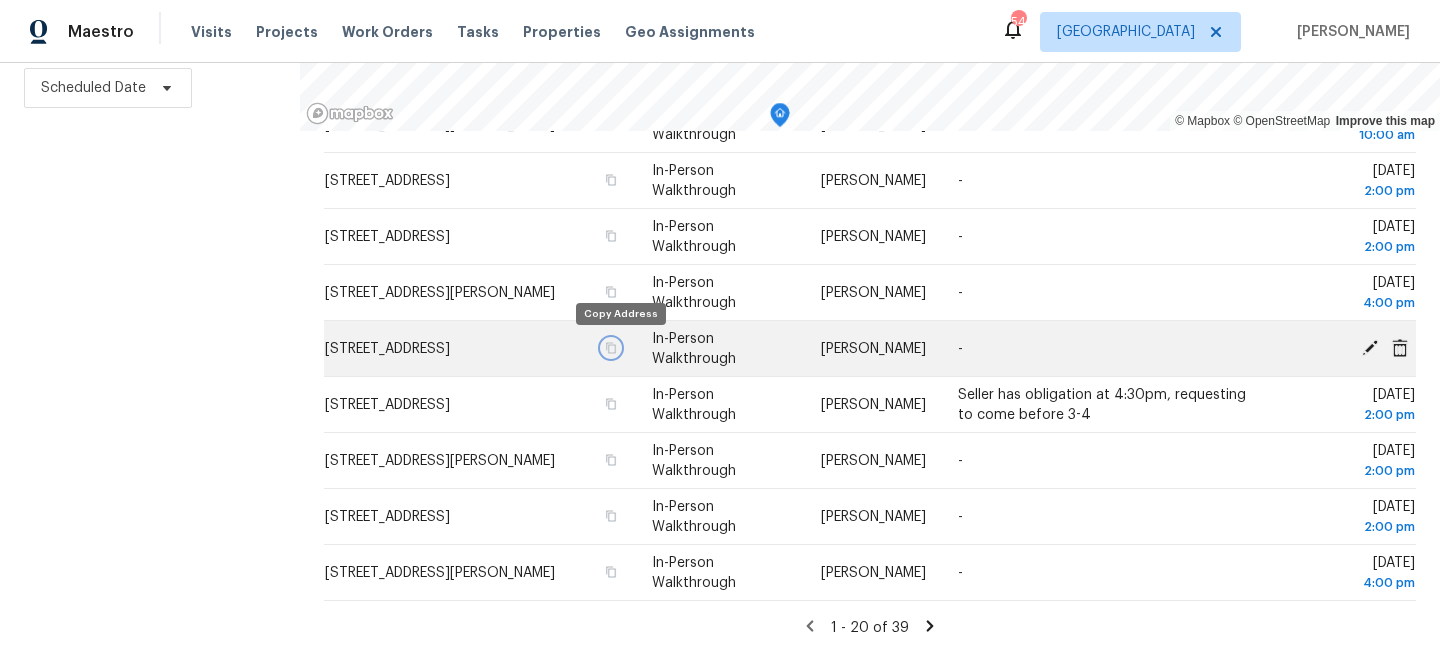 click 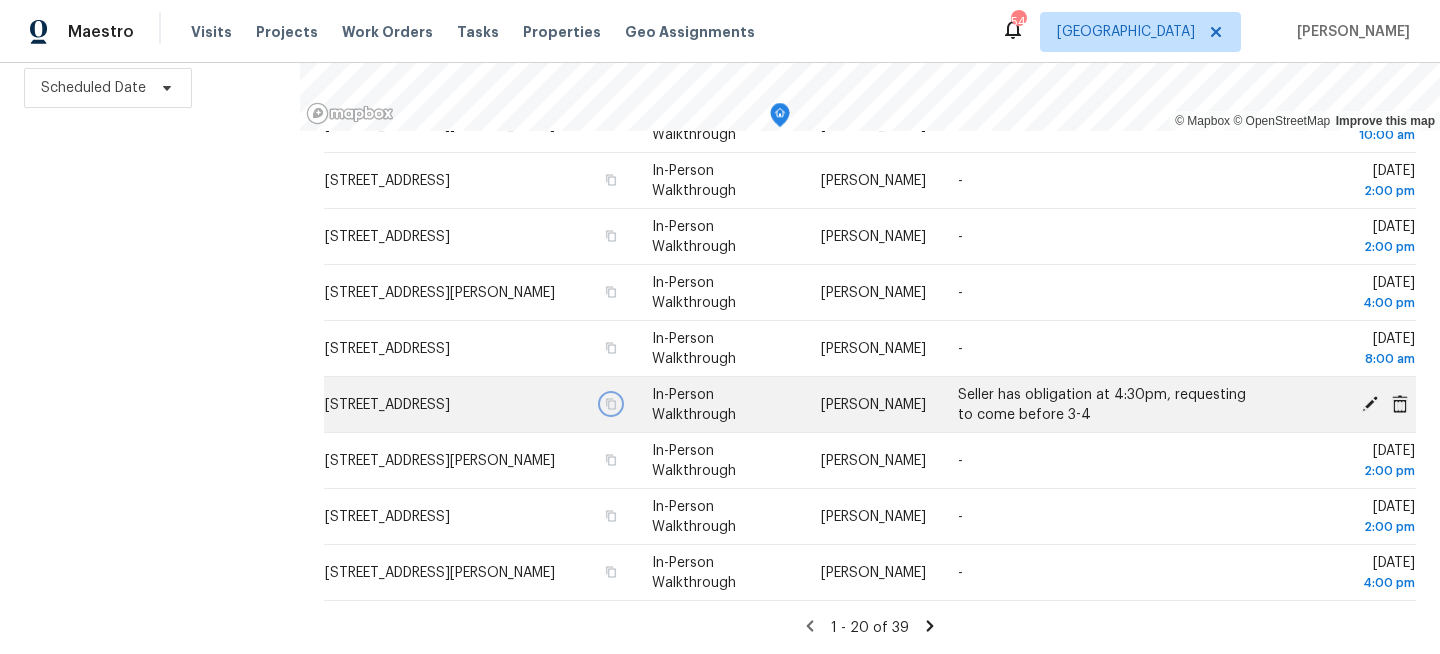 click 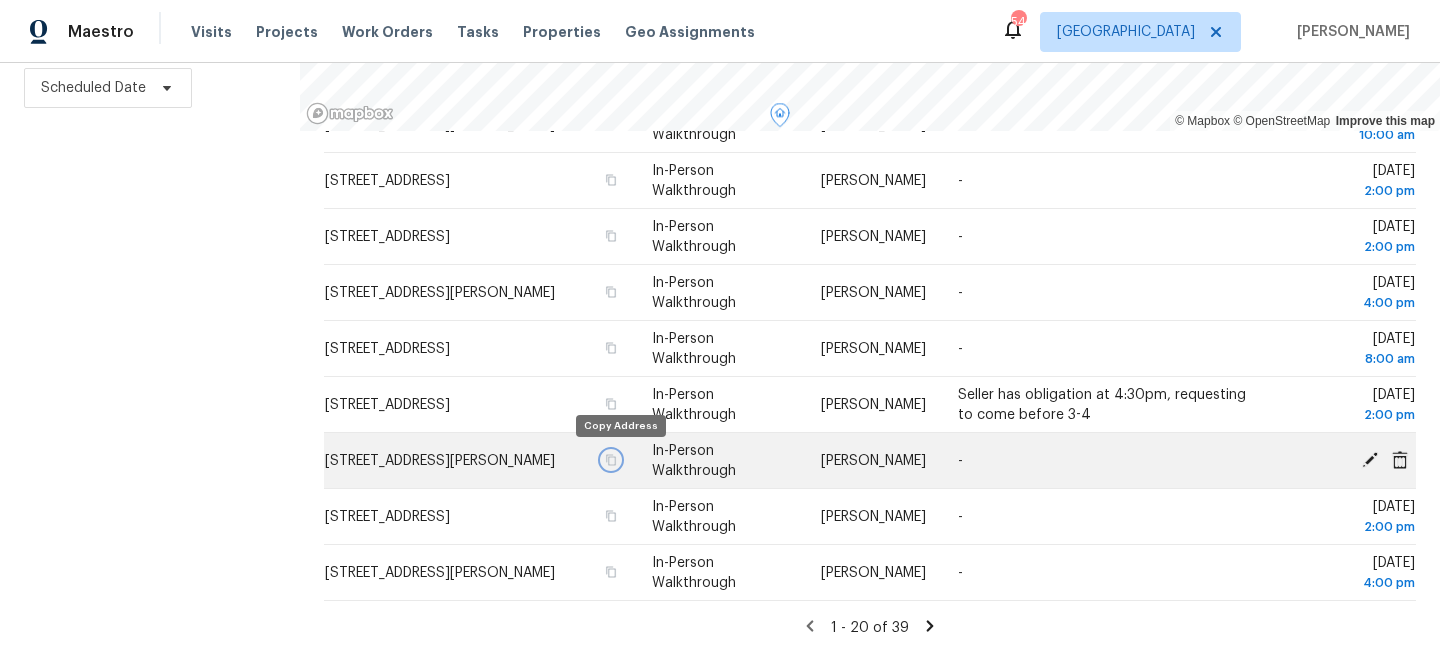 click 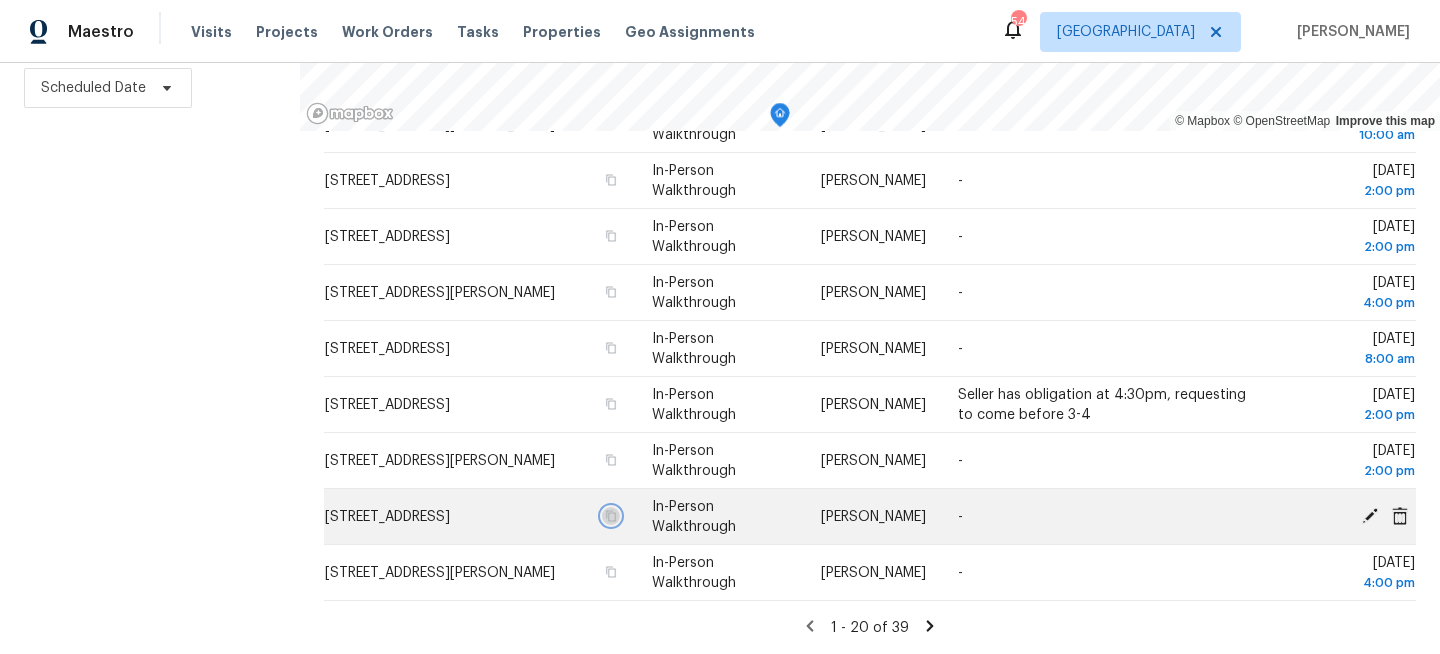 click 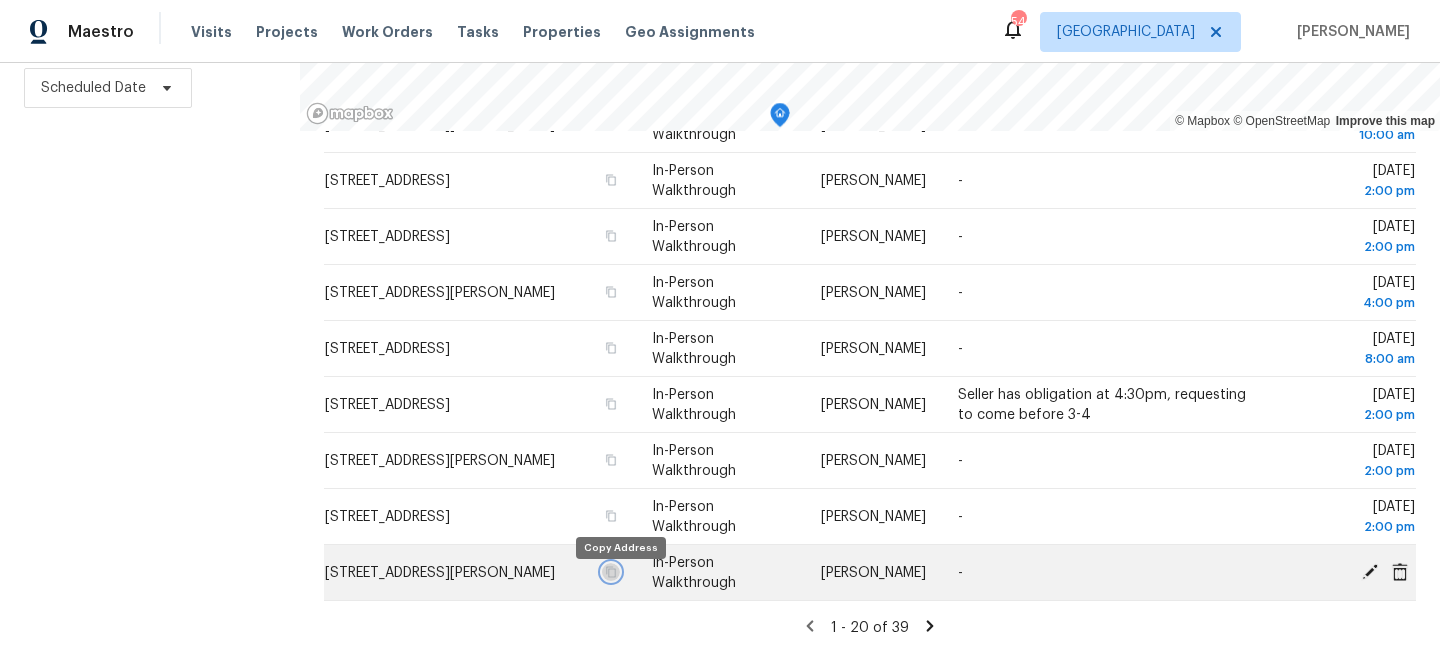 click 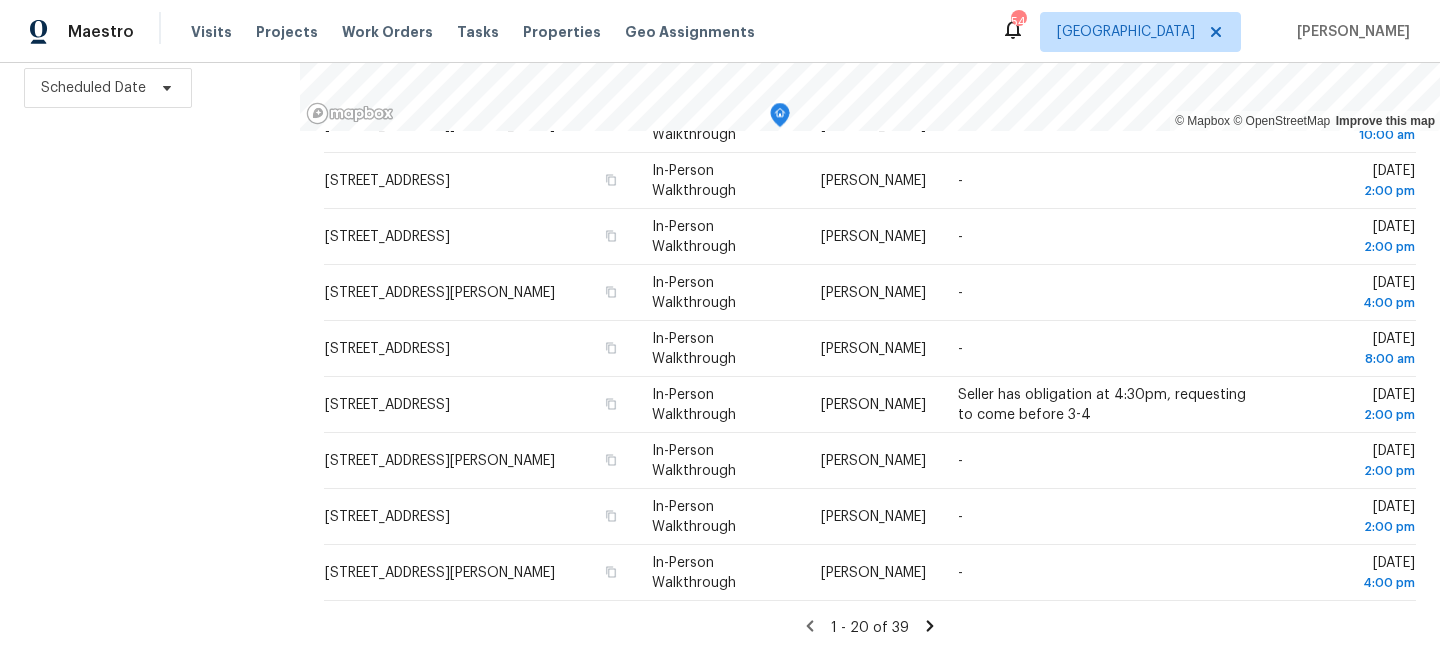 click 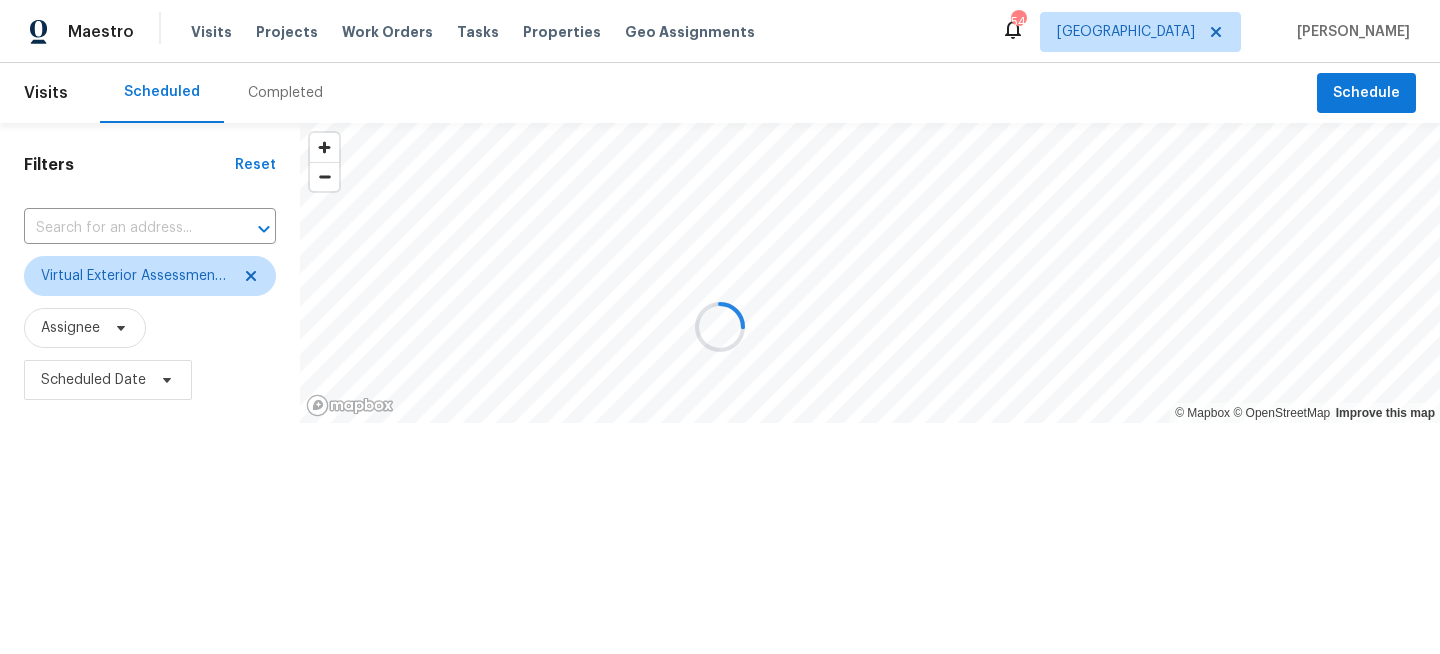 scroll, scrollTop: 0, scrollLeft: 0, axis: both 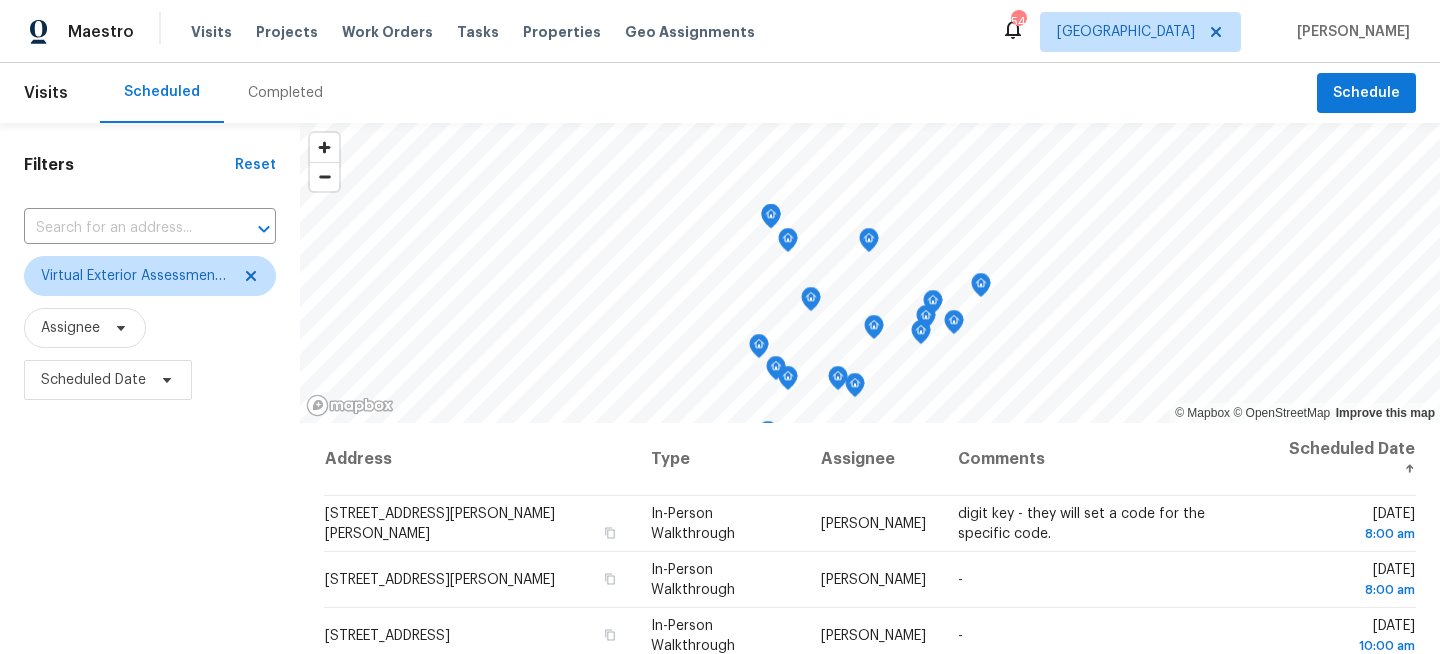 click on "Filters Reset ​ Virtual Exterior Assessment + 2 Assignee Scheduled Date" at bounding box center (150, 534) 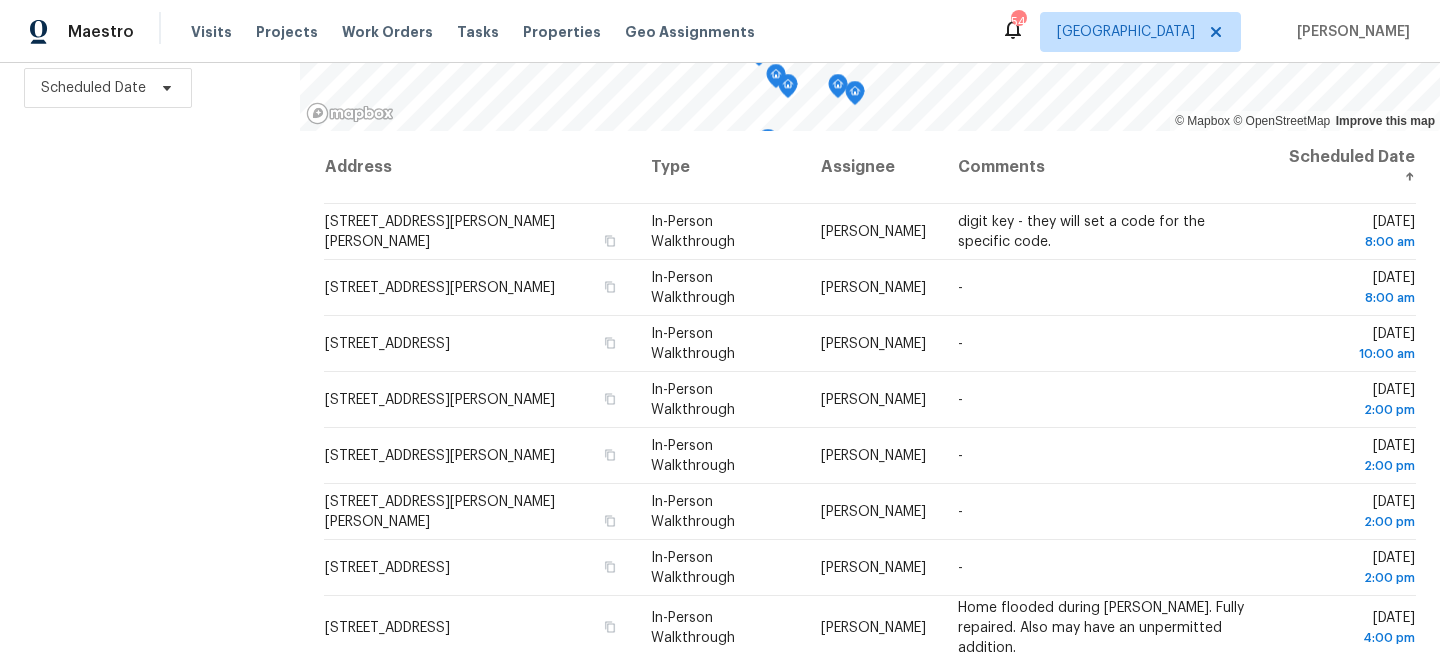 scroll, scrollTop: 0, scrollLeft: 0, axis: both 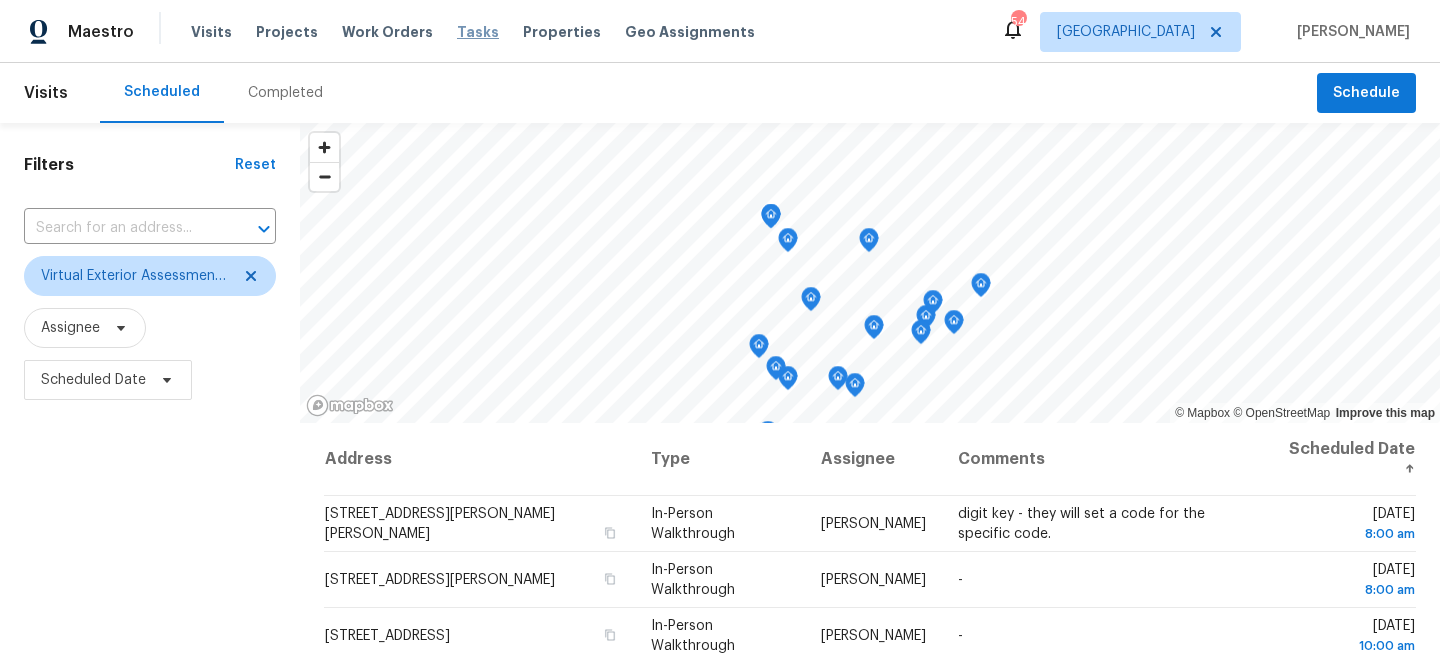 click on "Tasks" at bounding box center [478, 32] 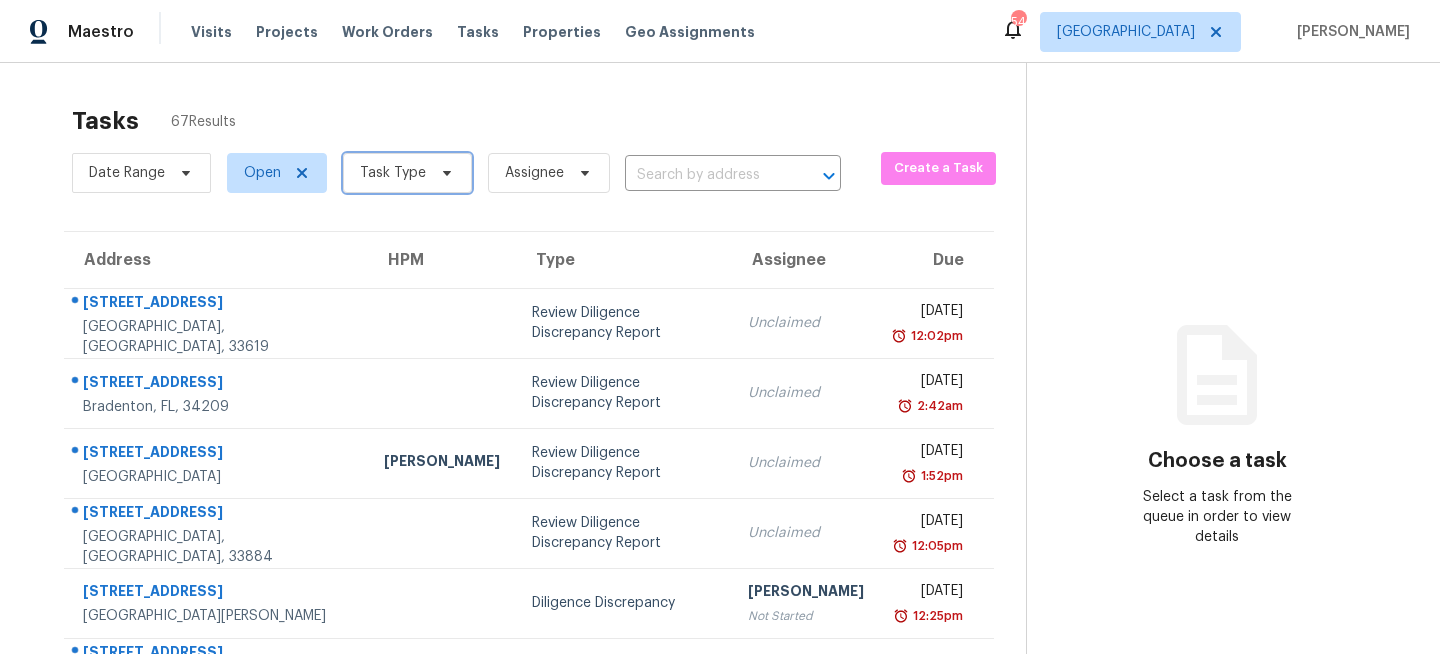 click on "Task Type" at bounding box center (393, 173) 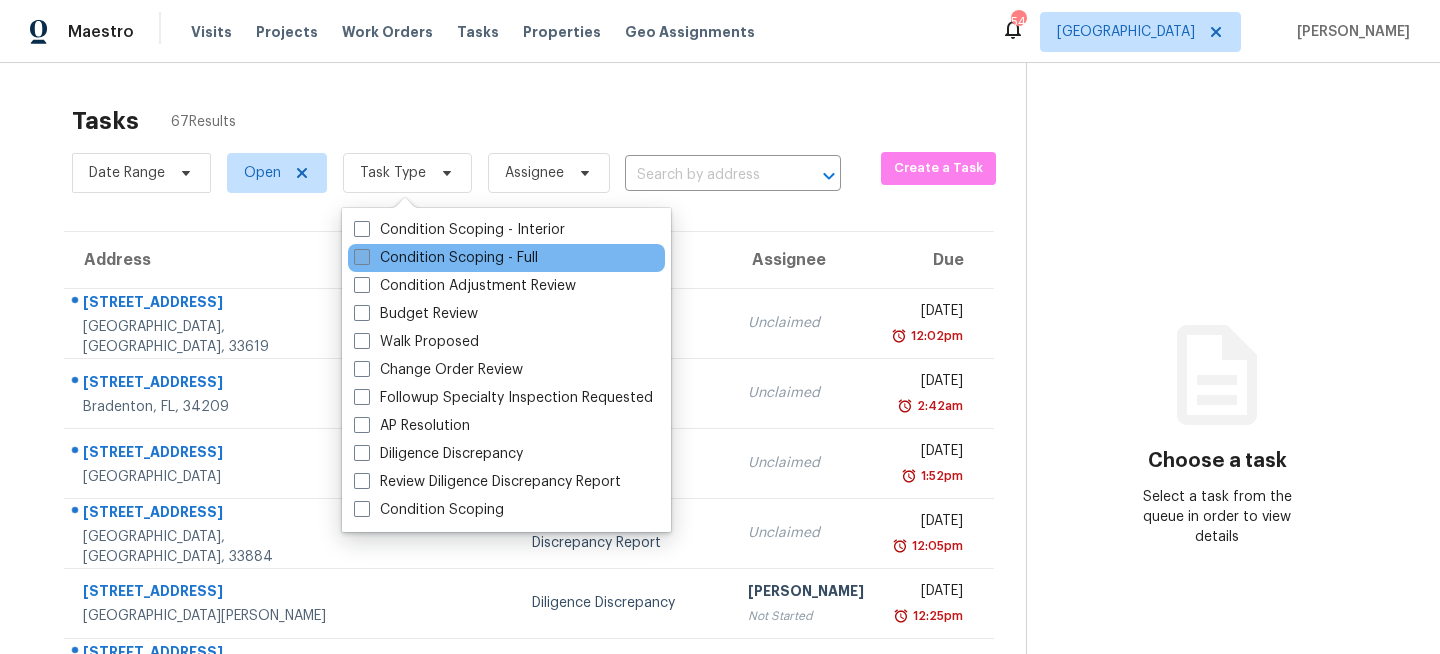 click on "Condition Scoping - Full" at bounding box center [446, 258] 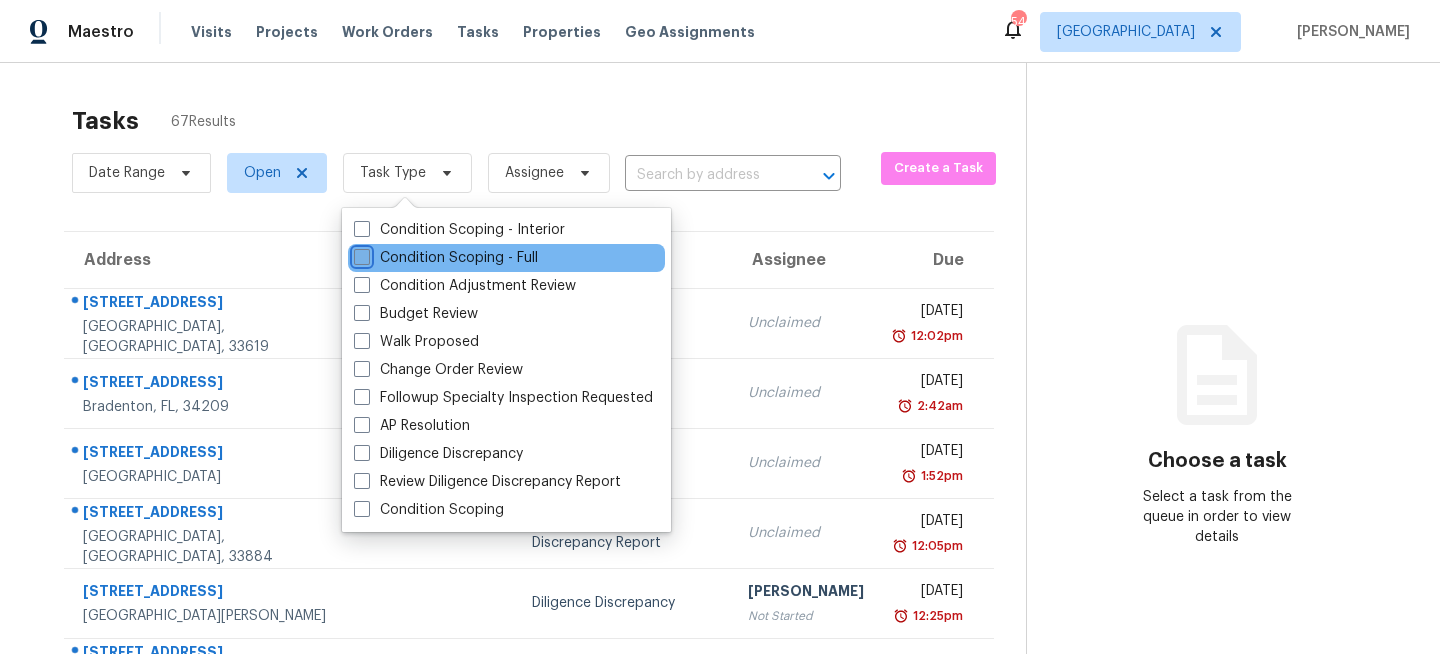 click on "Condition Scoping - Full" at bounding box center [360, 254] 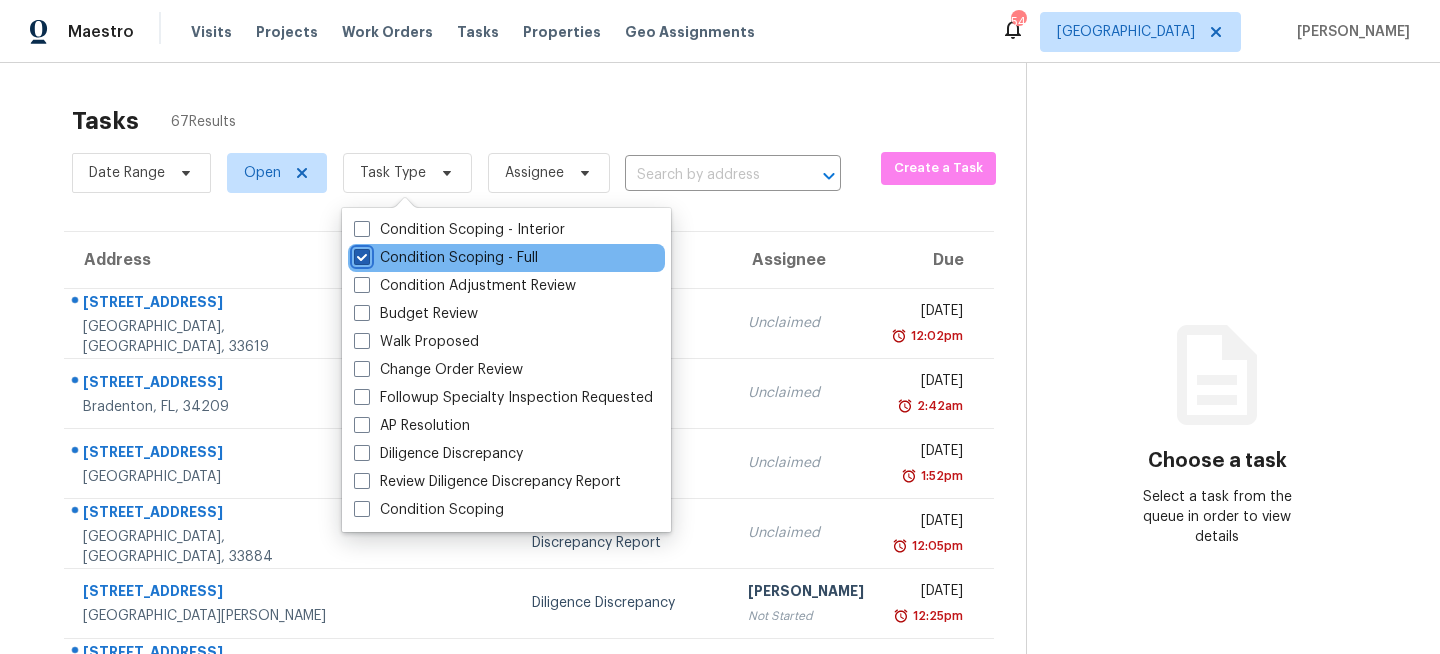 checkbox on "true" 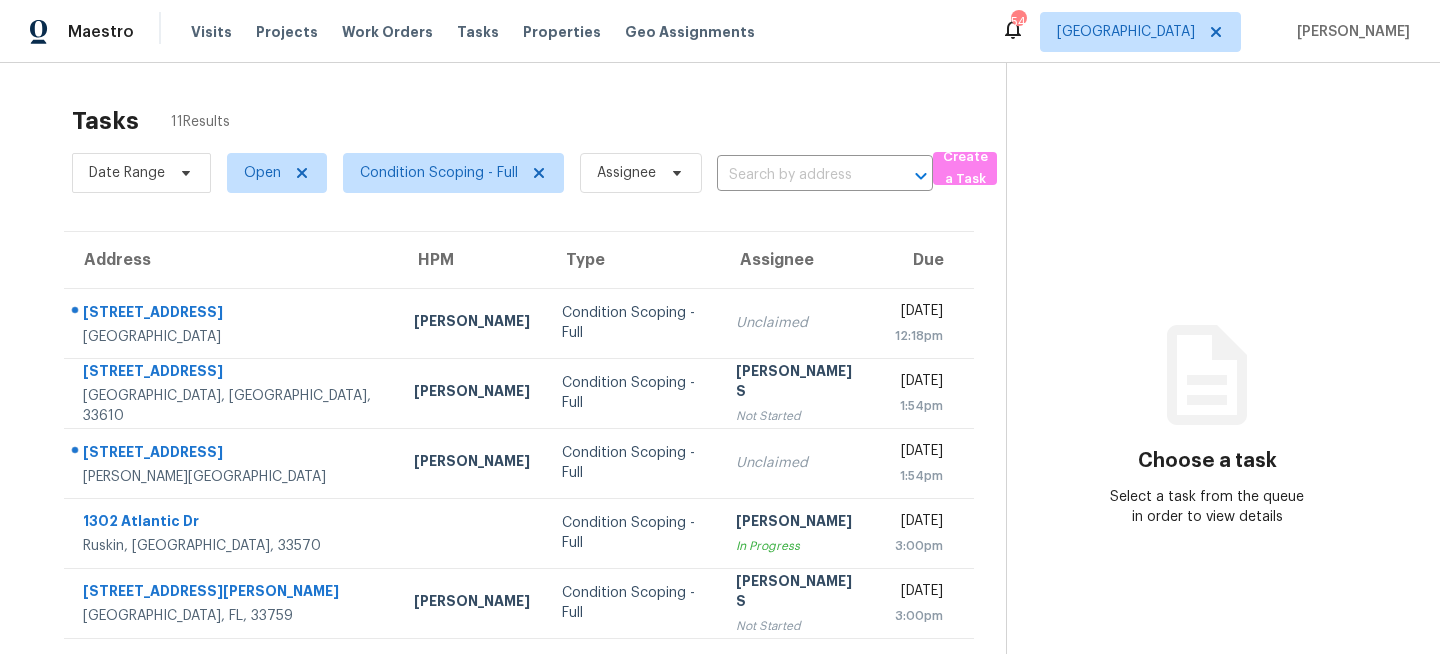 scroll, scrollTop: 0, scrollLeft: 0, axis: both 